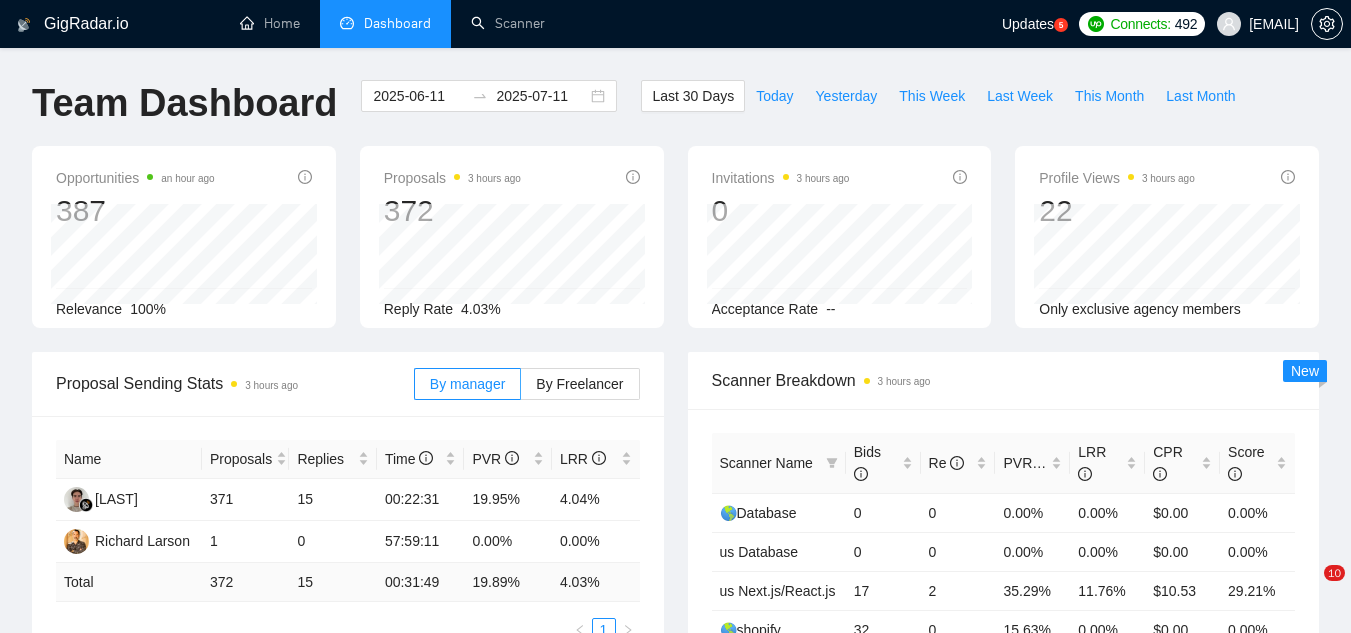 scroll, scrollTop: 0, scrollLeft: 0, axis: both 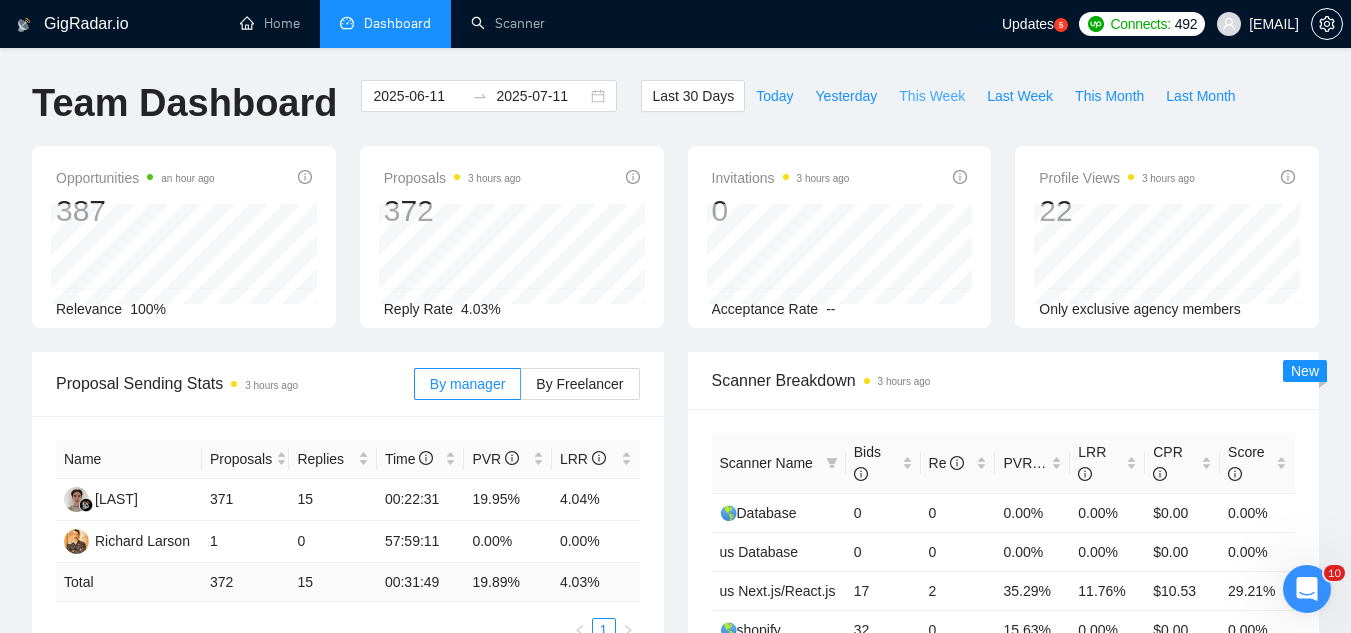 click on "This Week" at bounding box center (932, 96) 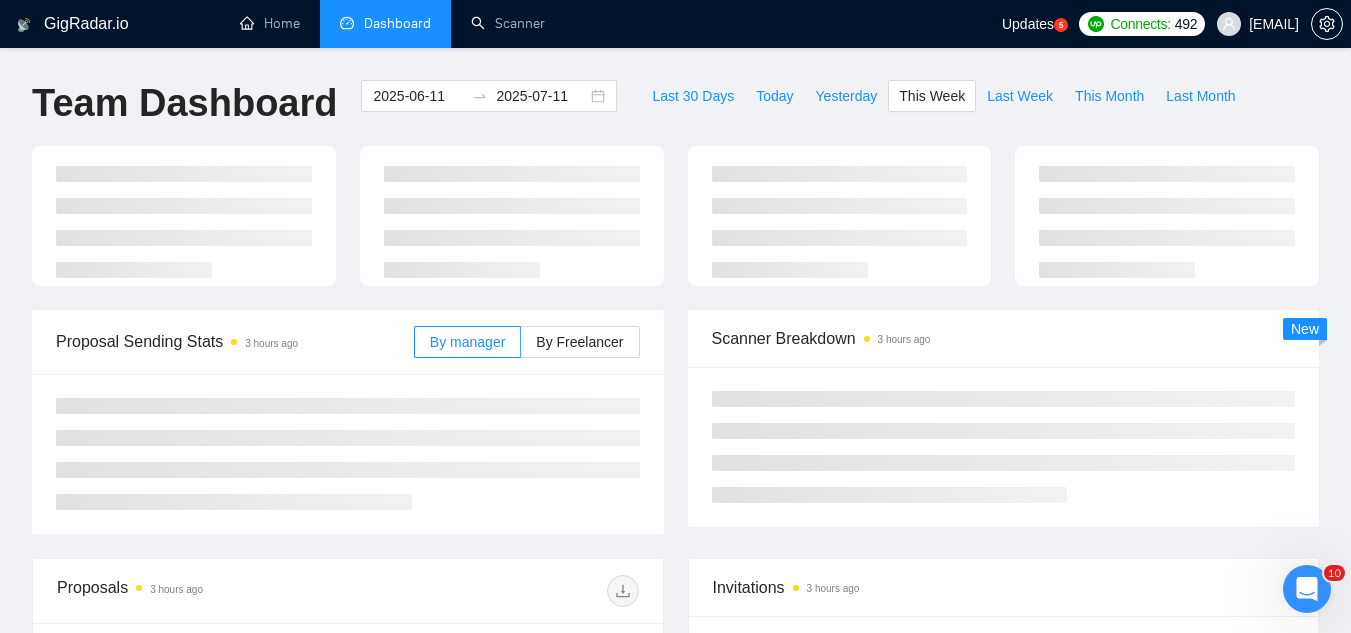 type on "2025-07-07" 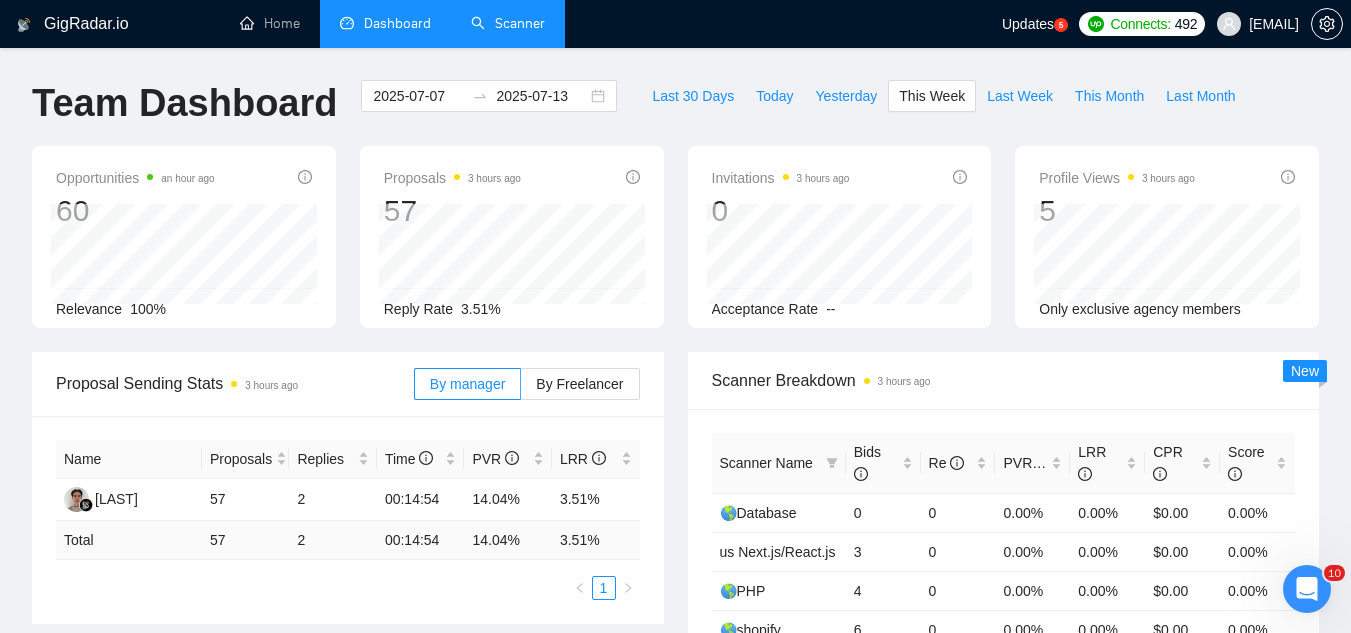 click on "Scanner" at bounding box center [508, 23] 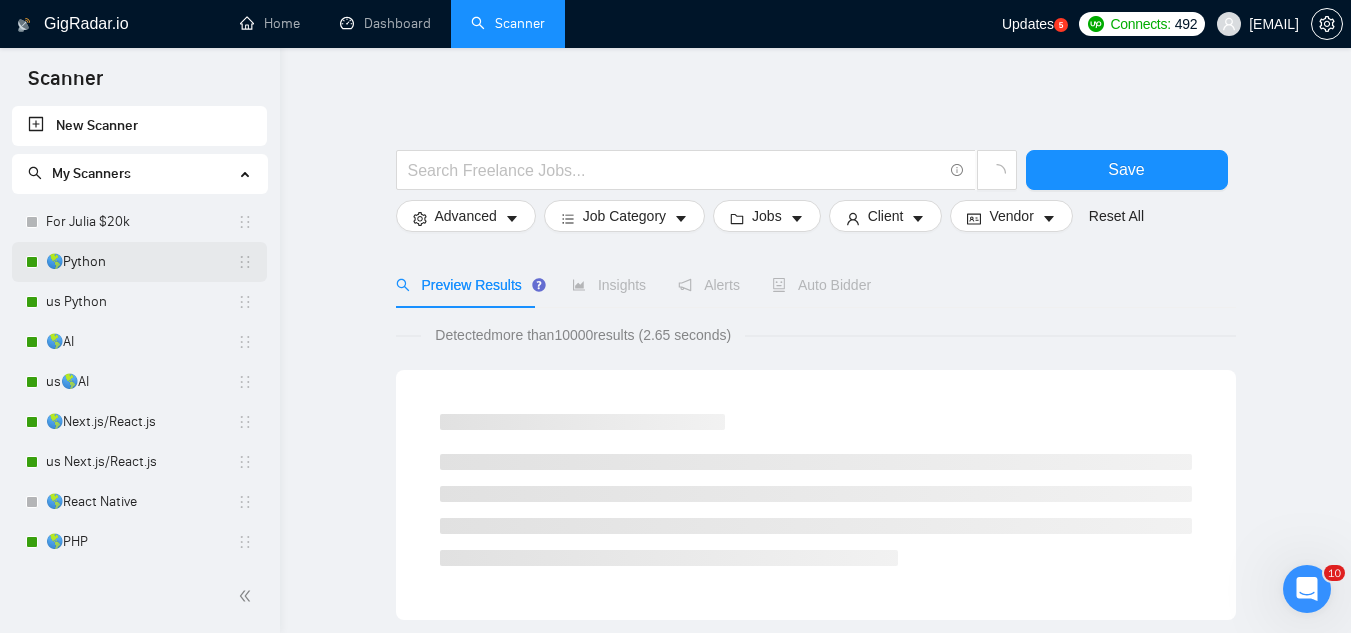 click on "🌎Python" at bounding box center [141, 262] 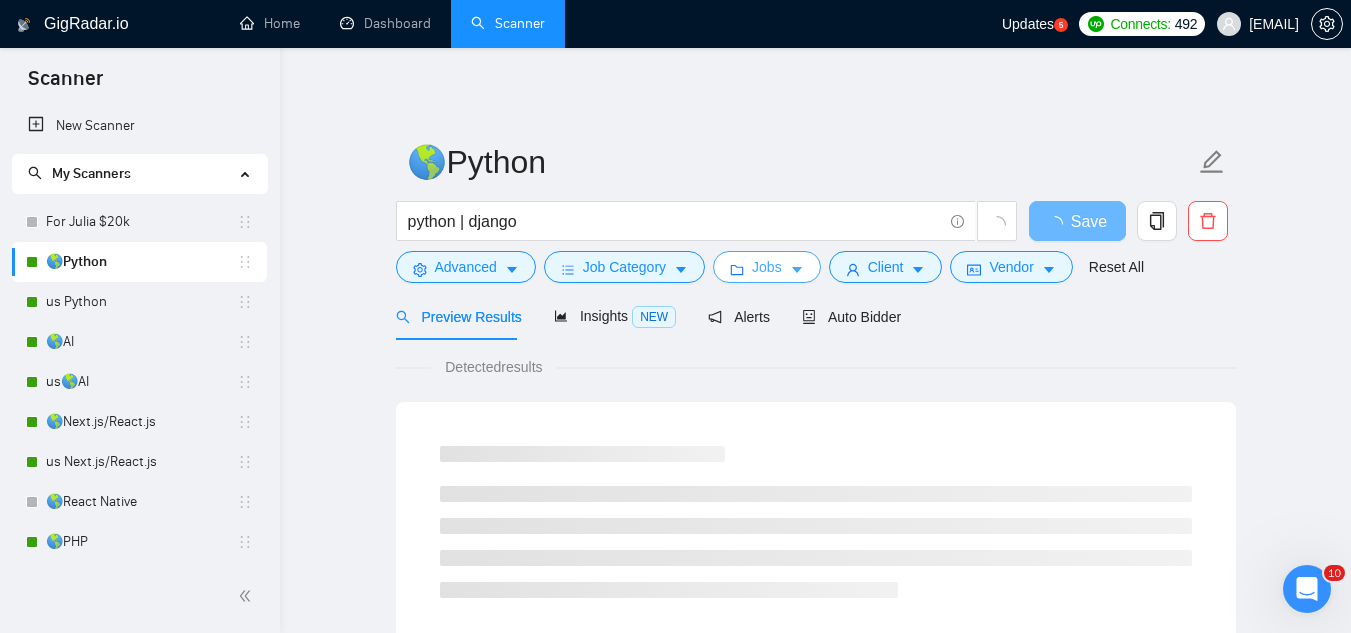 click on "Jobs" at bounding box center [767, 267] 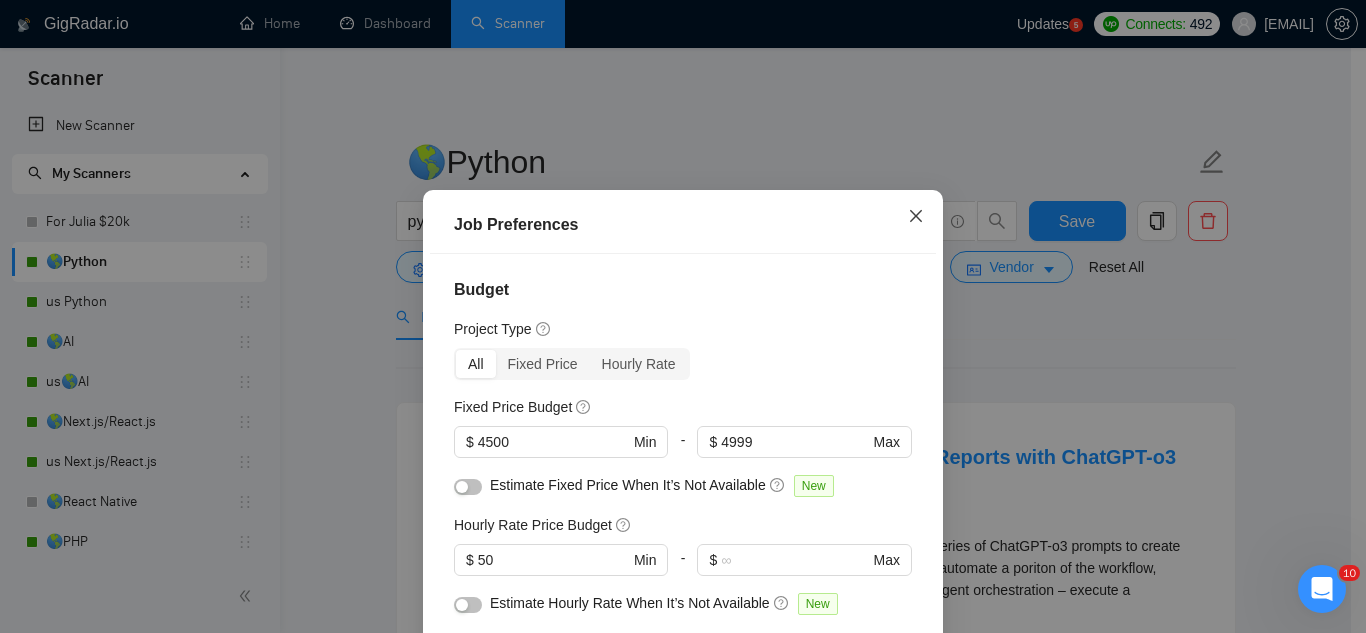 click 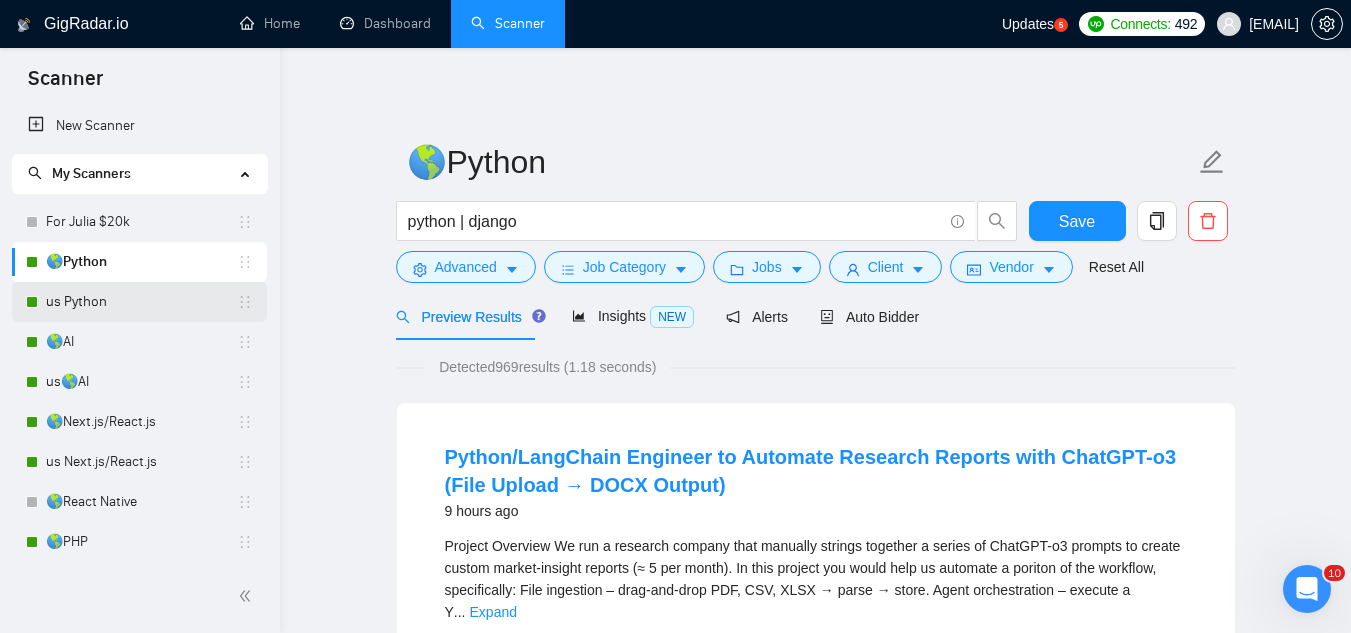 click on "us Python" at bounding box center (141, 302) 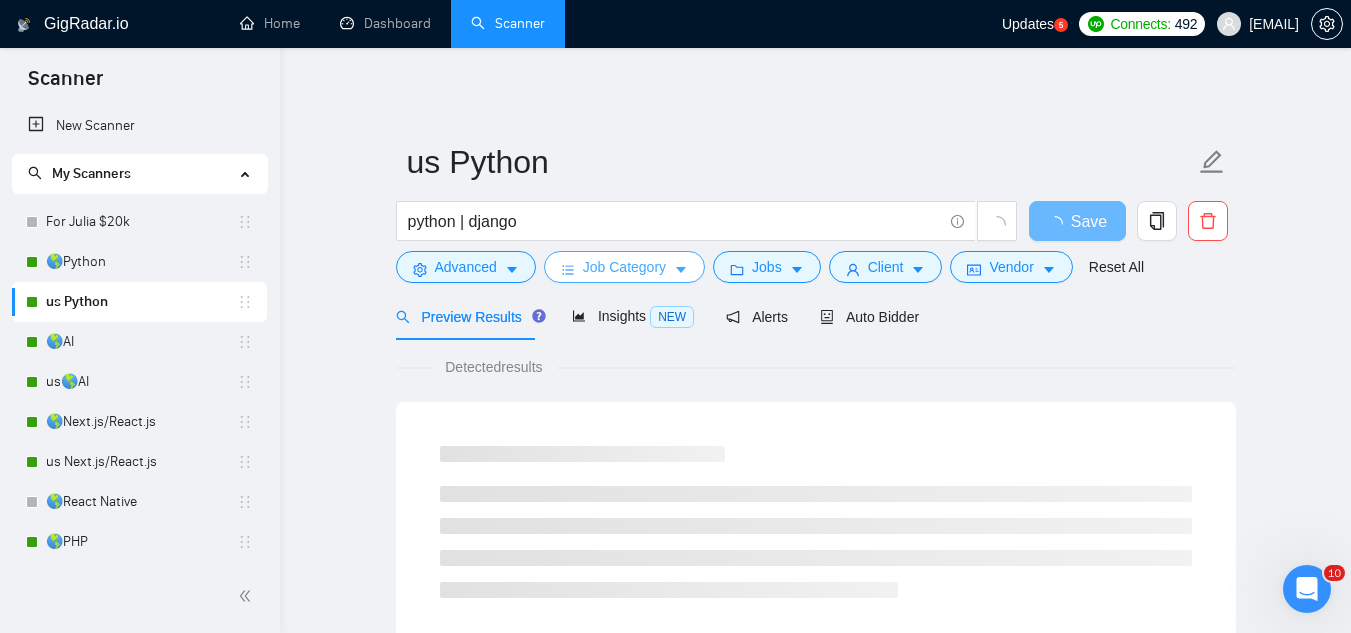 click on "Job Category" at bounding box center [624, 267] 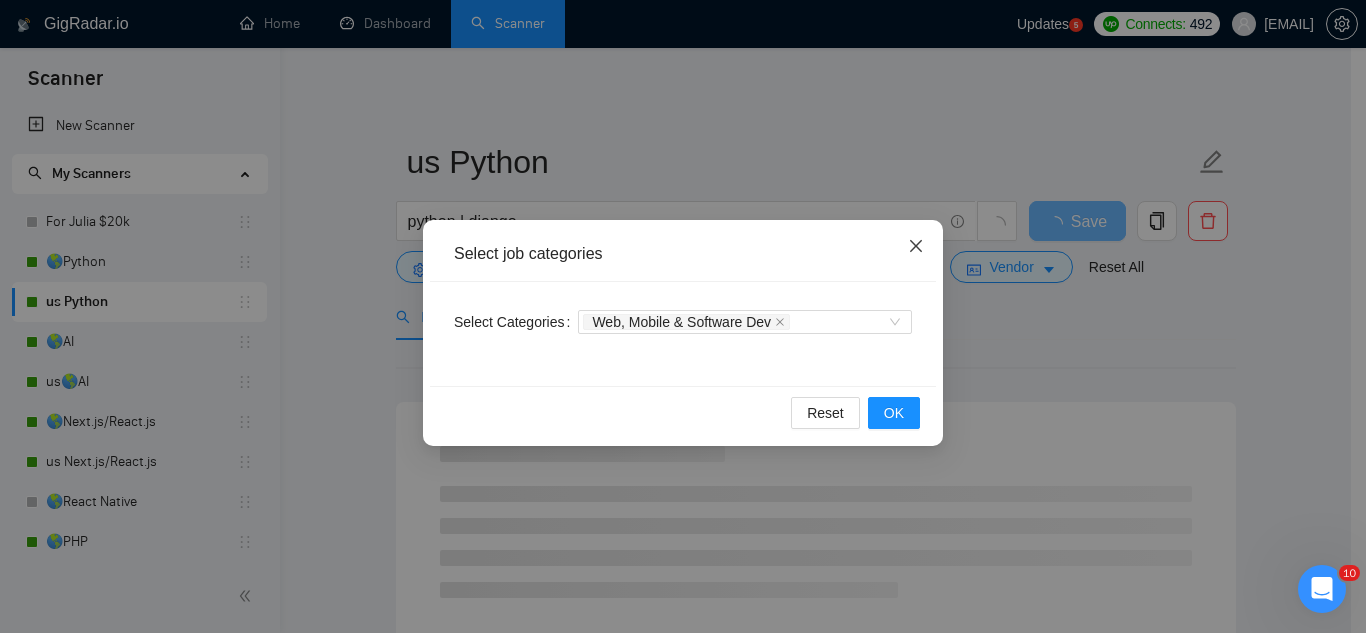 click at bounding box center (916, 247) 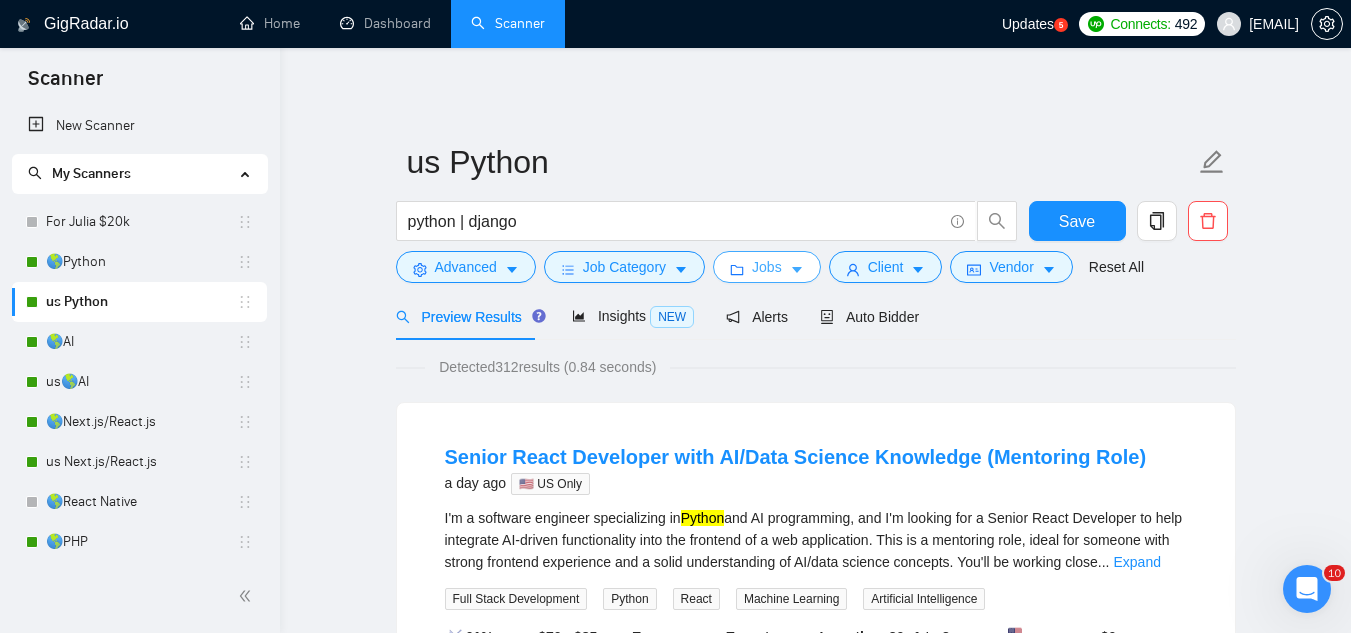 click on "Jobs" at bounding box center (767, 267) 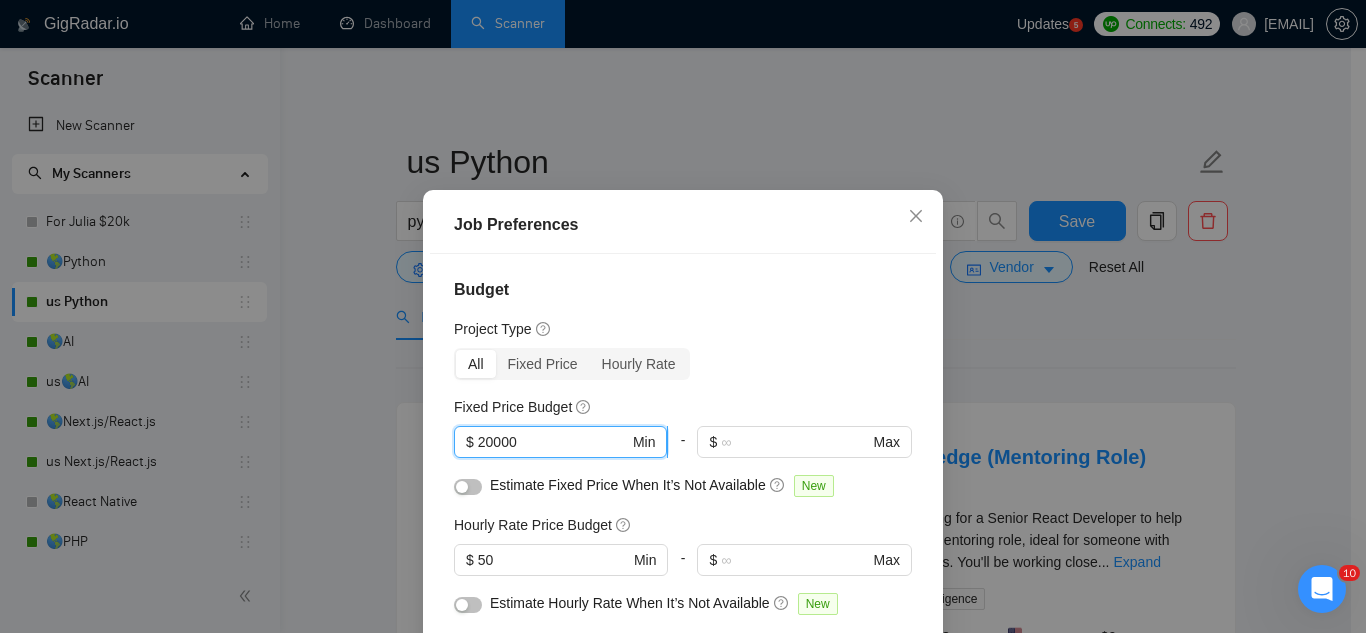 click on "20000" at bounding box center (553, 442) 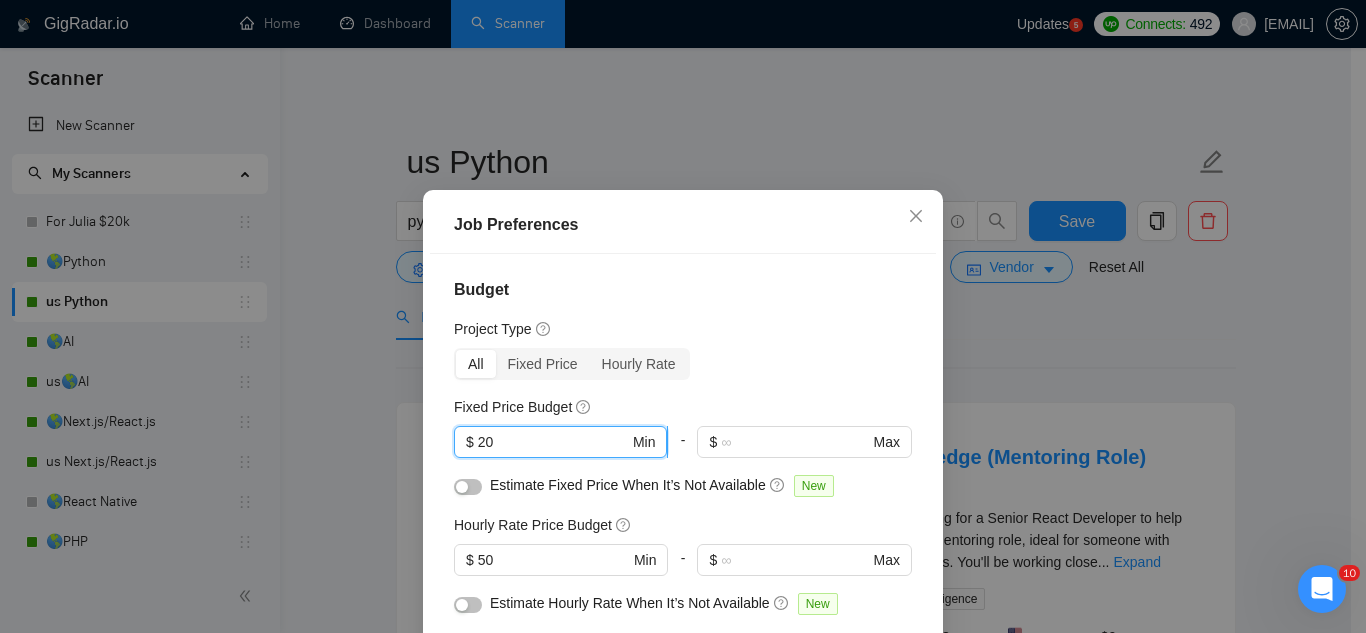 type on "2" 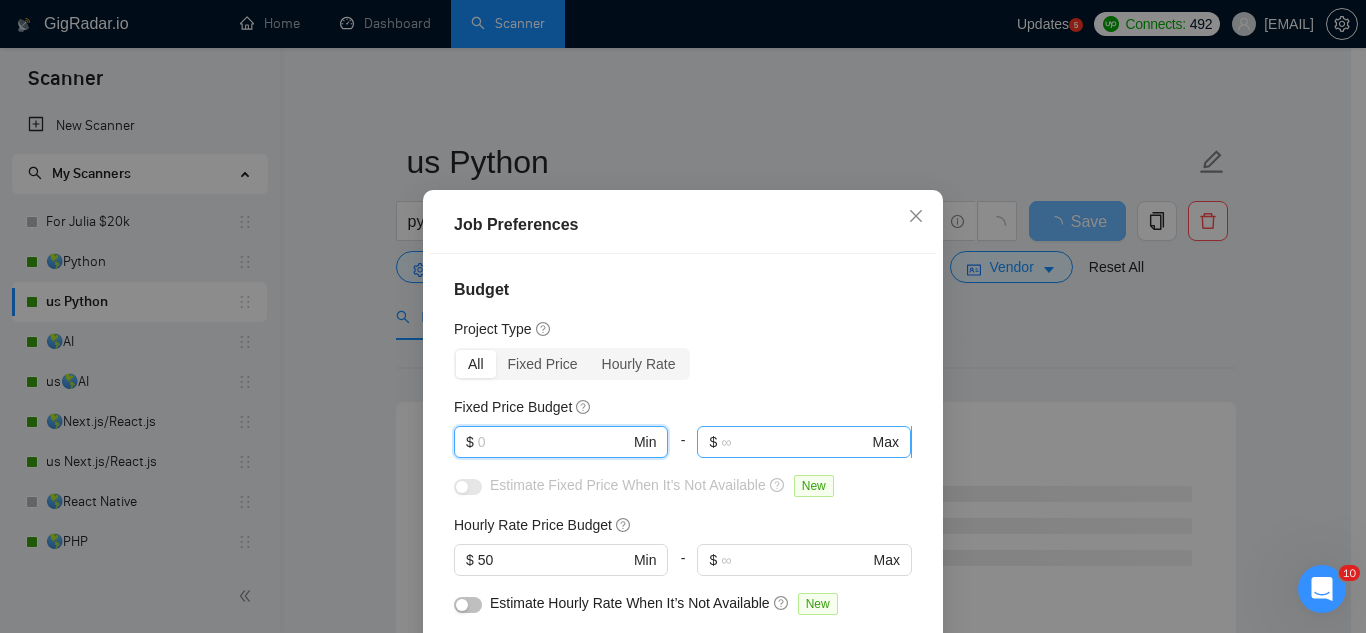 type 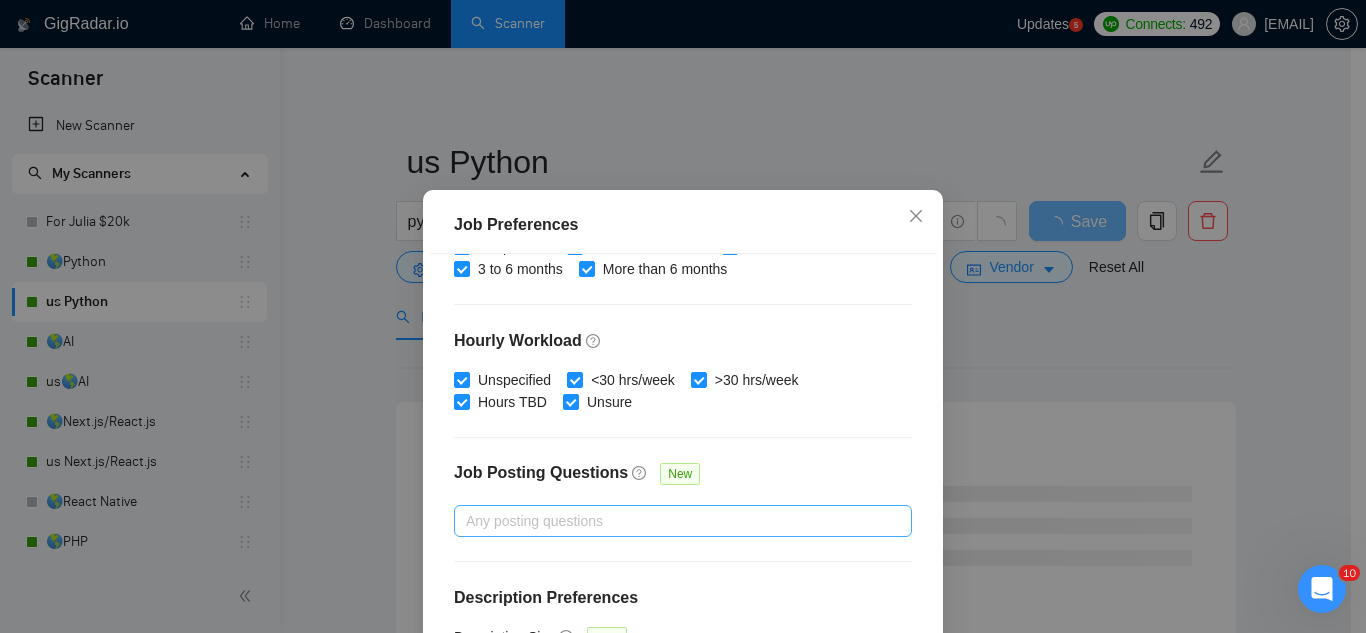 scroll, scrollTop: 683, scrollLeft: 0, axis: vertical 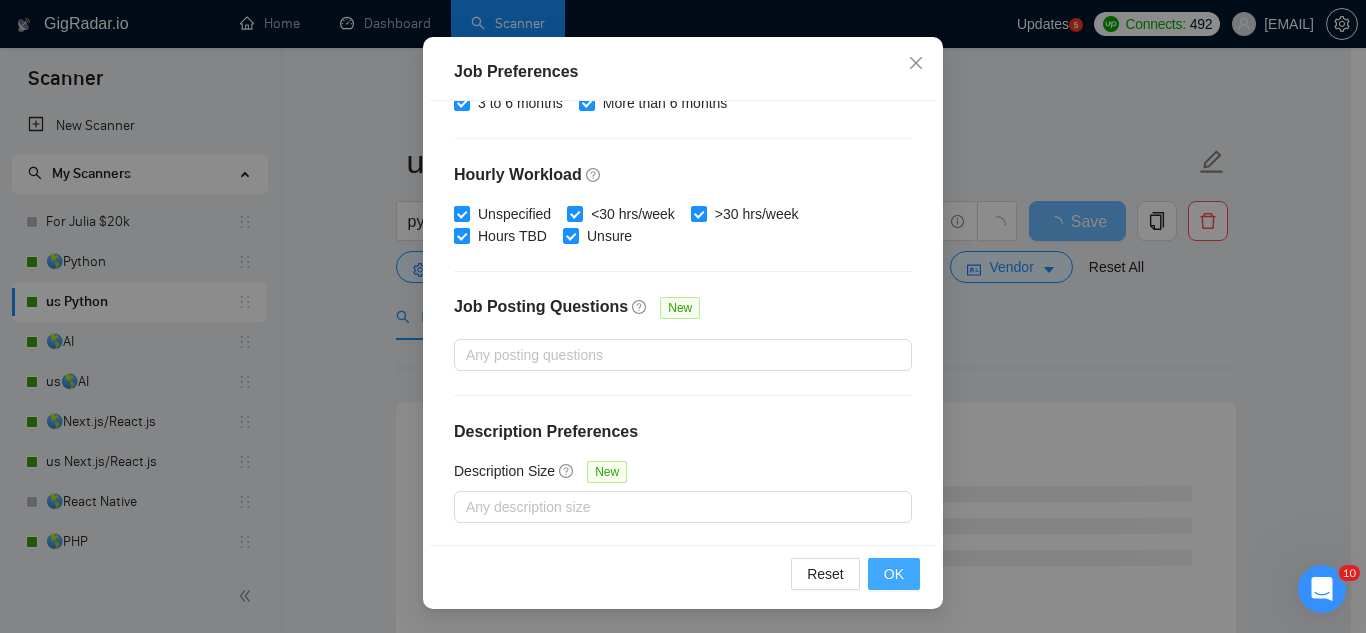 type on "5000" 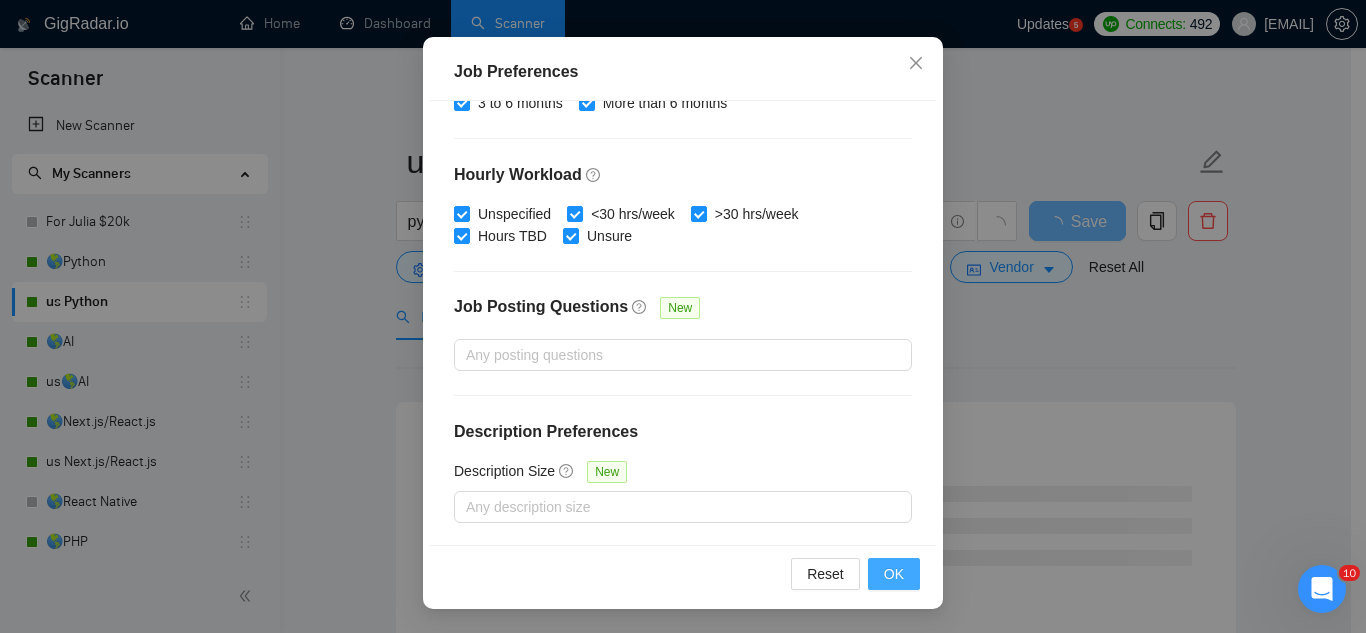 click on "OK" at bounding box center [894, 574] 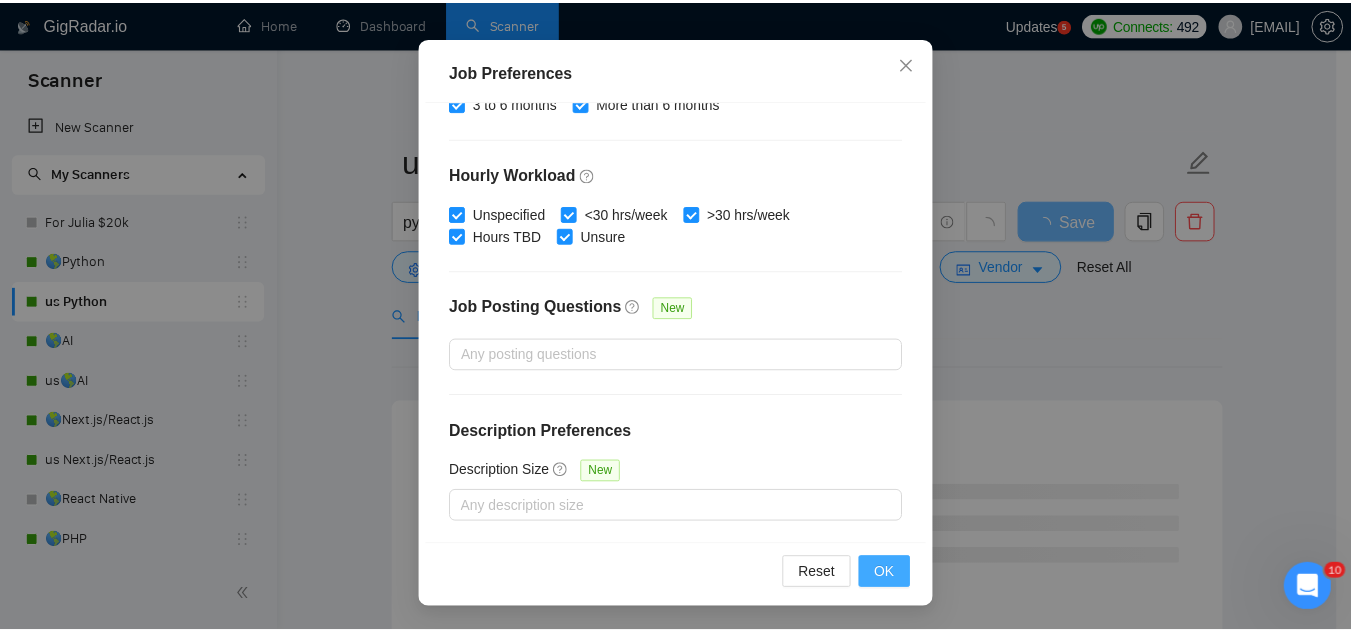 scroll, scrollTop: 82, scrollLeft: 0, axis: vertical 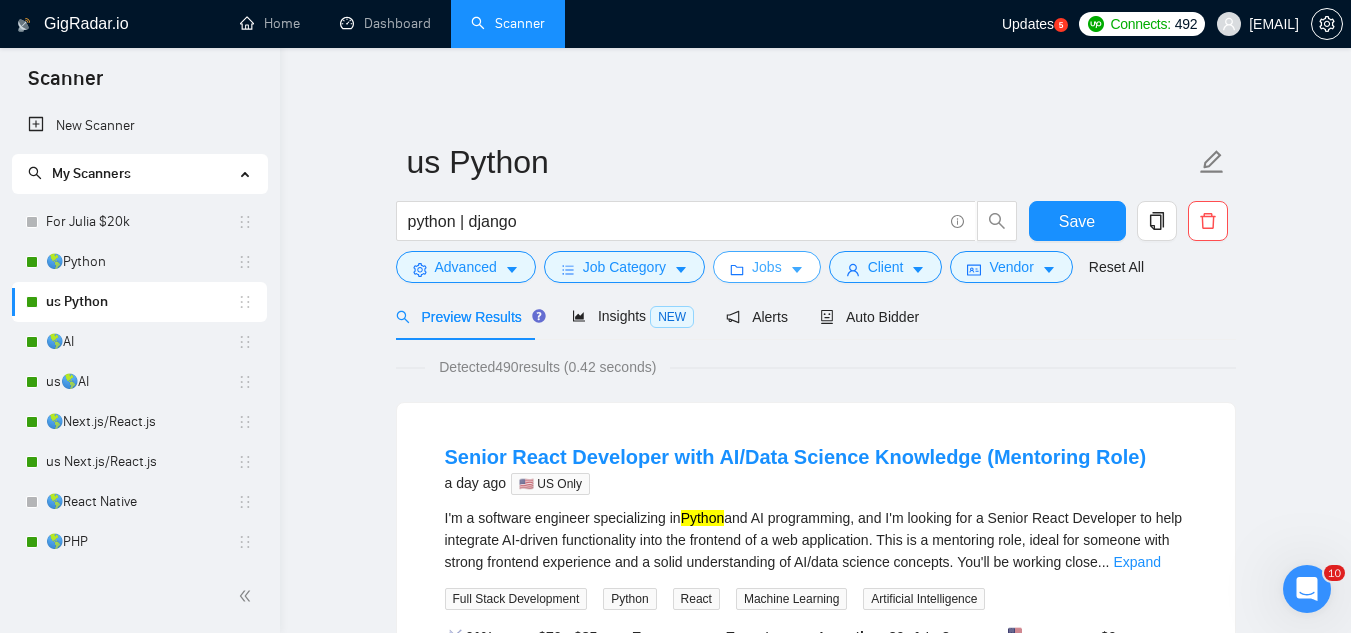 click on "Jobs" at bounding box center (767, 267) 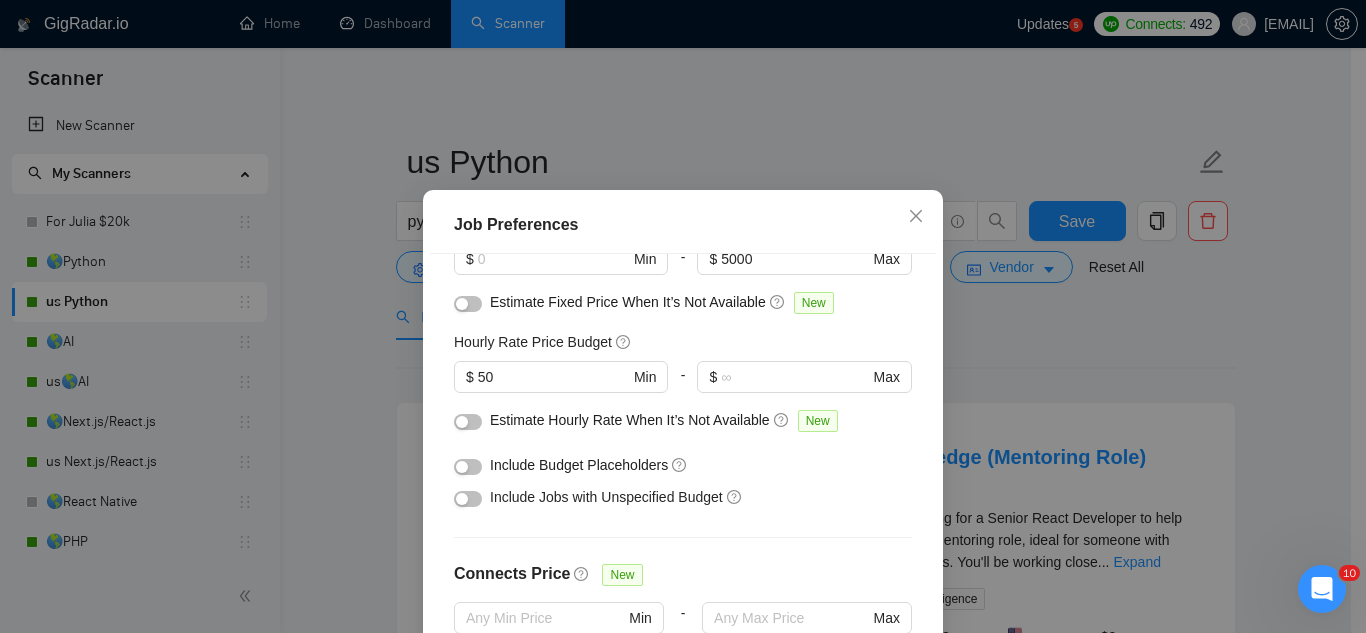 scroll, scrollTop: 83, scrollLeft: 0, axis: vertical 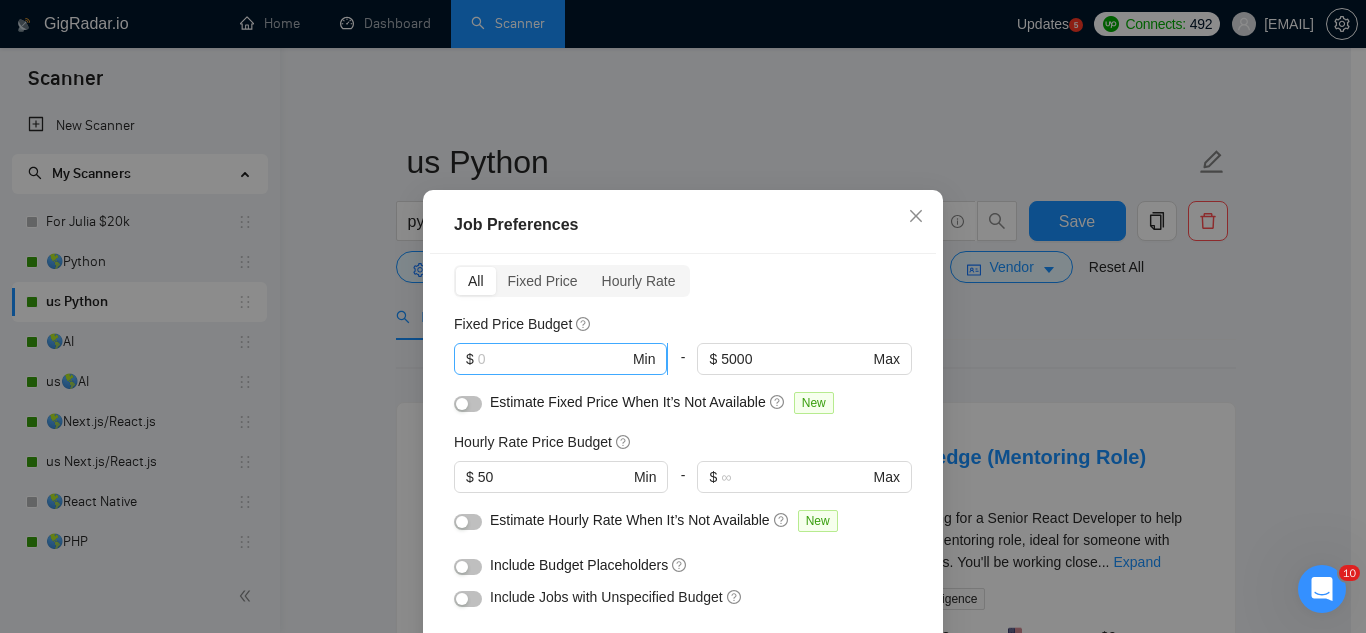 click at bounding box center [553, 359] 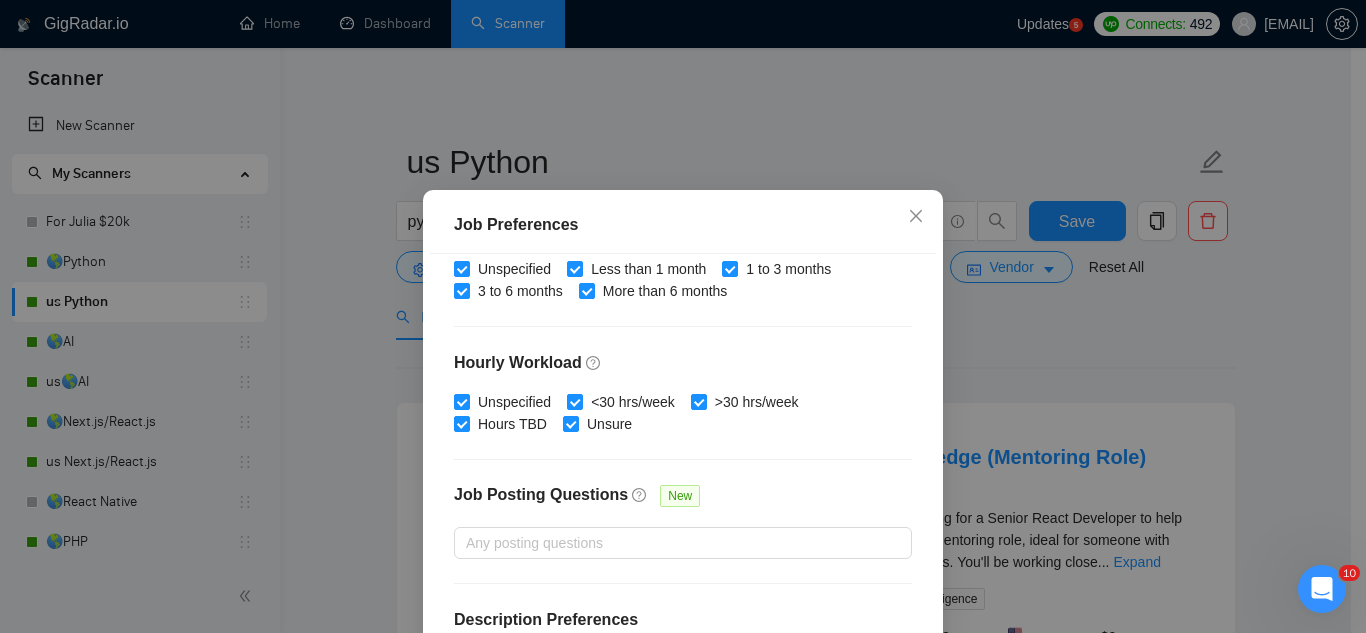 scroll, scrollTop: 683, scrollLeft: 0, axis: vertical 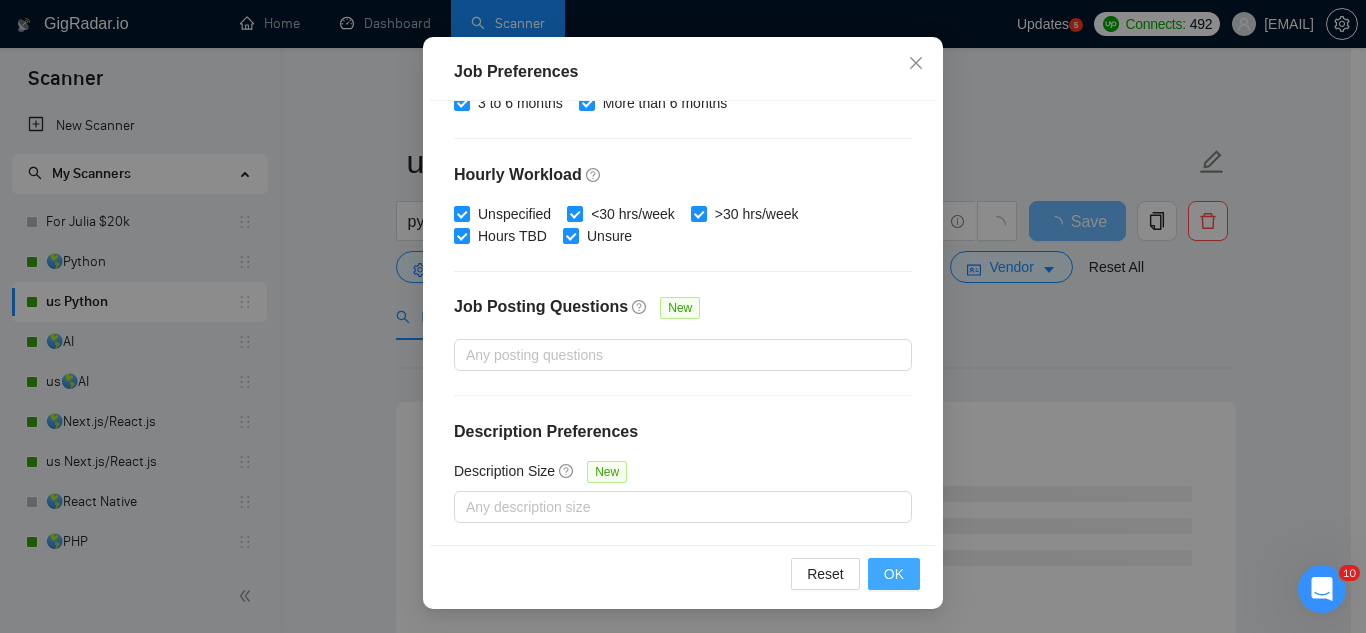type on "2000" 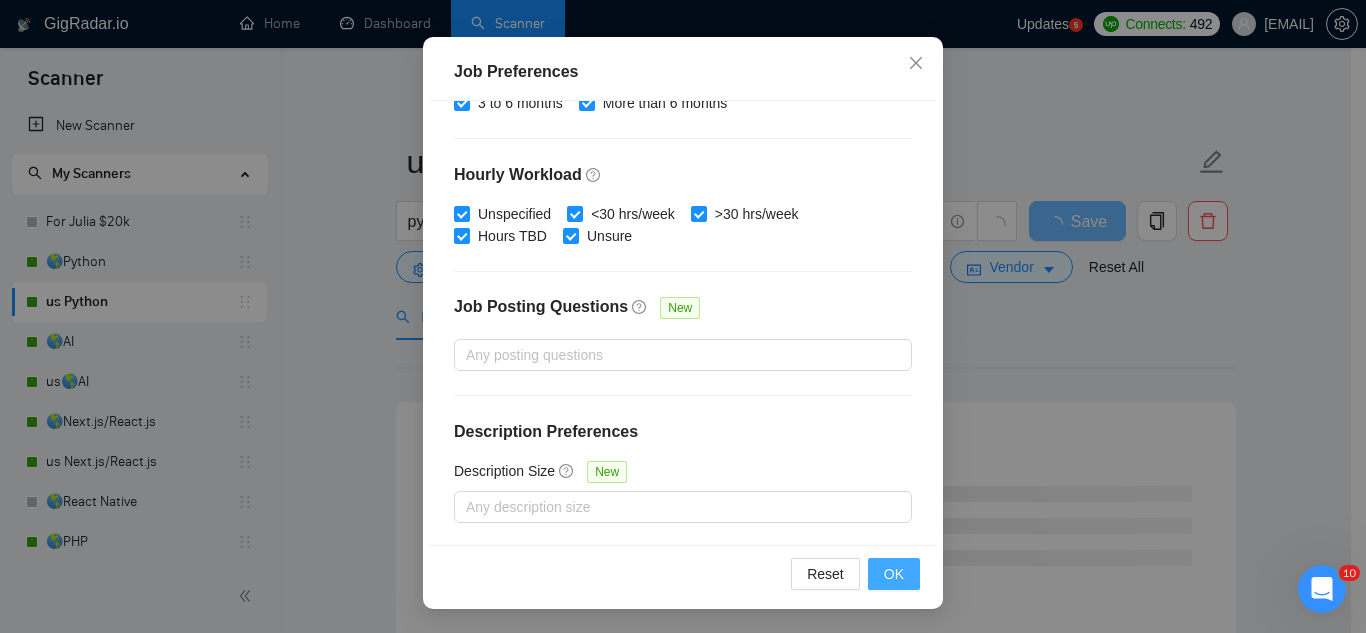 click on "OK" at bounding box center (894, 574) 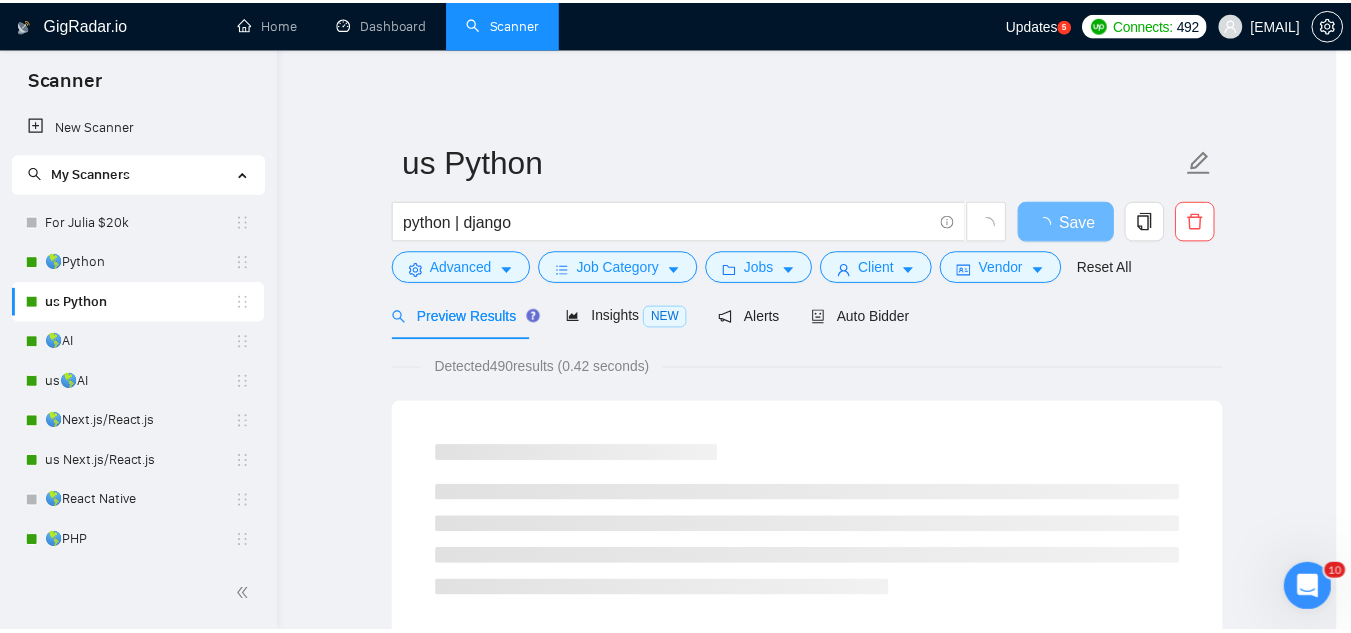scroll, scrollTop: 82, scrollLeft: 0, axis: vertical 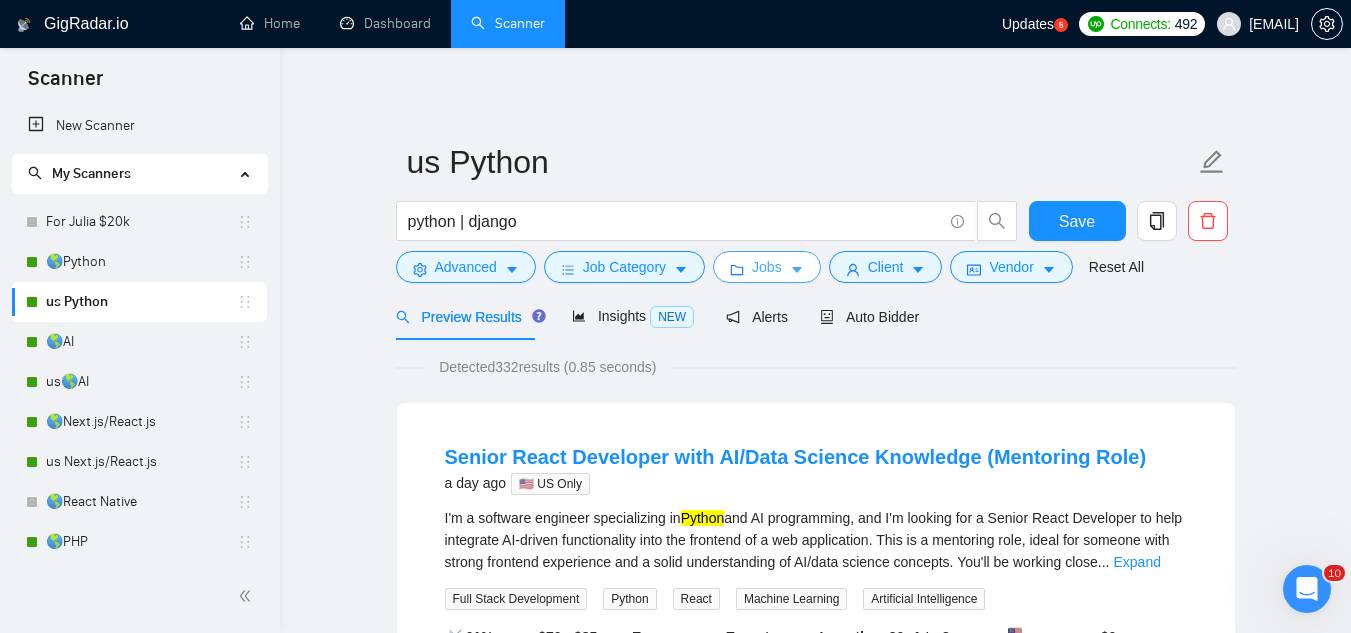 click on "Jobs" at bounding box center (767, 267) 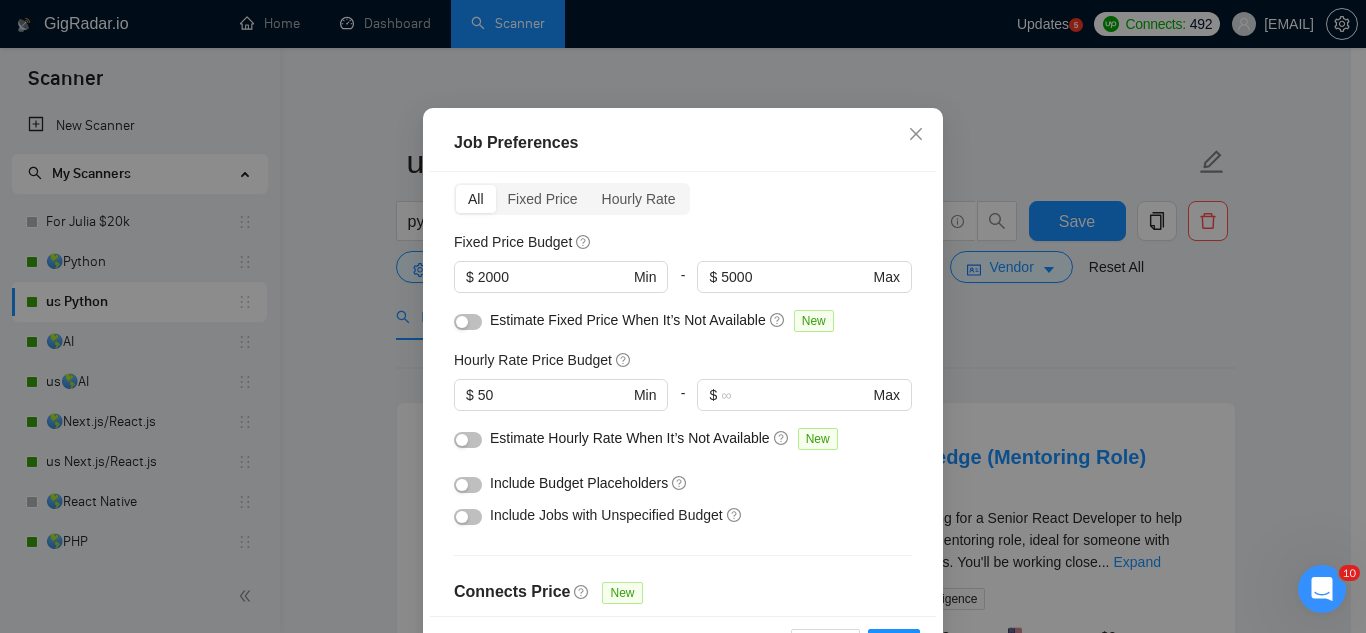 scroll, scrollTop: 0, scrollLeft: 0, axis: both 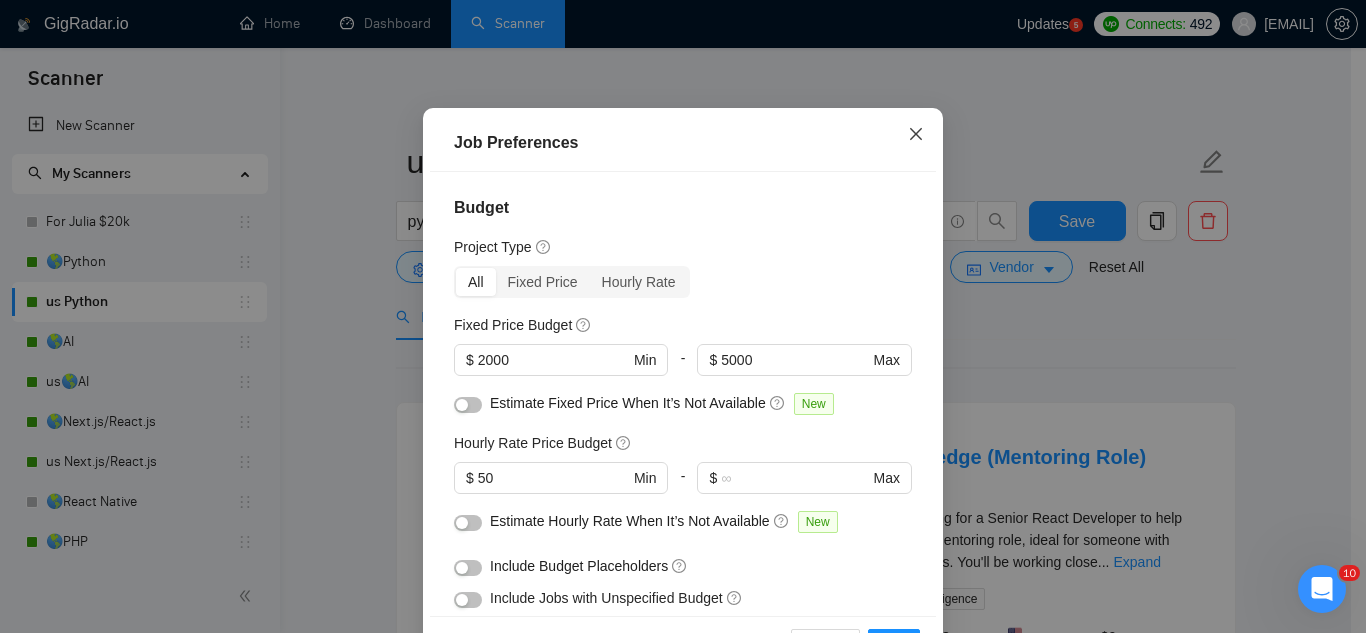 drag, startPoint x: 907, startPoint y: 219, endPoint x: 967, endPoint y: 215, distance: 60.133186 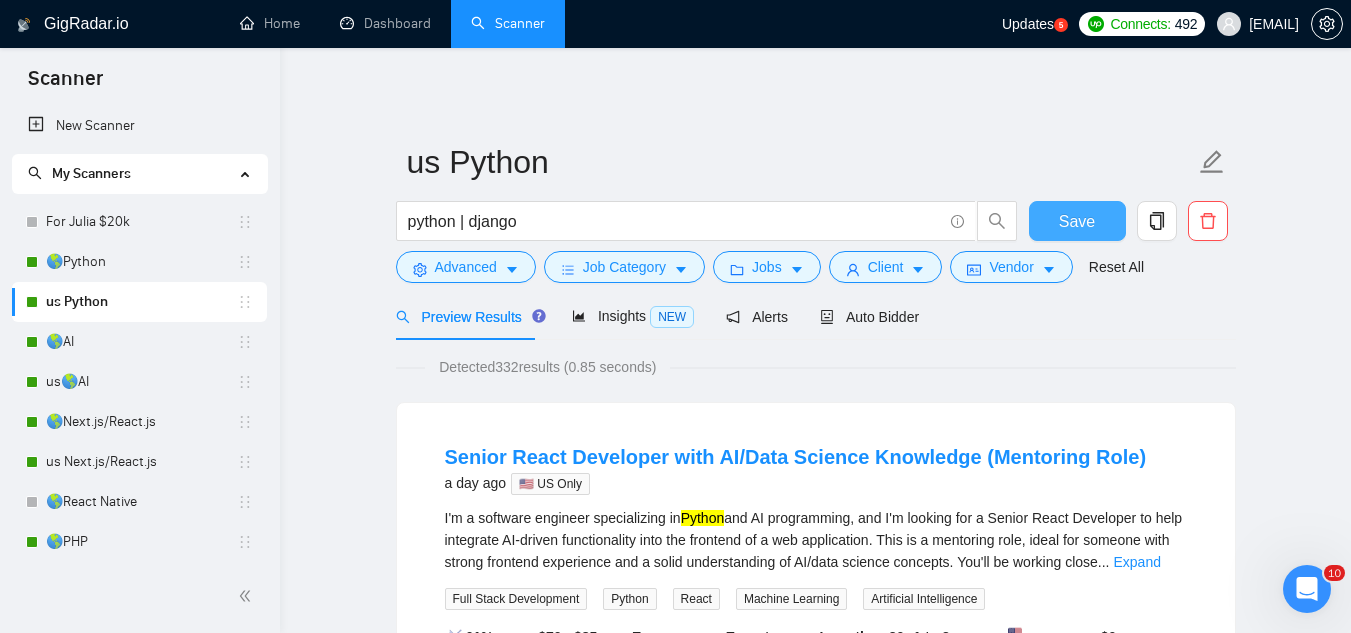 click on "Save" at bounding box center [1077, 221] 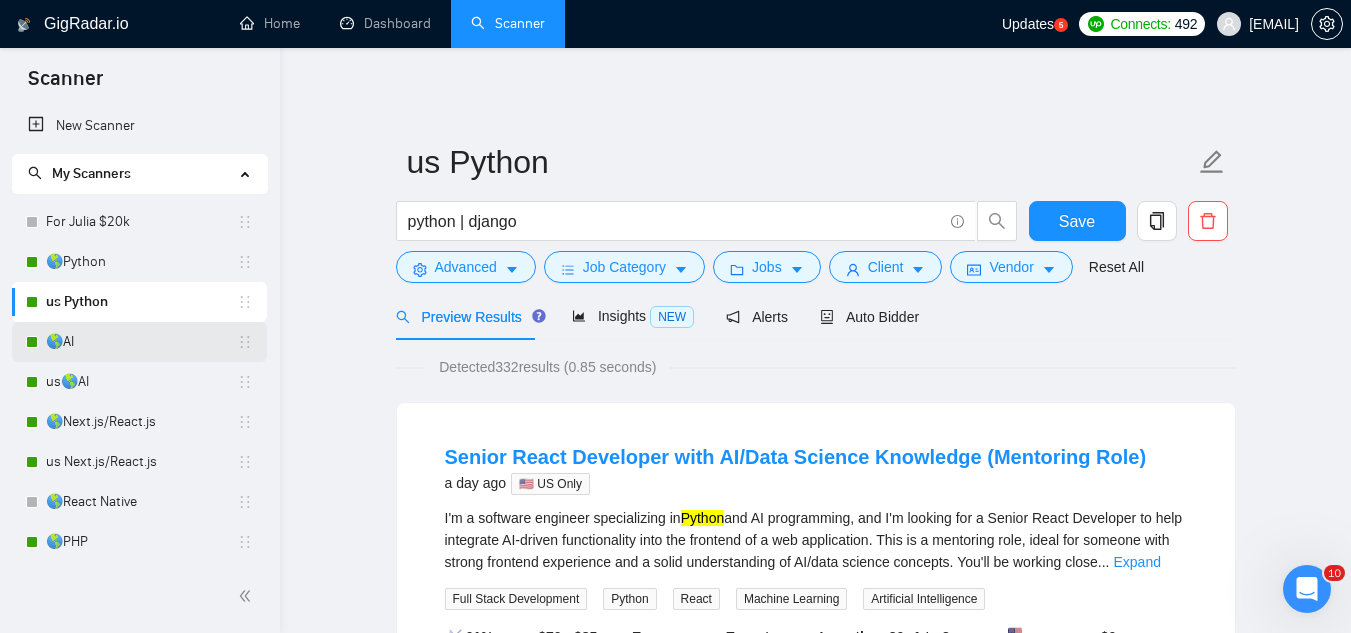 click on "🌎AI" at bounding box center [141, 342] 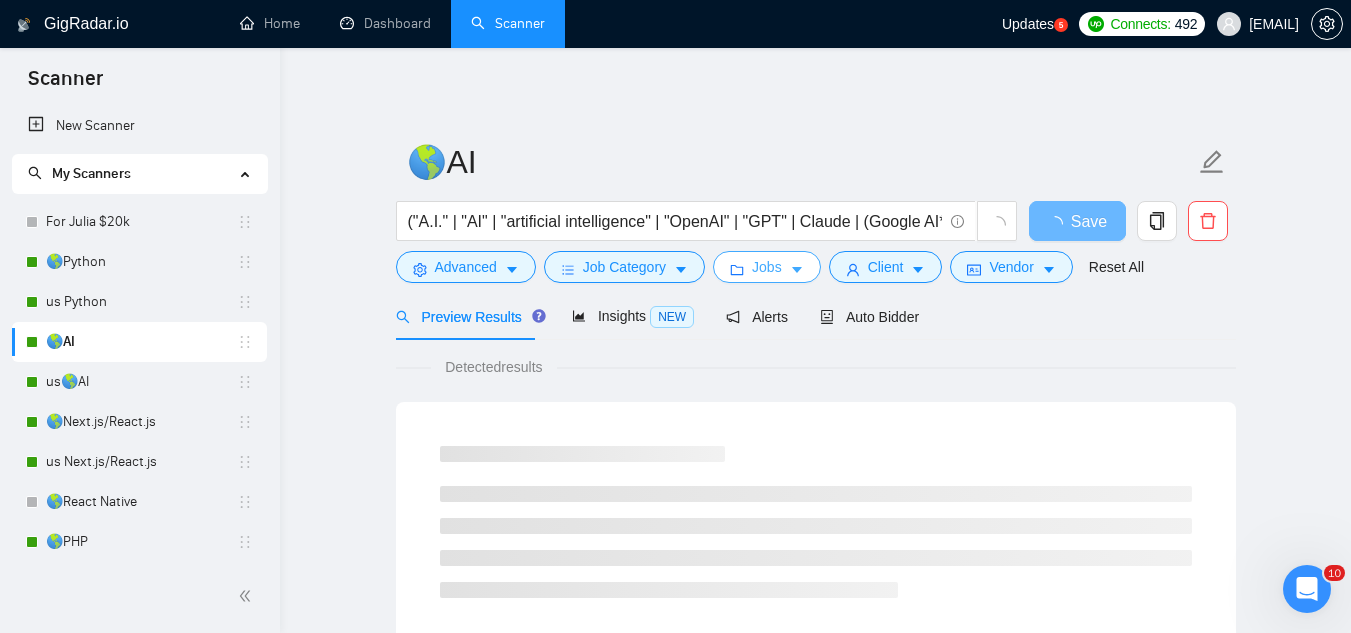click on "Jobs" at bounding box center [767, 267] 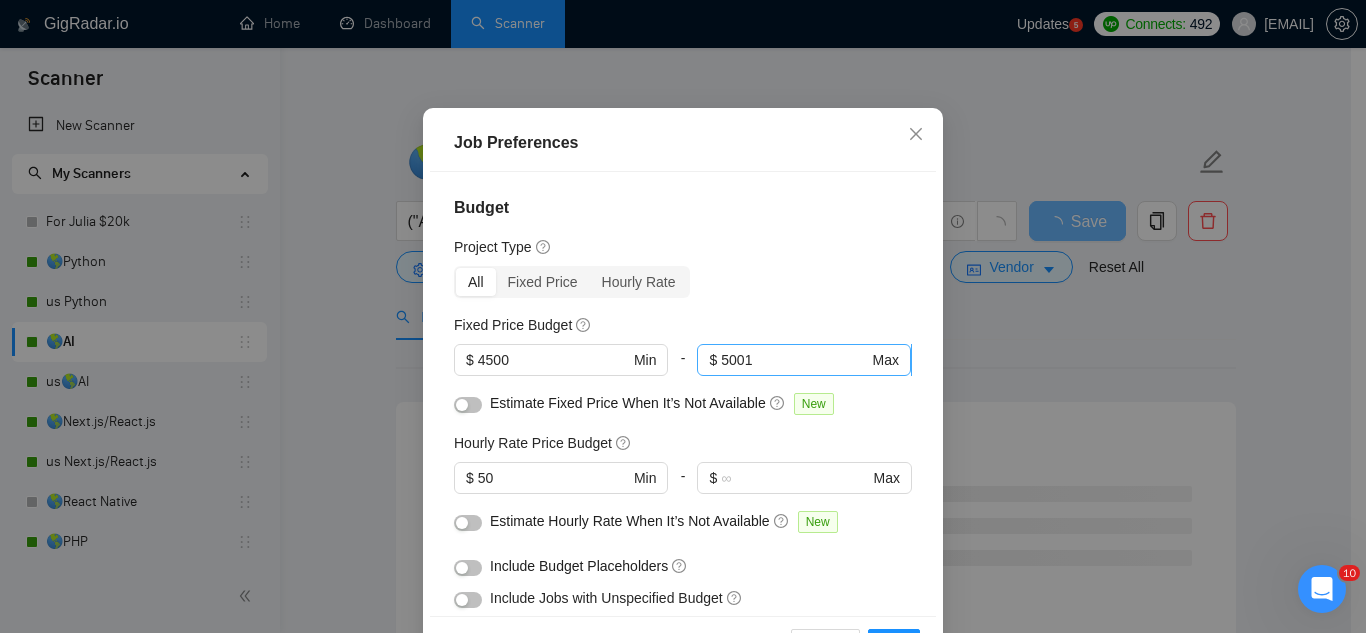 click on "5001" at bounding box center [794, 360] 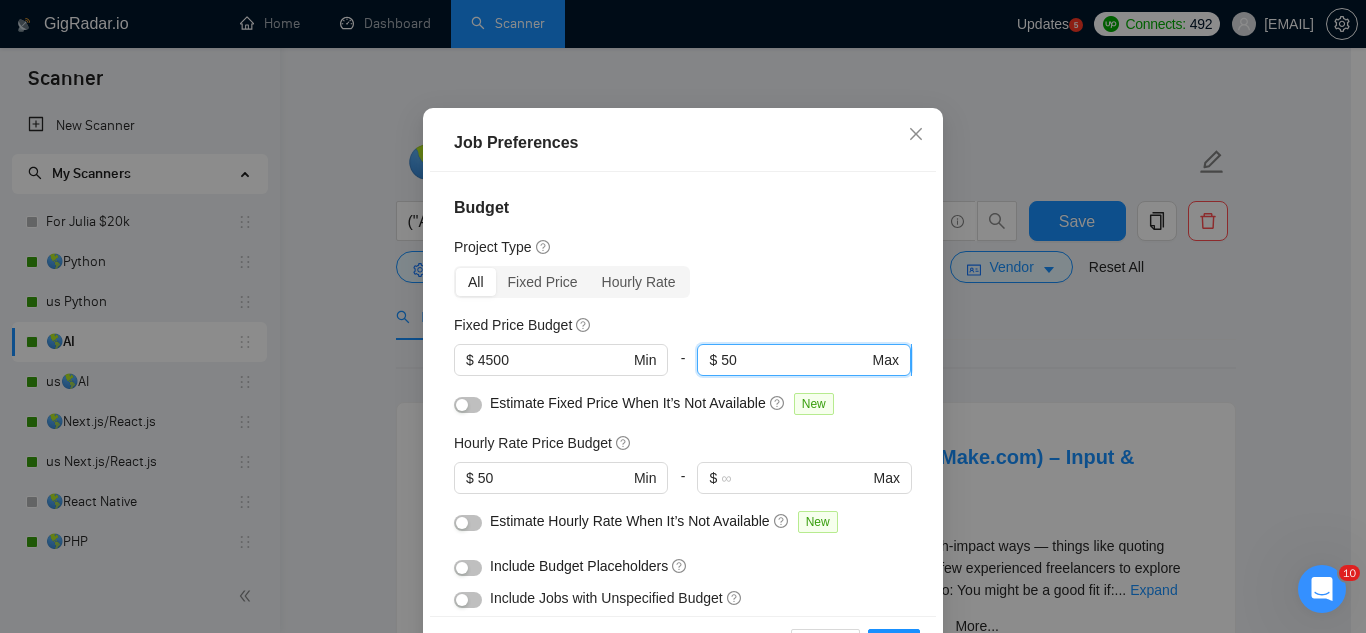 type on "5" 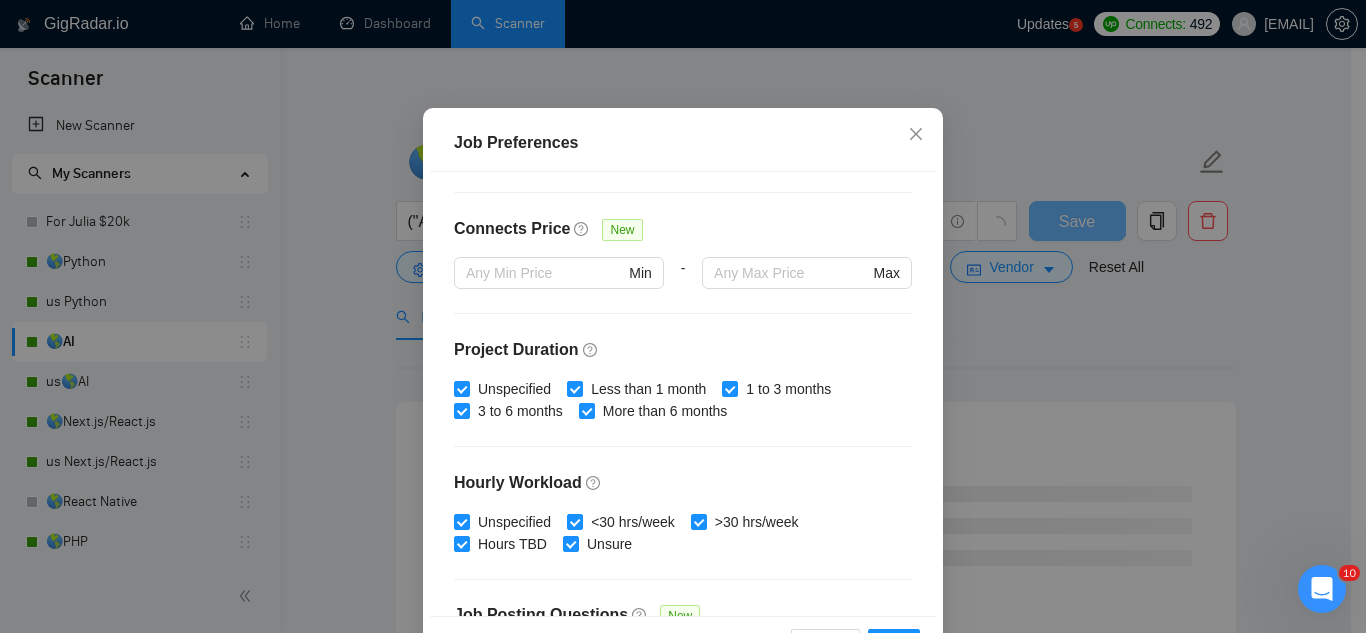 scroll, scrollTop: 683, scrollLeft: 0, axis: vertical 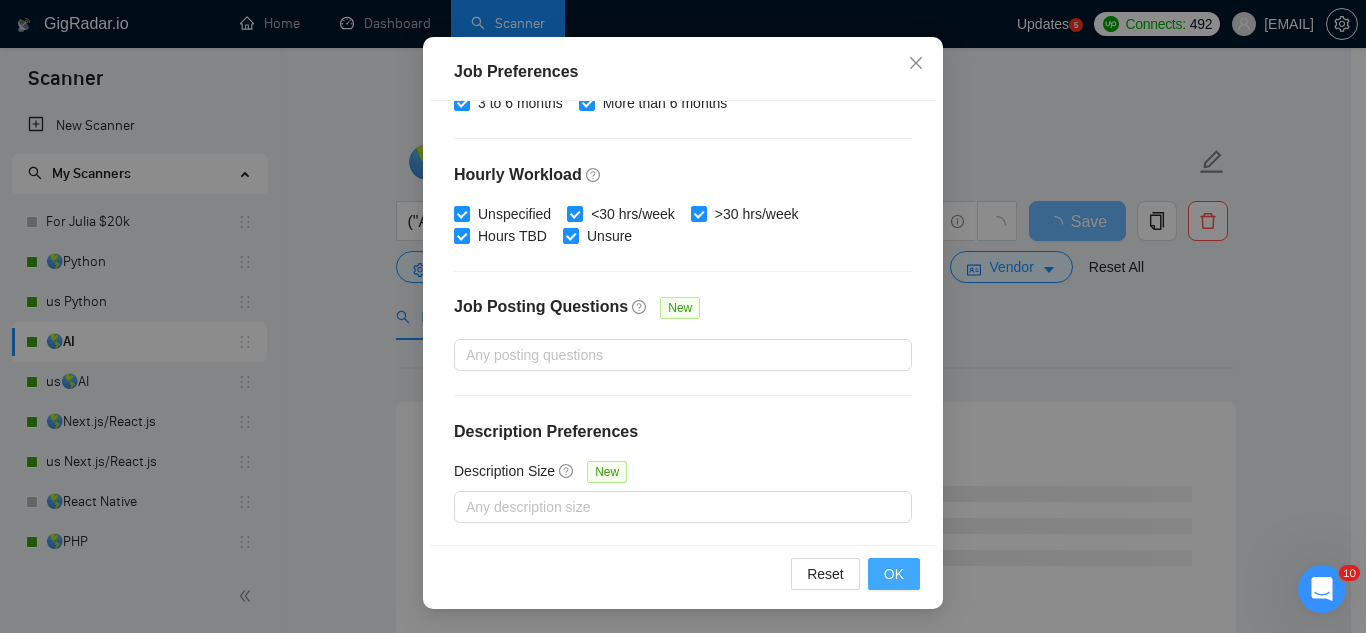 type on "4999" 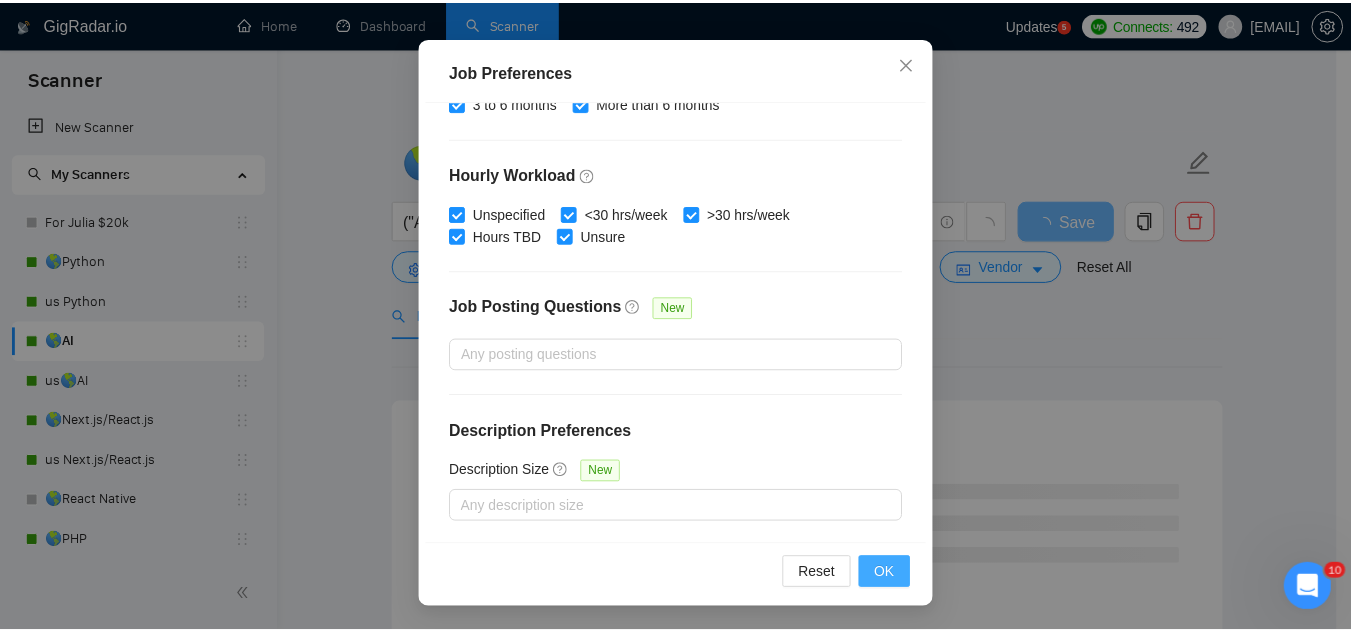 scroll, scrollTop: 82, scrollLeft: 0, axis: vertical 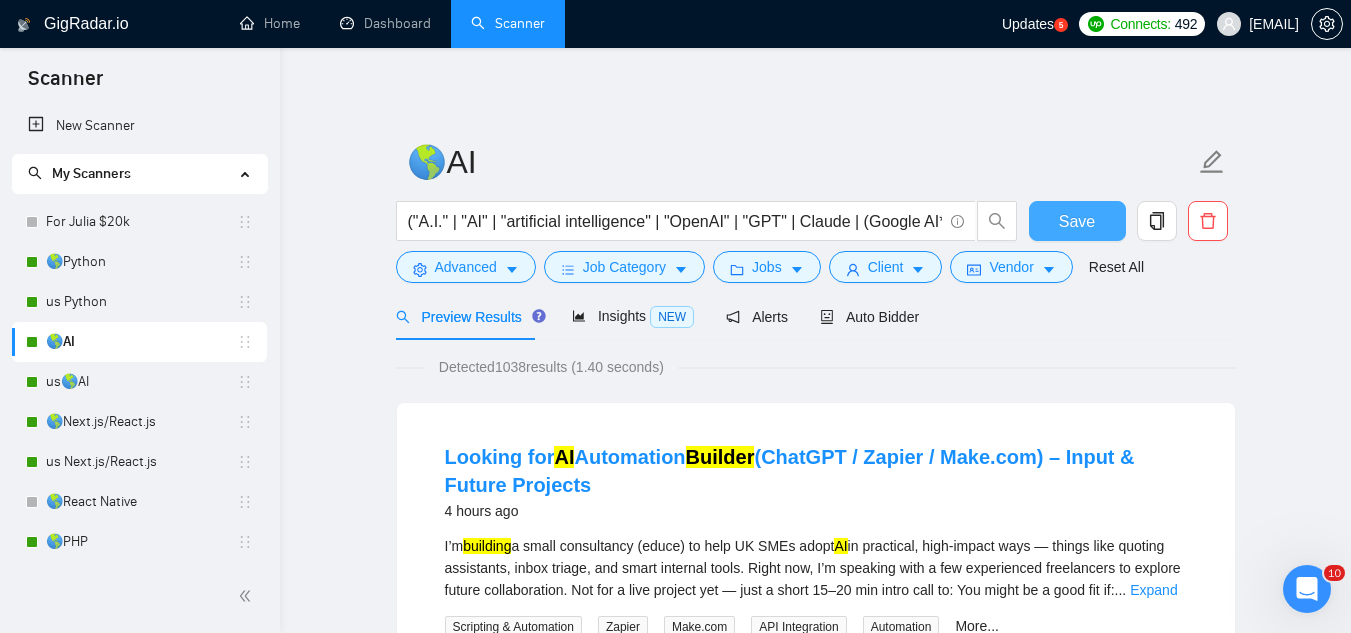 click on "Save" at bounding box center (1077, 221) 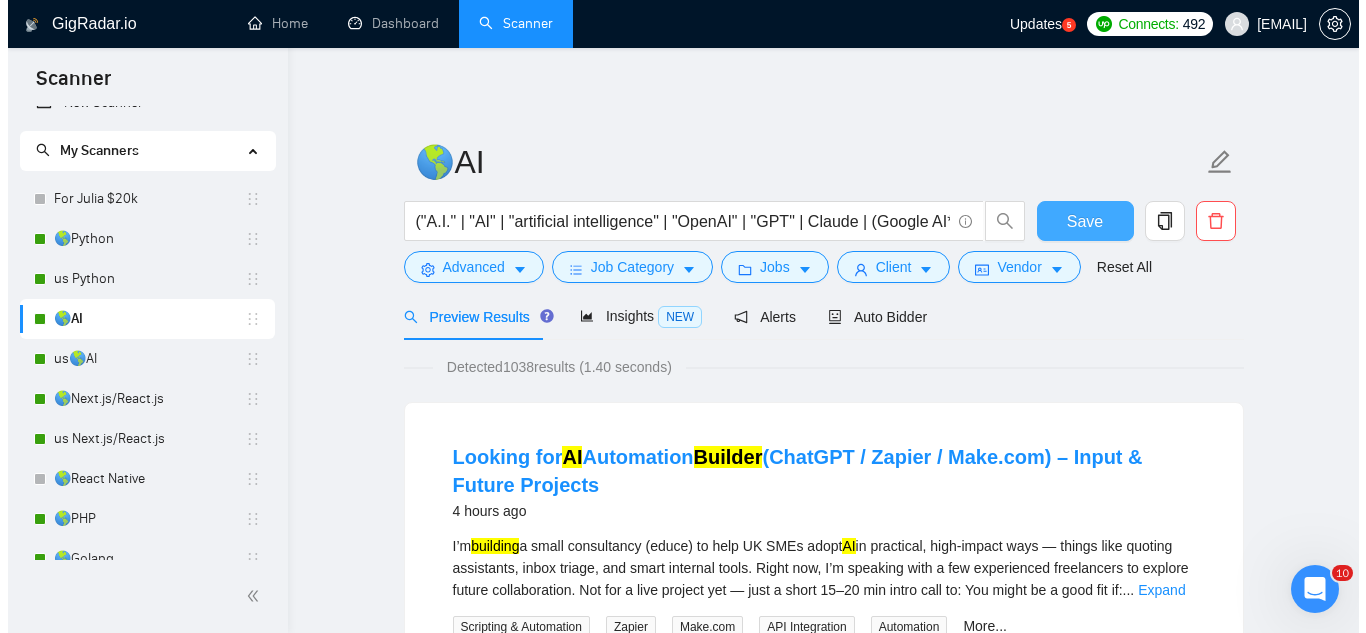 scroll, scrollTop: 22, scrollLeft: 0, axis: vertical 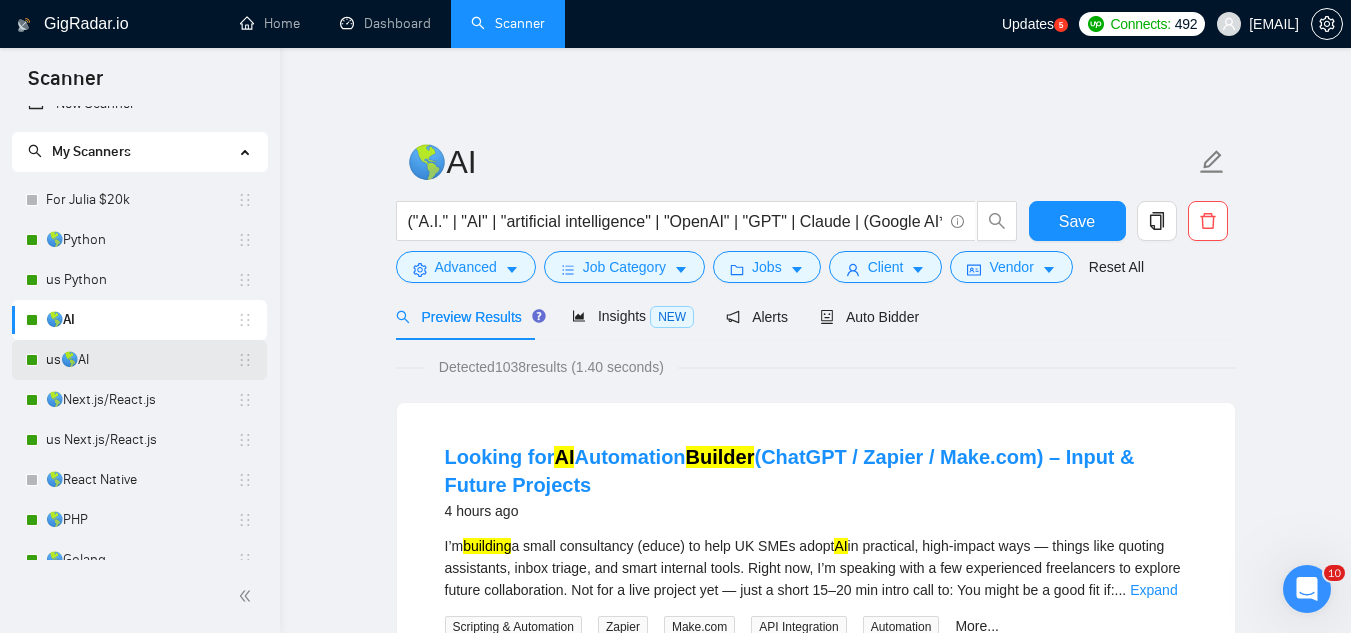 click on "us🌎AI" at bounding box center (141, 360) 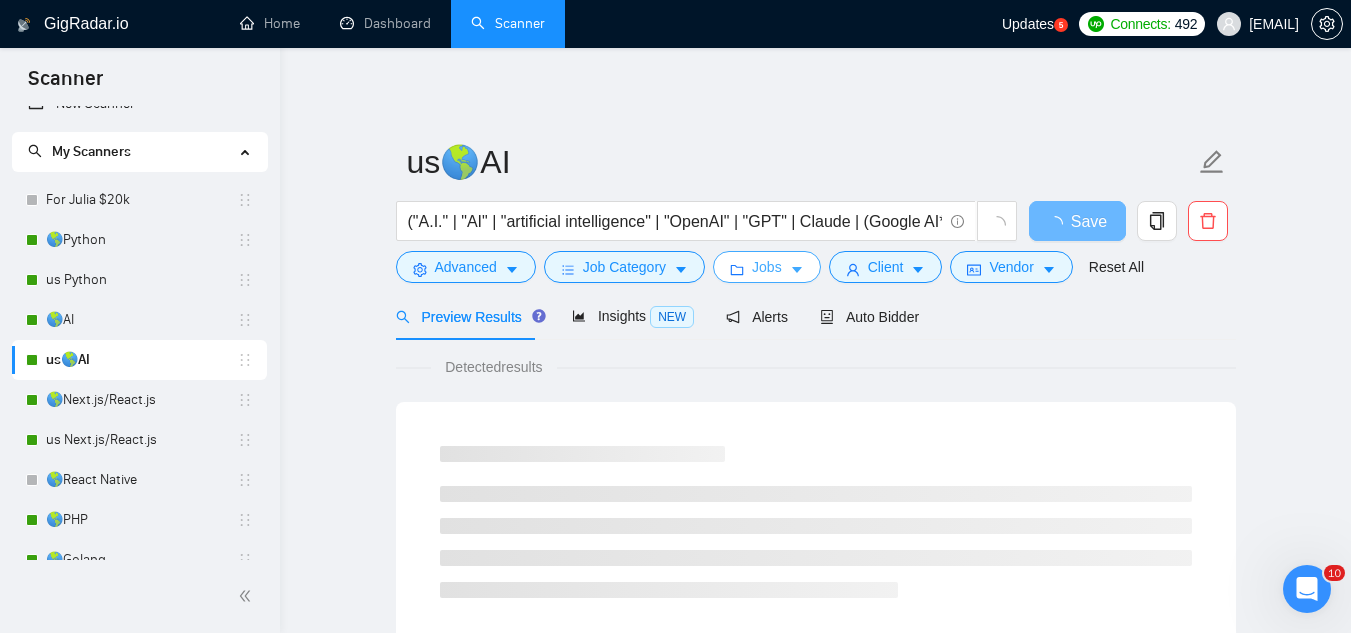click on "Jobs" at bounding box center (767, 267) 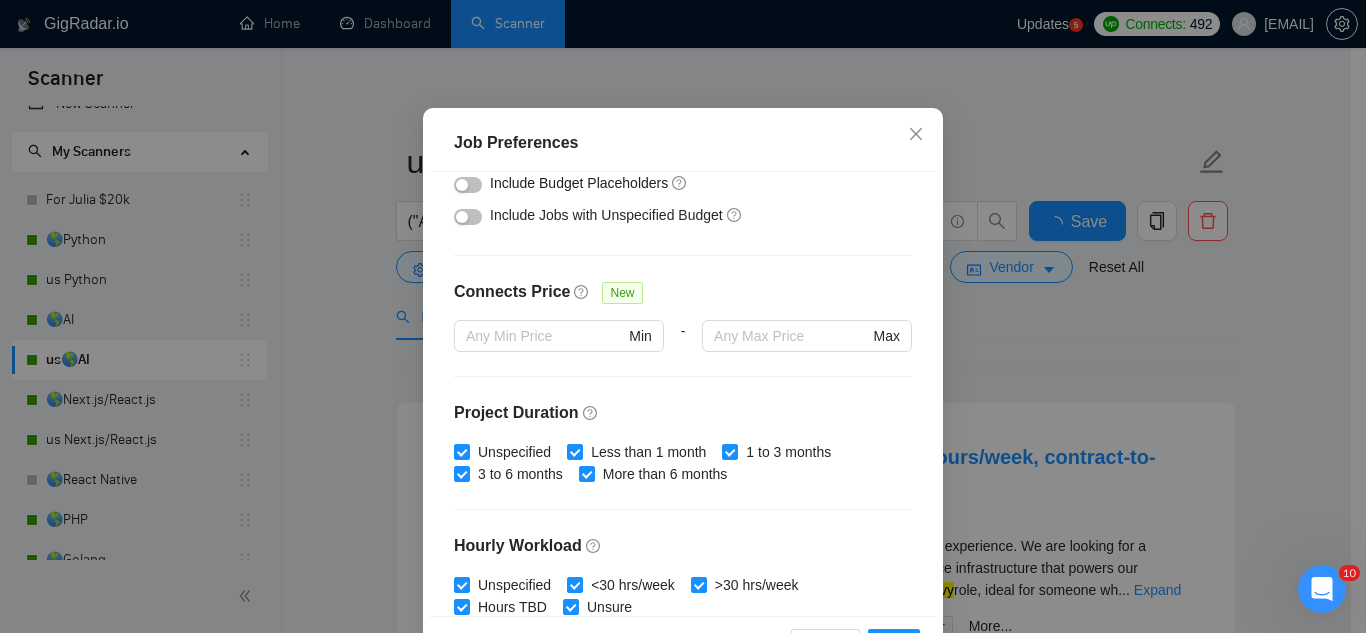 scroll, scrollTop: 0, scrollLeft: 0, axis: both 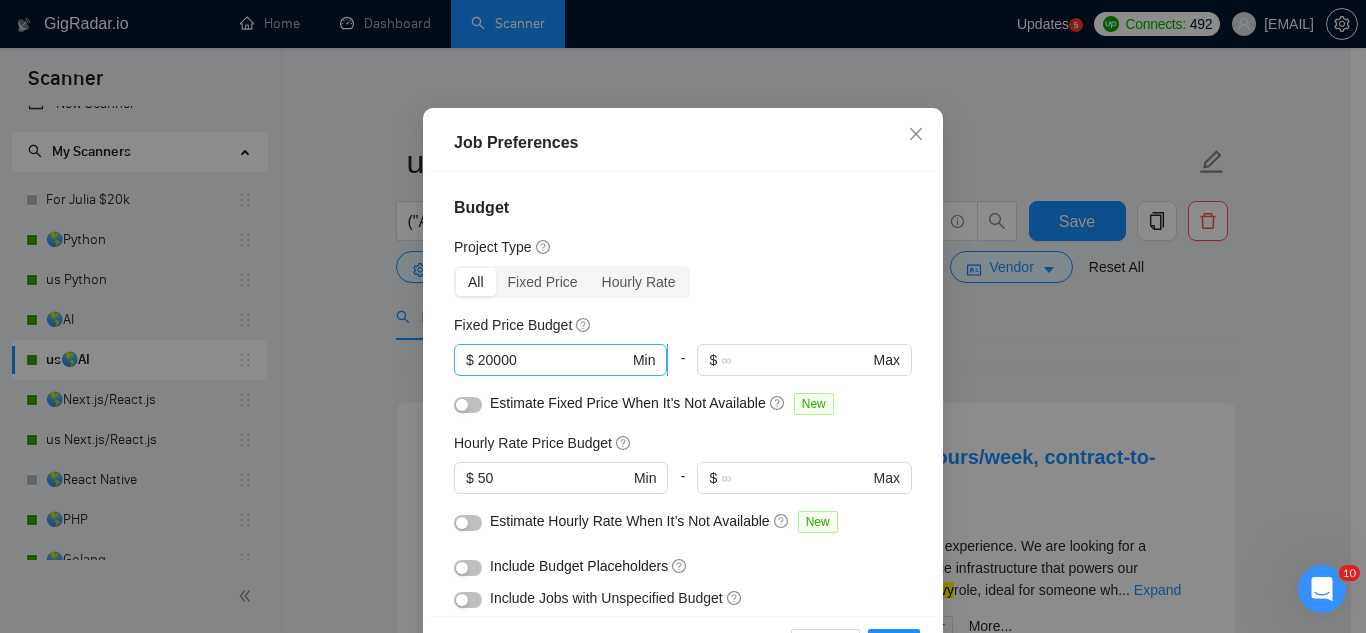 click on "20000" at bounding box center [553, 360] 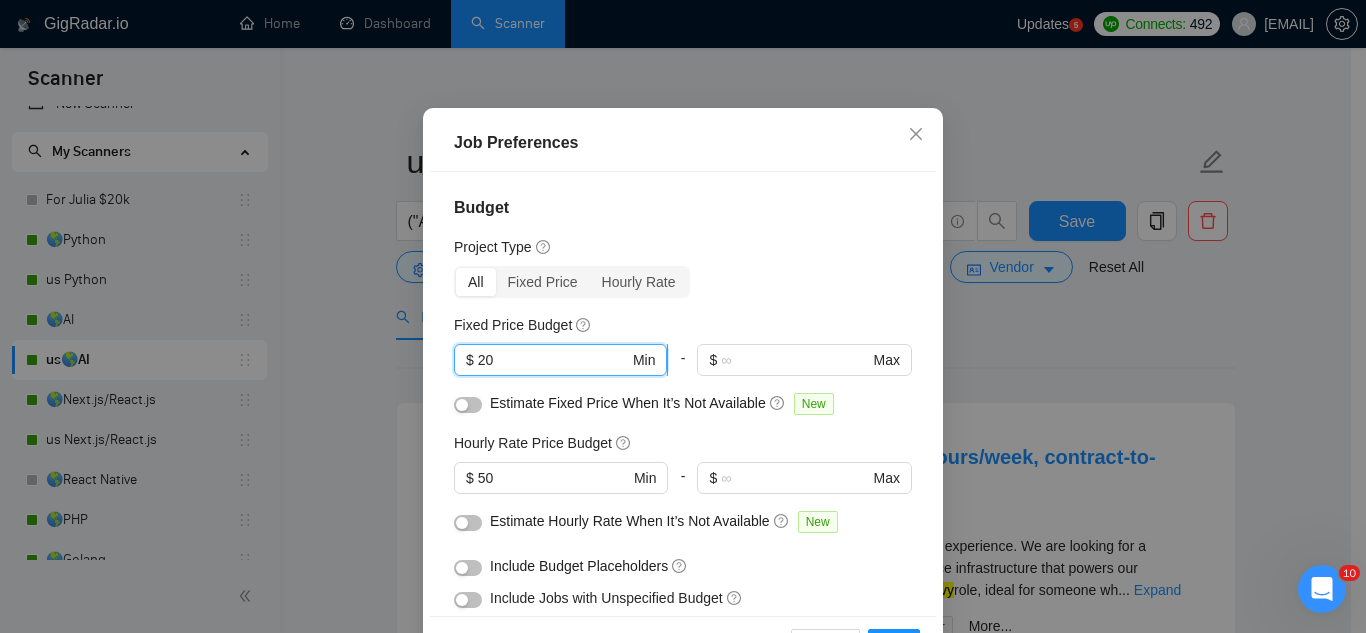 type on "2" 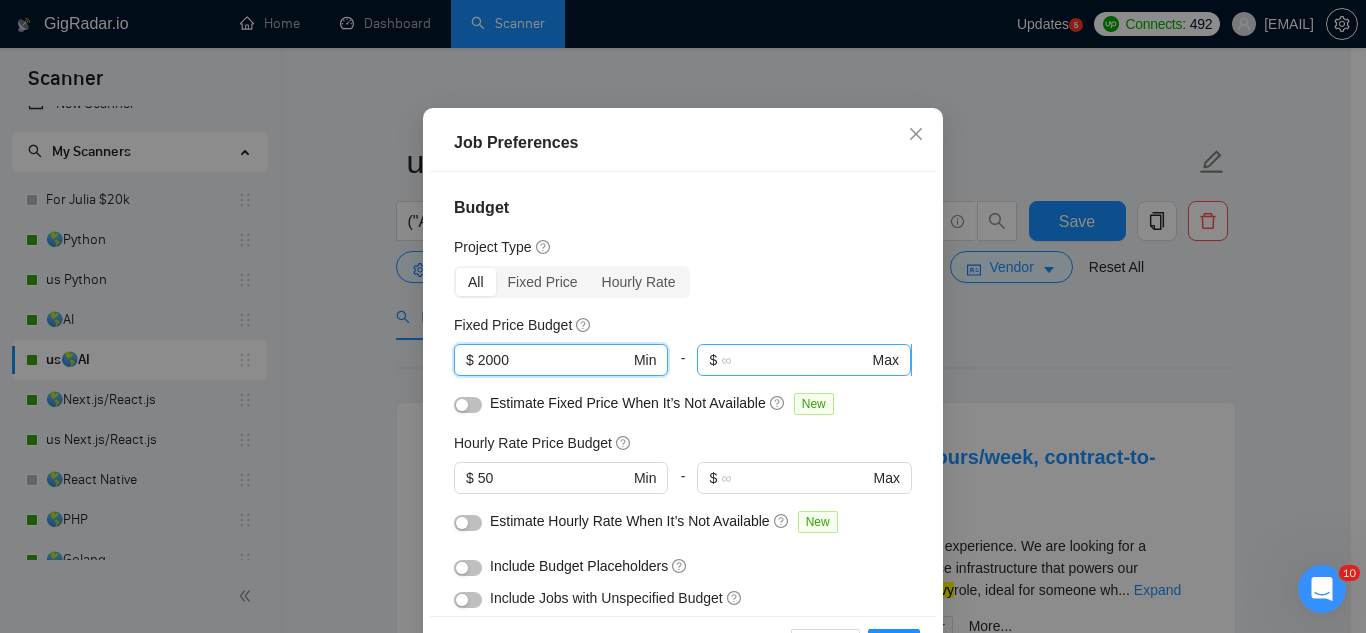 type on "2000" 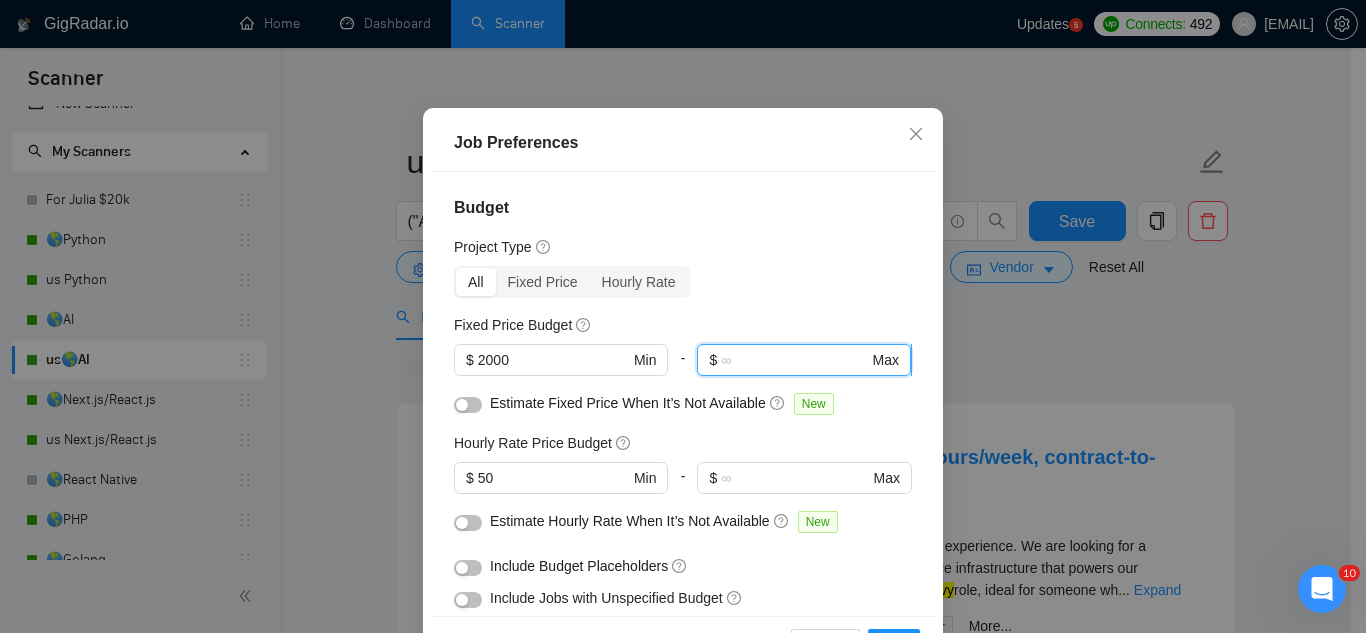 click at bounding box center [794, 360] 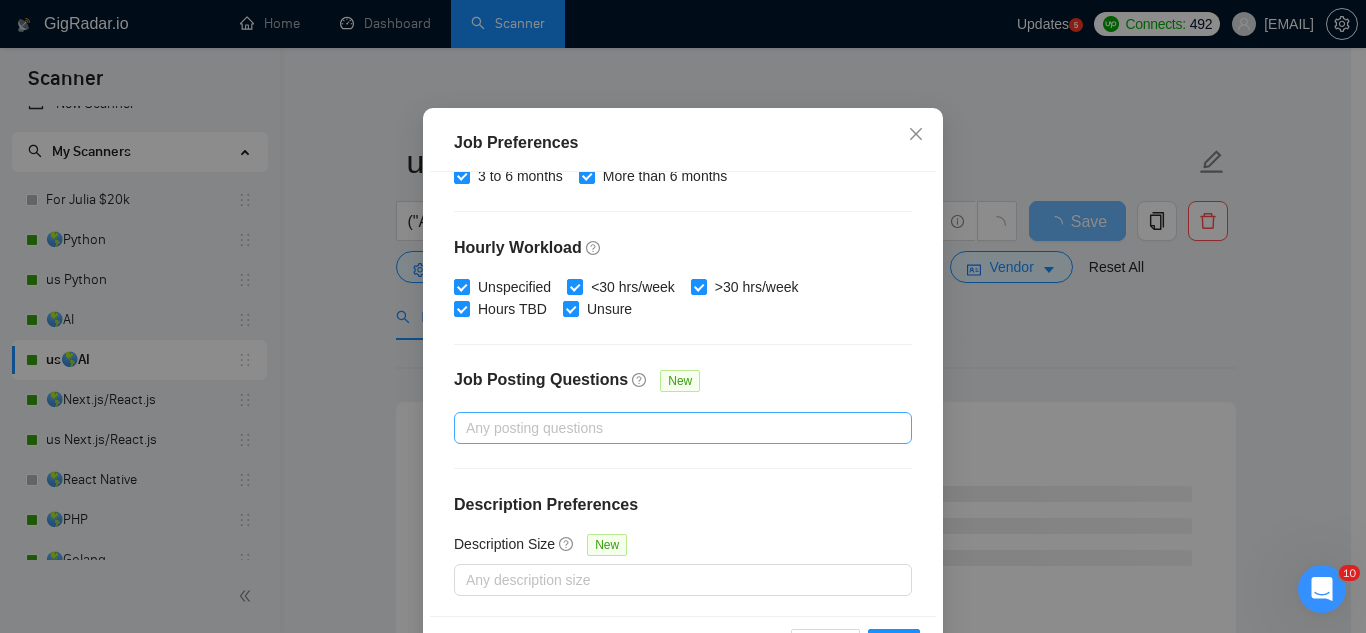 scroll, scrollTop: 683, scrollLeft: 0, axis: vertical 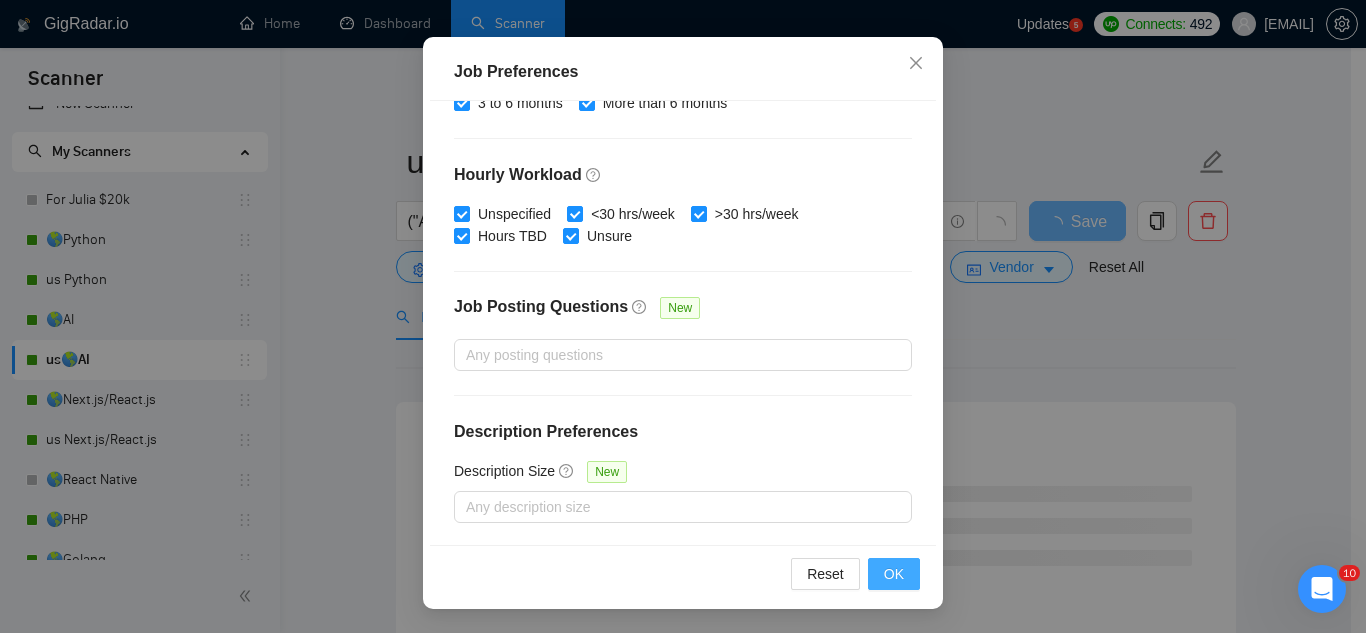 type on "4999" 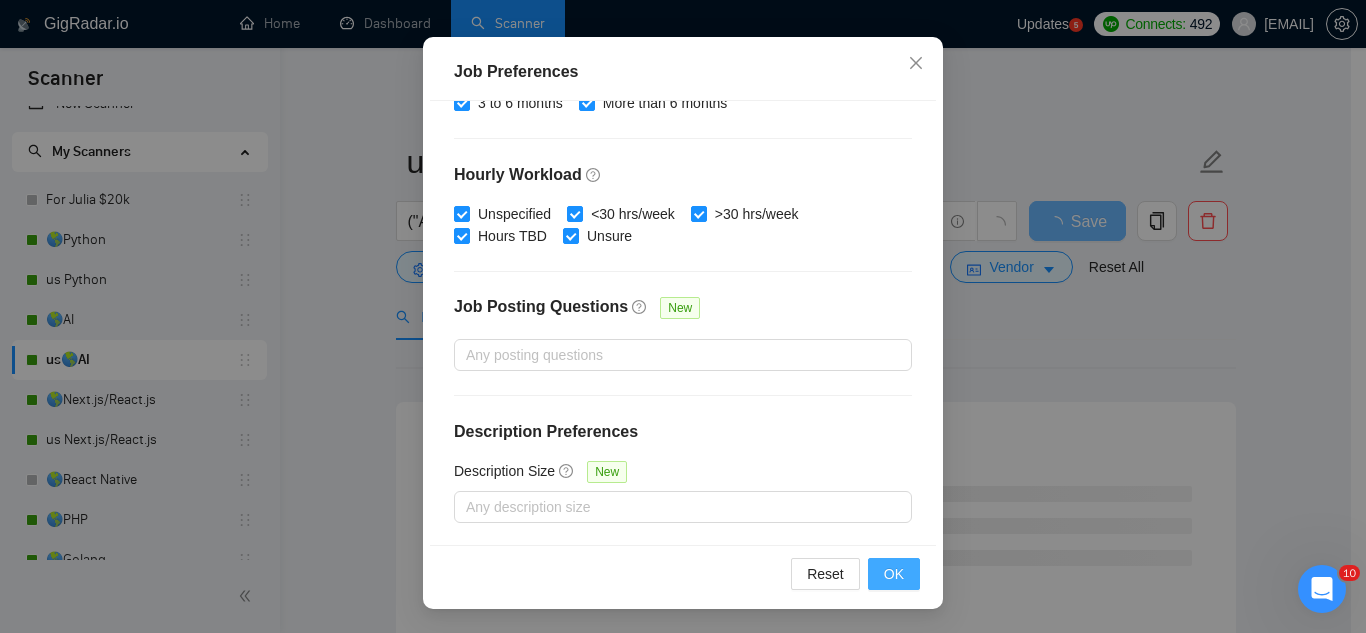click on "OK" at bounding box center [894, 574] 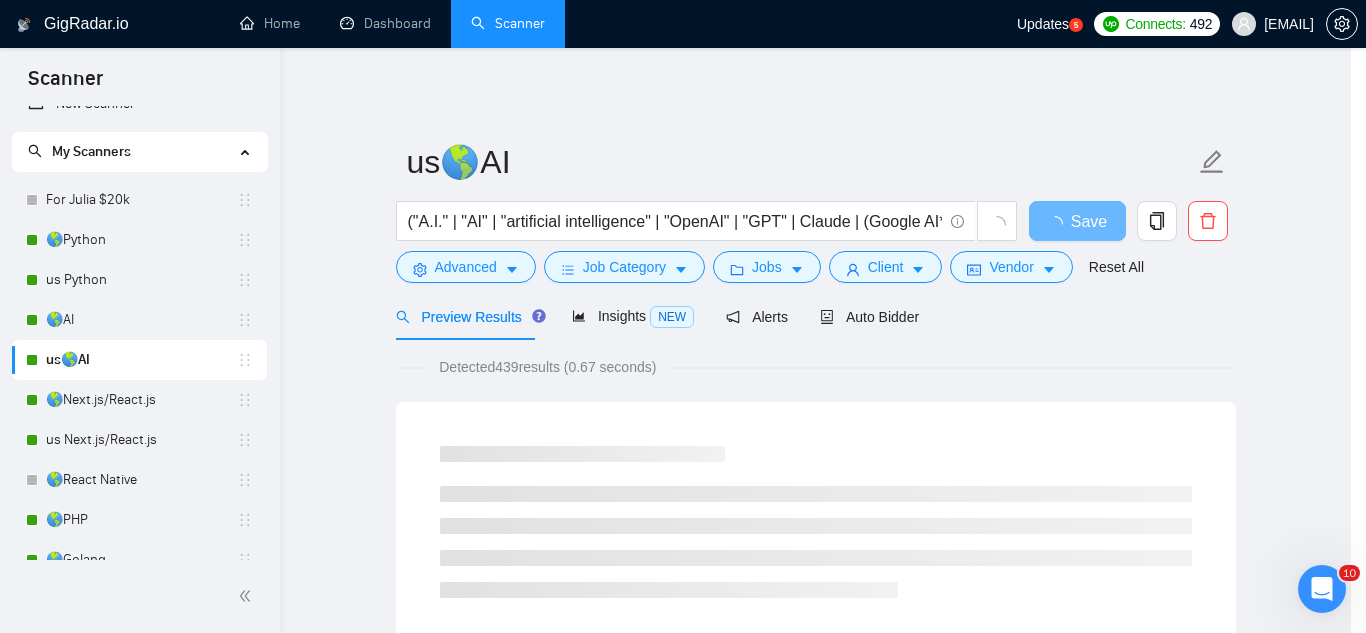 scroll, scrollTop: 82, scrollLeft: 0, axis: vertical 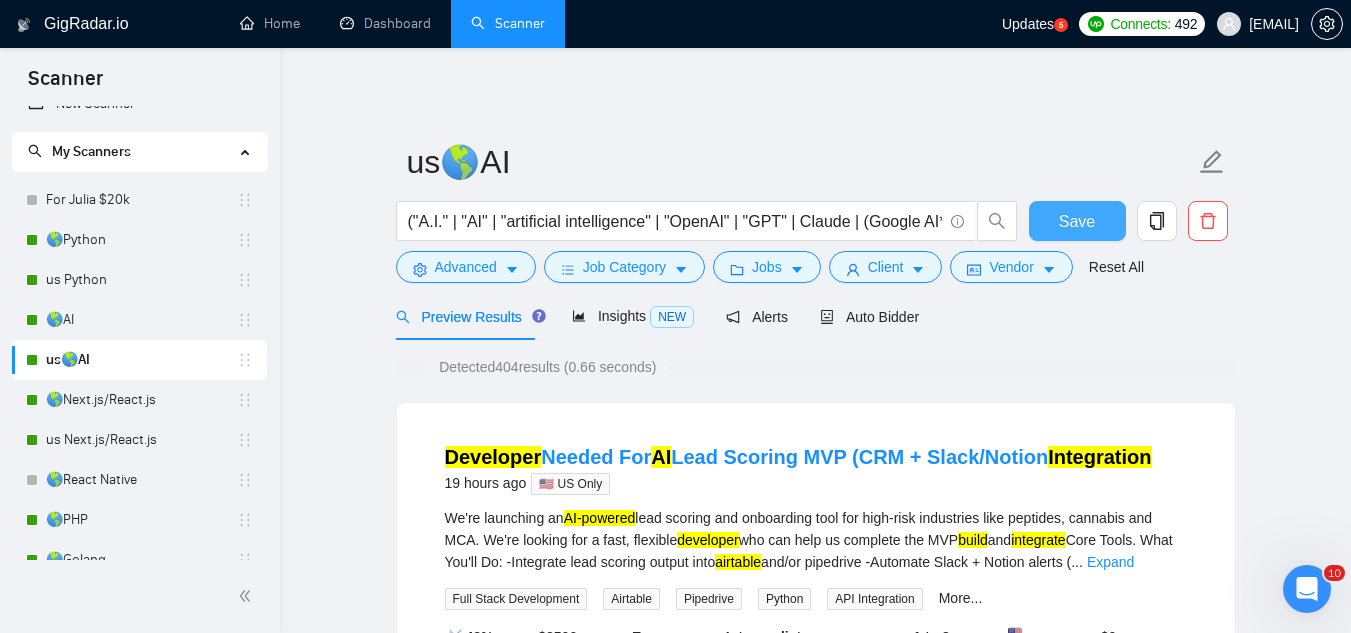 click on "Save" at bounding box center [1077, 221] 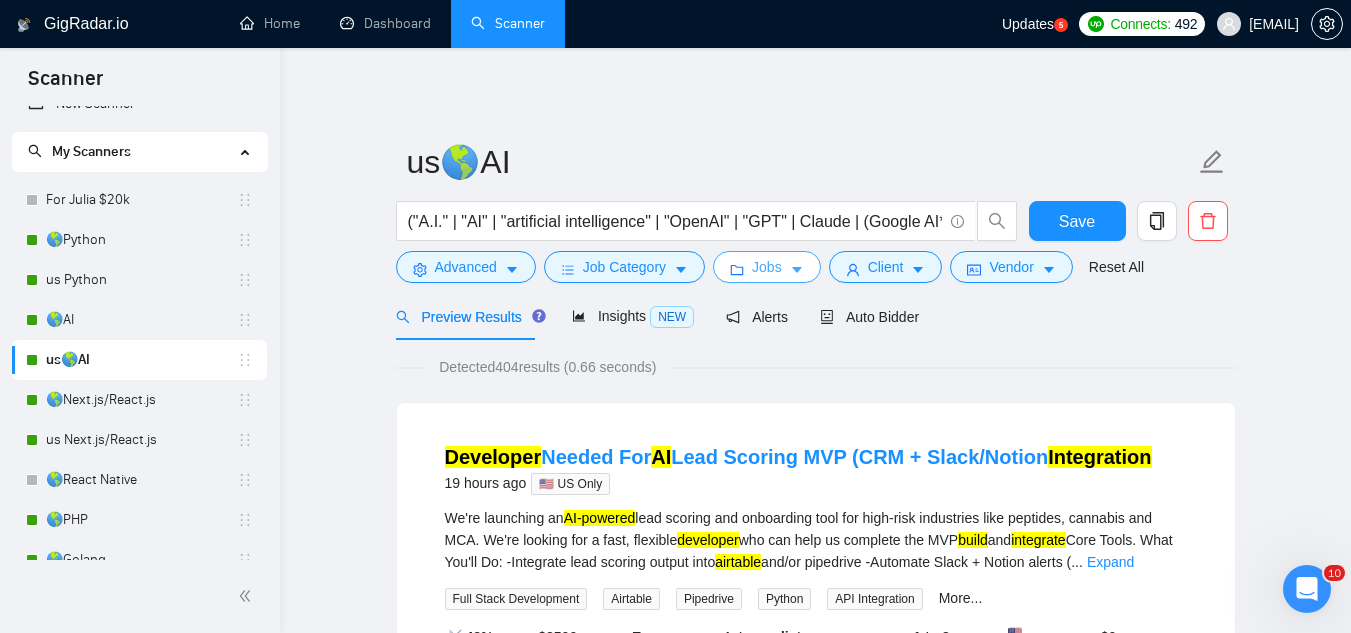 click on "Jobs" at bounding box center (767, 267) 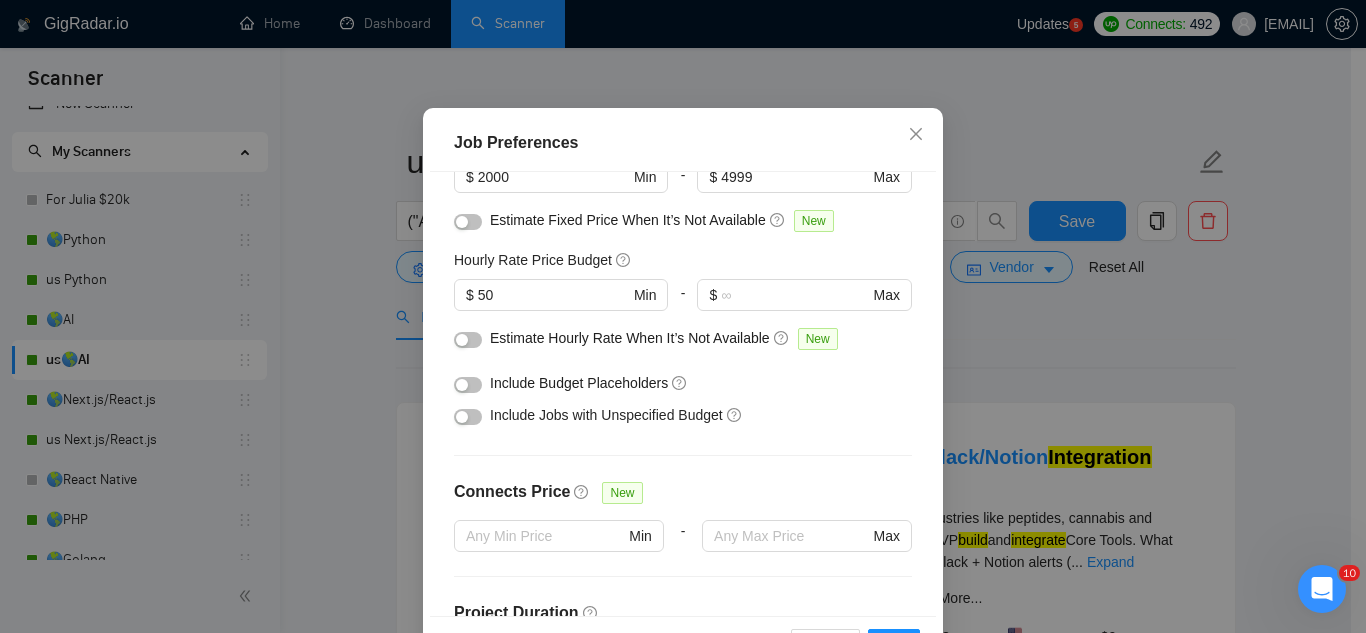 scroll, scrollTop: 83, scrollLeft: 0, axis: vertical 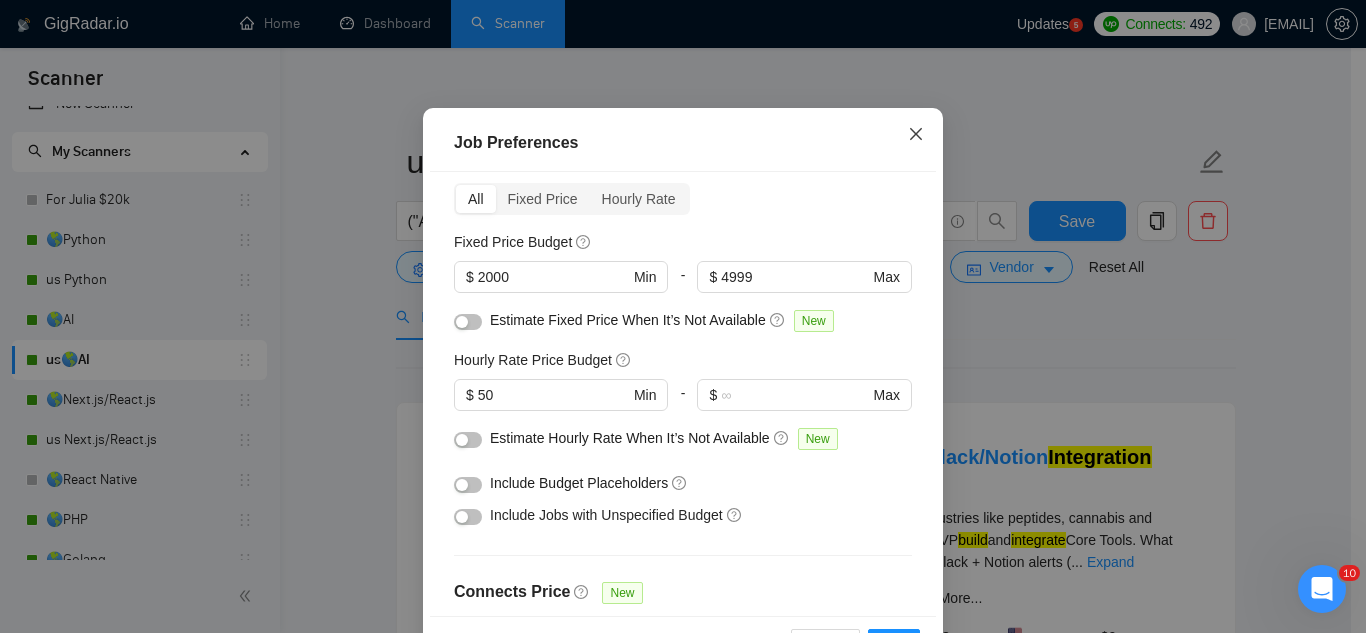 click 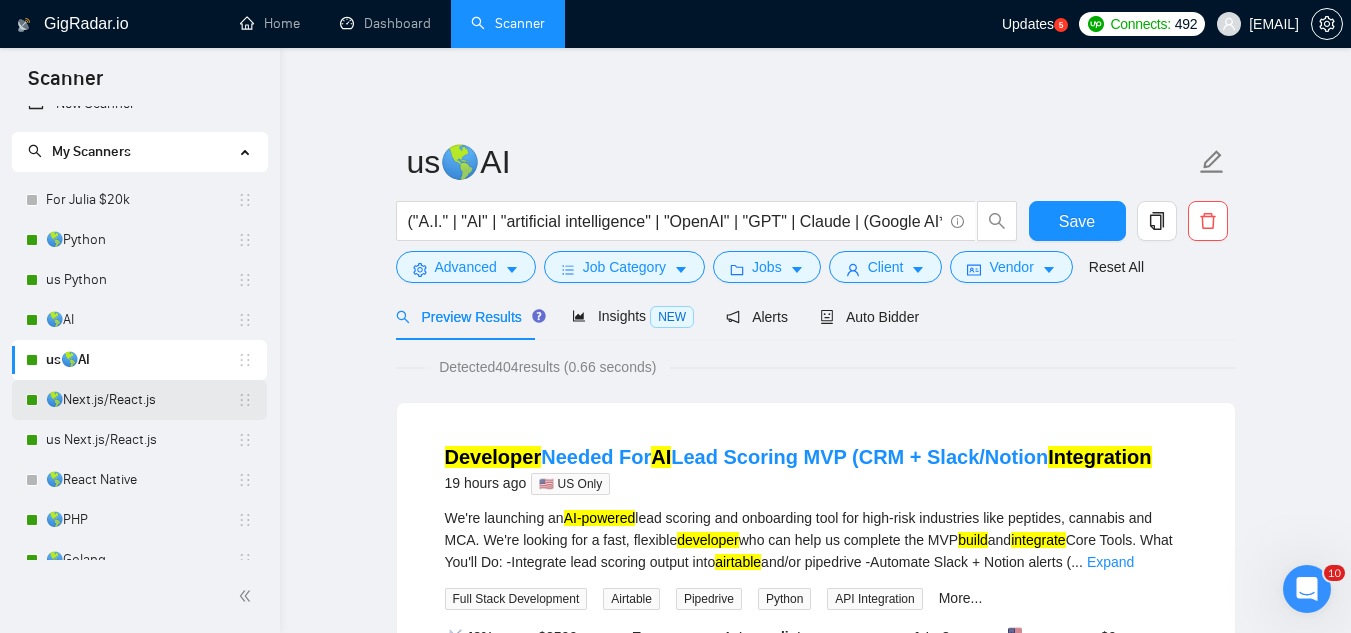 click on "🌎Next.js/React.js" at bounding box center (141, 400) 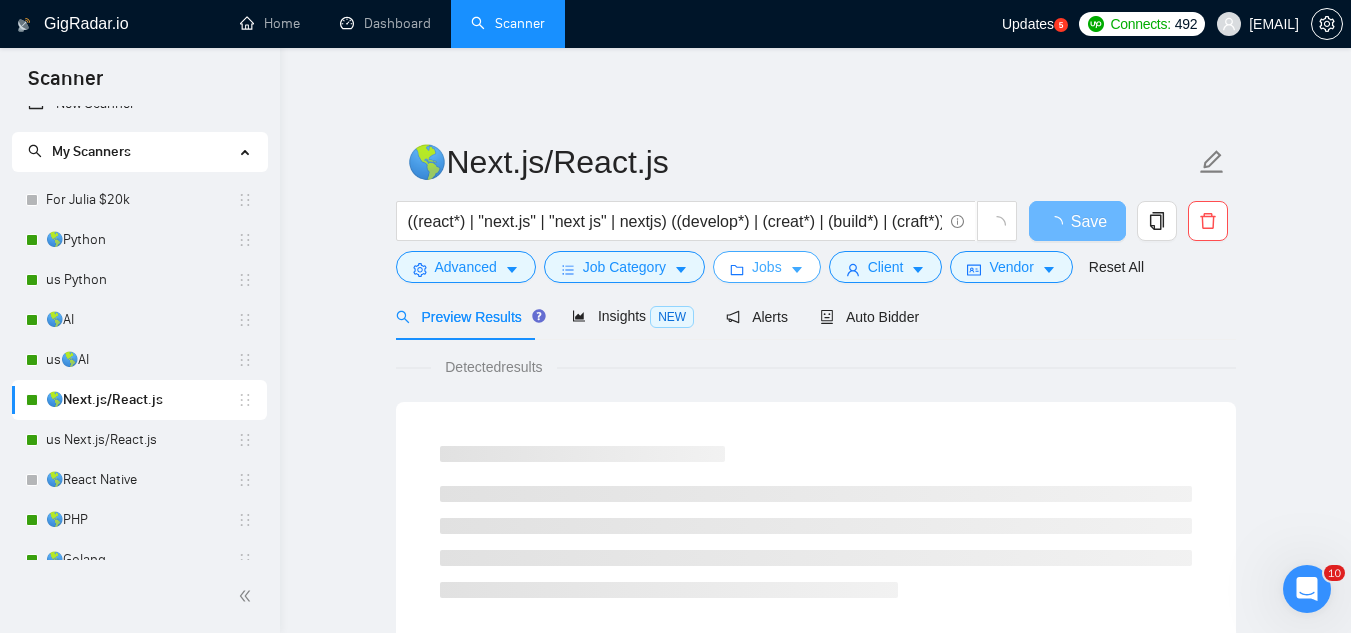 click on "Jobs" at bounding box center [767, 267] 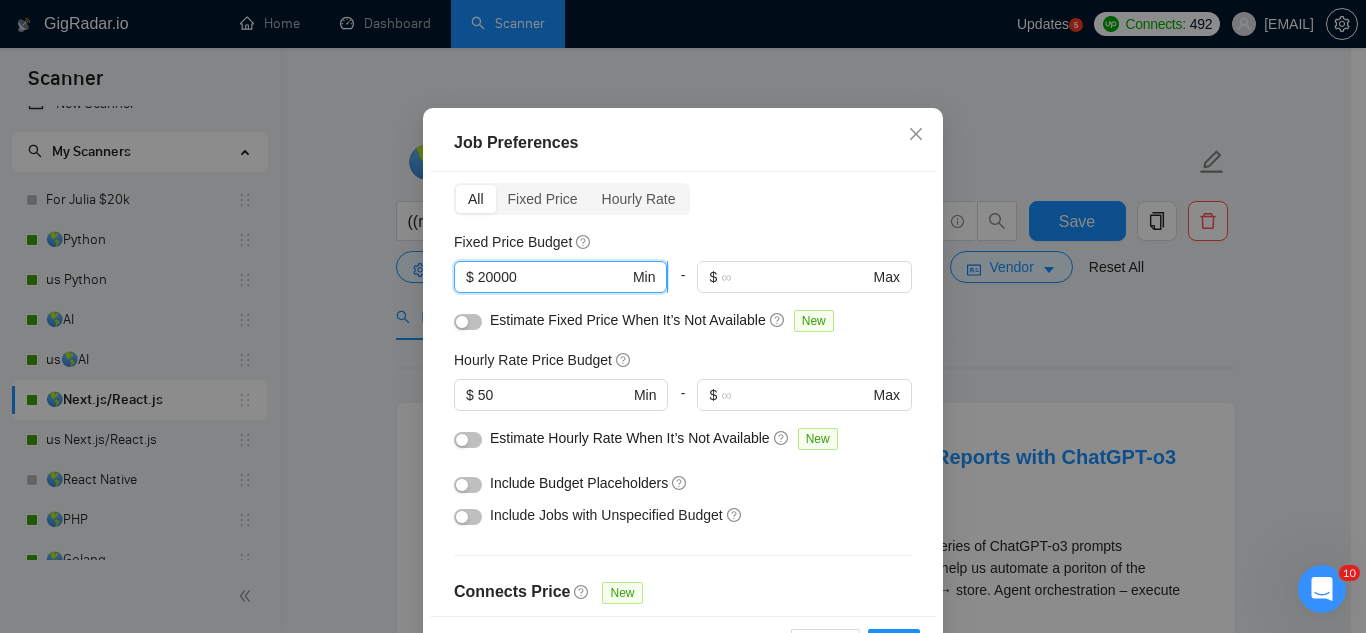 click on "20000" at bounding box center (553, 277) 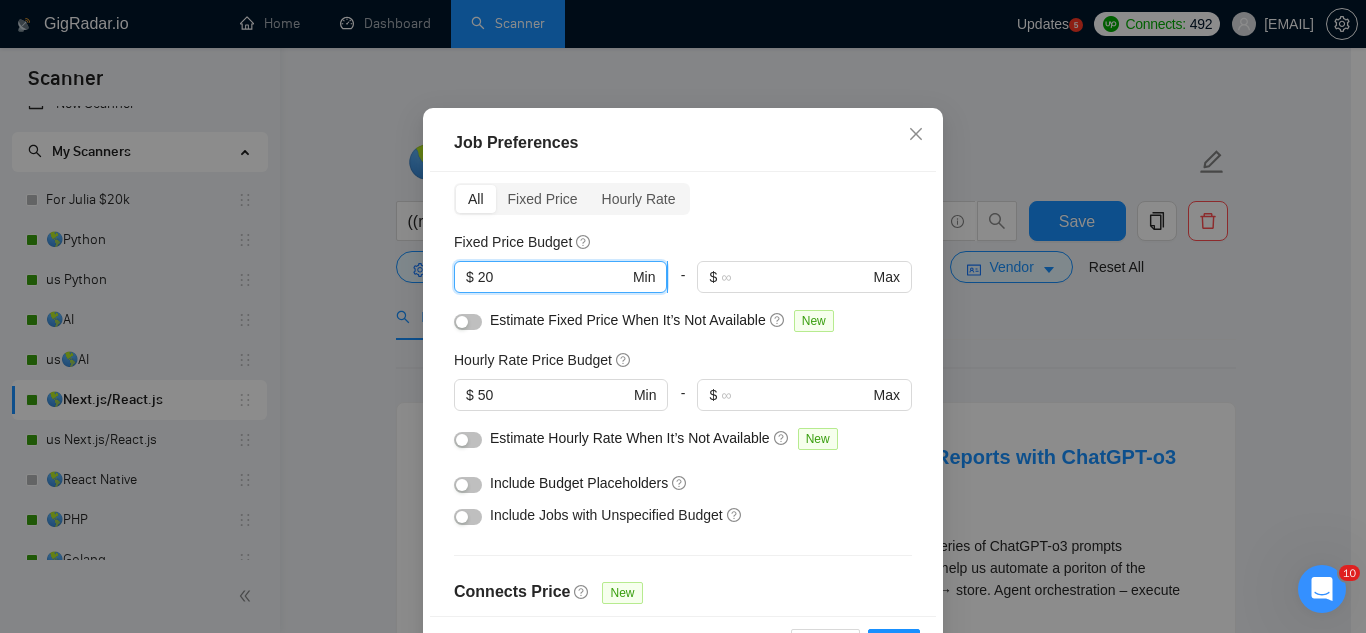 type on "2" 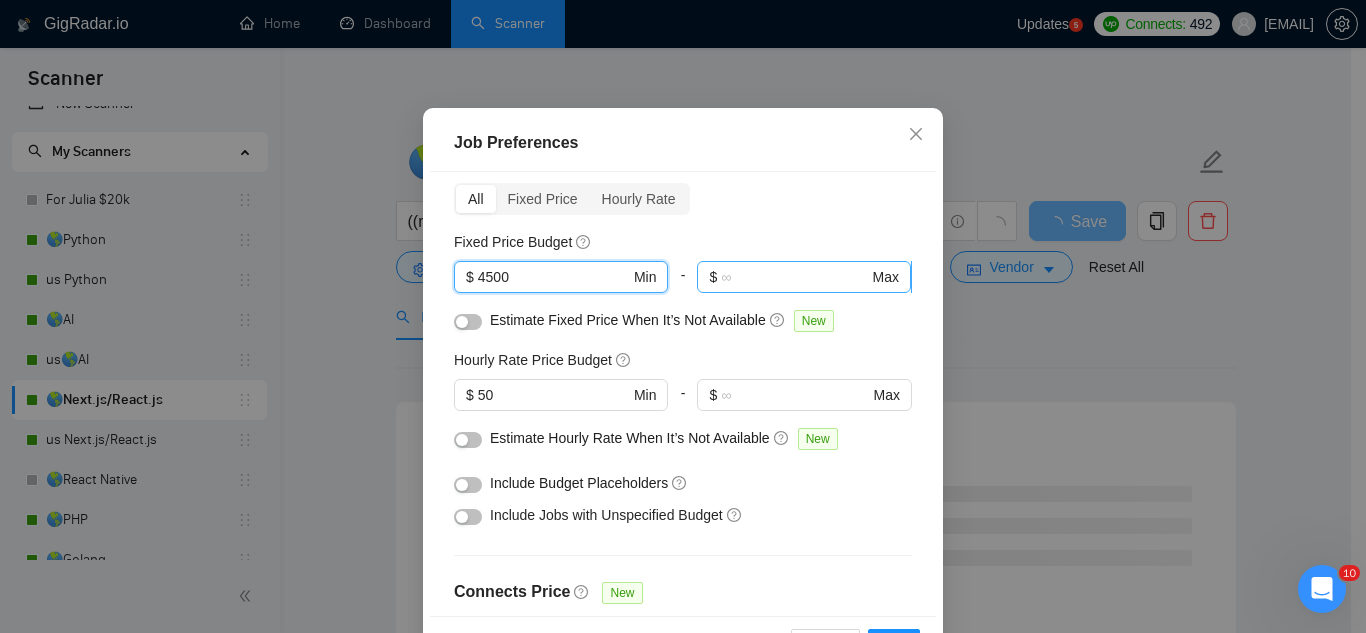 type on "4500" 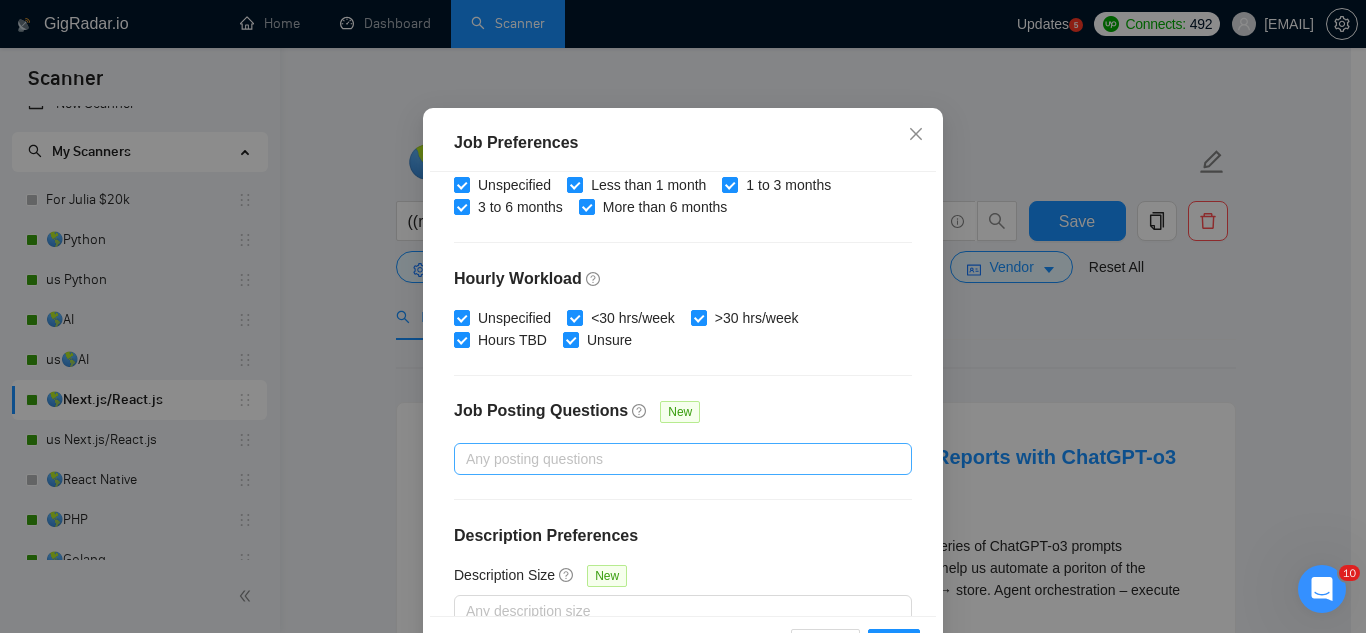 scroll, scrollTop: 683, scrollLeft: 0, axis: vertical 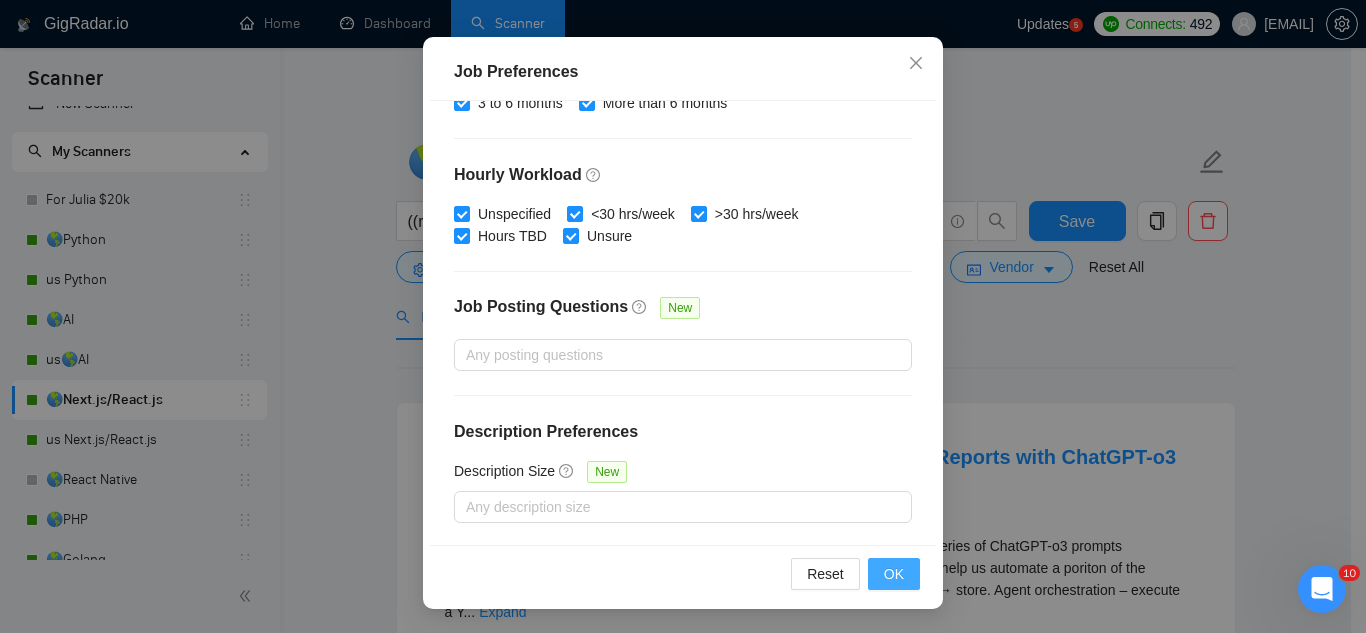 type on "4999" 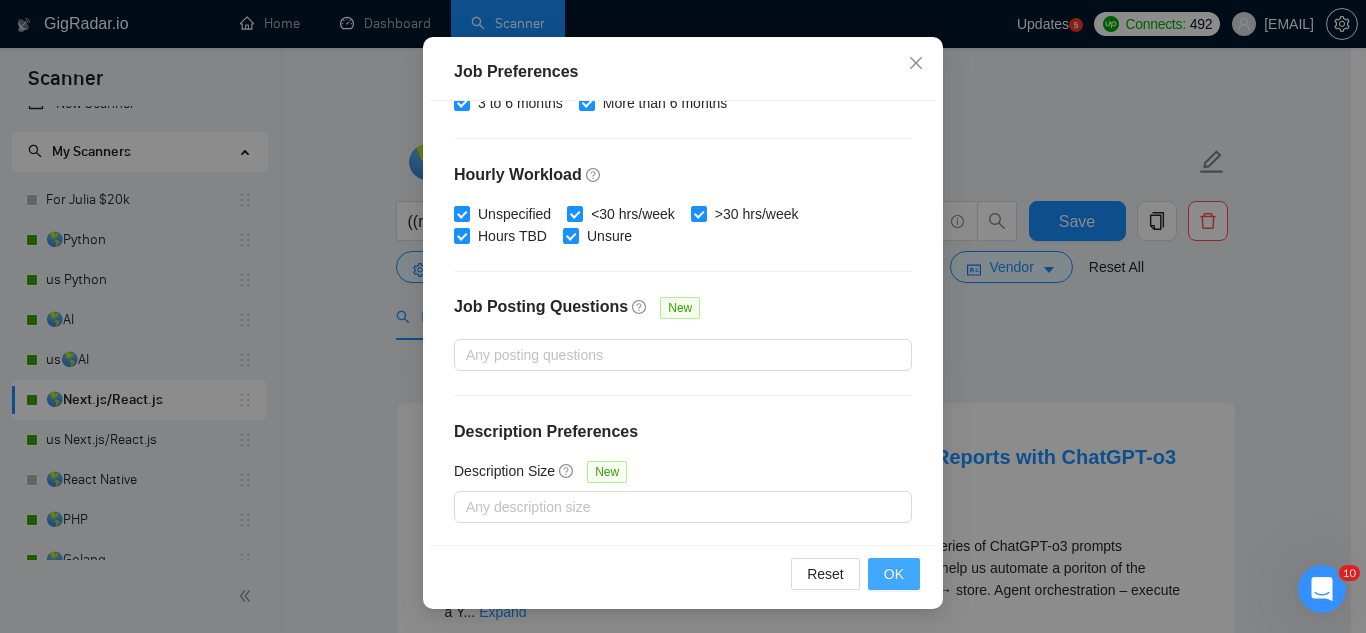 click on "OK" at bounding box center (894, 574) 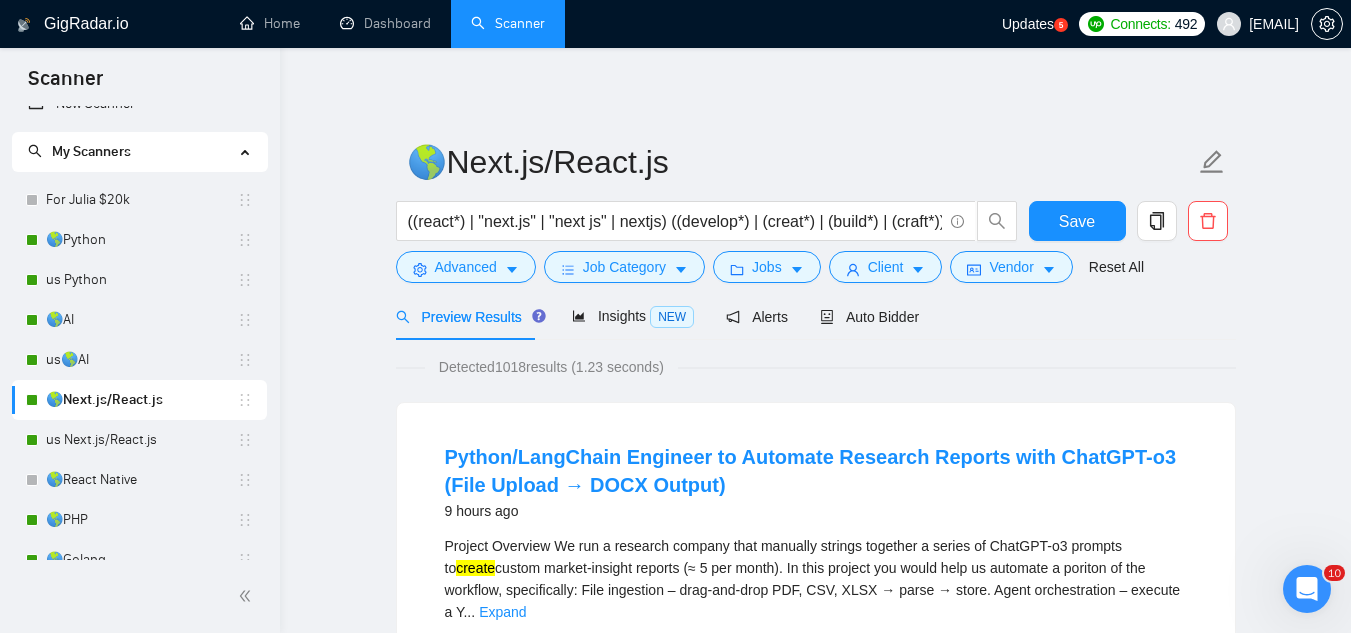 click on "🌎Next.js/React.js ((react*) | "next.js" | "next js" | nextjs) ((develop*) | (creat*) | (build*) | (craft*)) Save Advanced   Job Category   Jobs   Client   Vendor   Reset All" at bounding box center (816, 211) 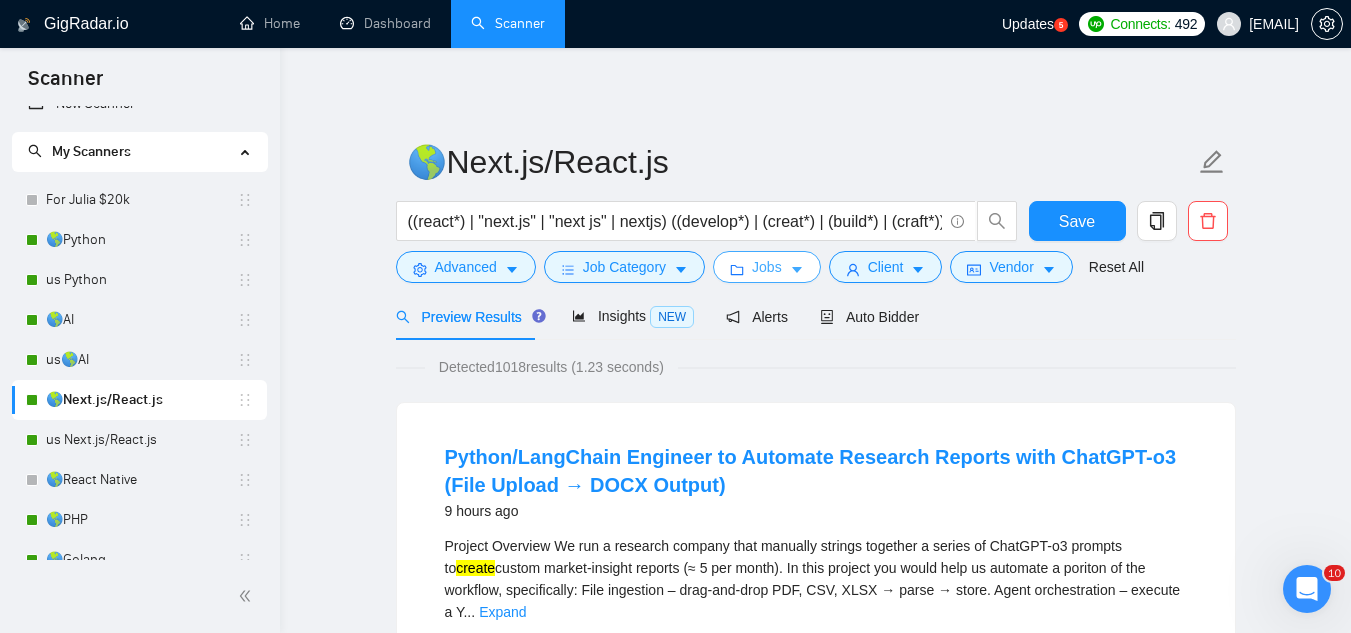 click on "Jobs" at bounding box center [767, 267] 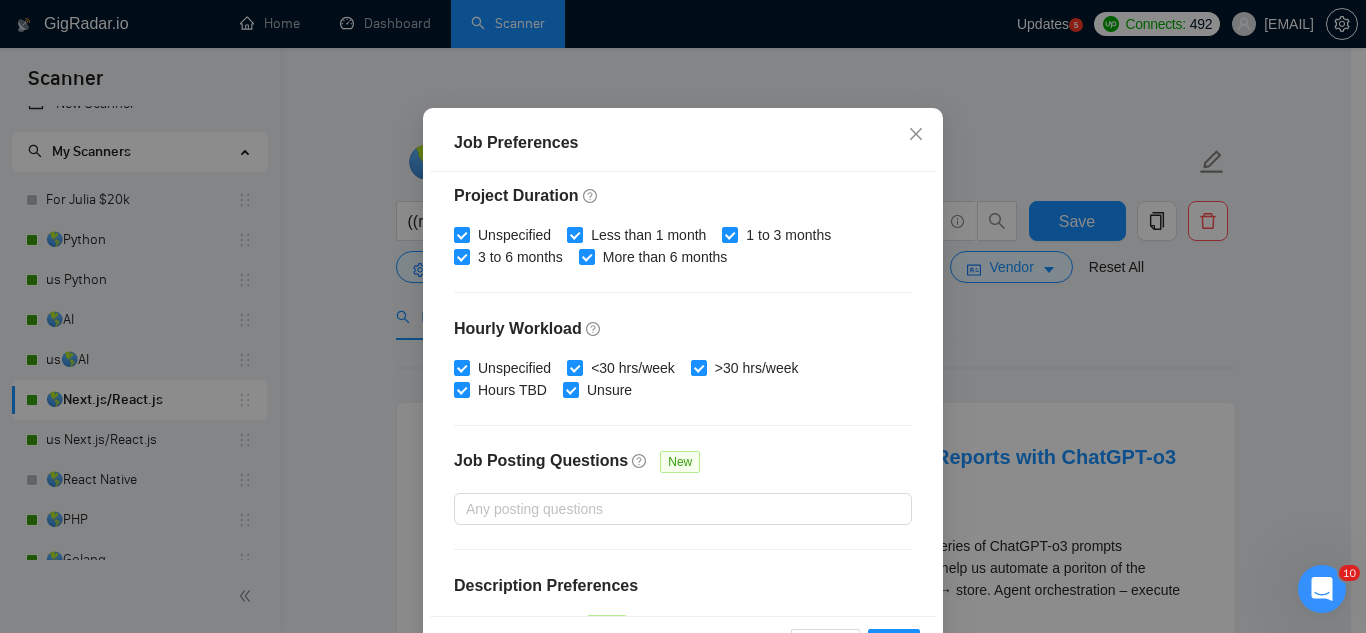 scroll, scrollTop: 683, scrollLeft: 0, axis: vertical 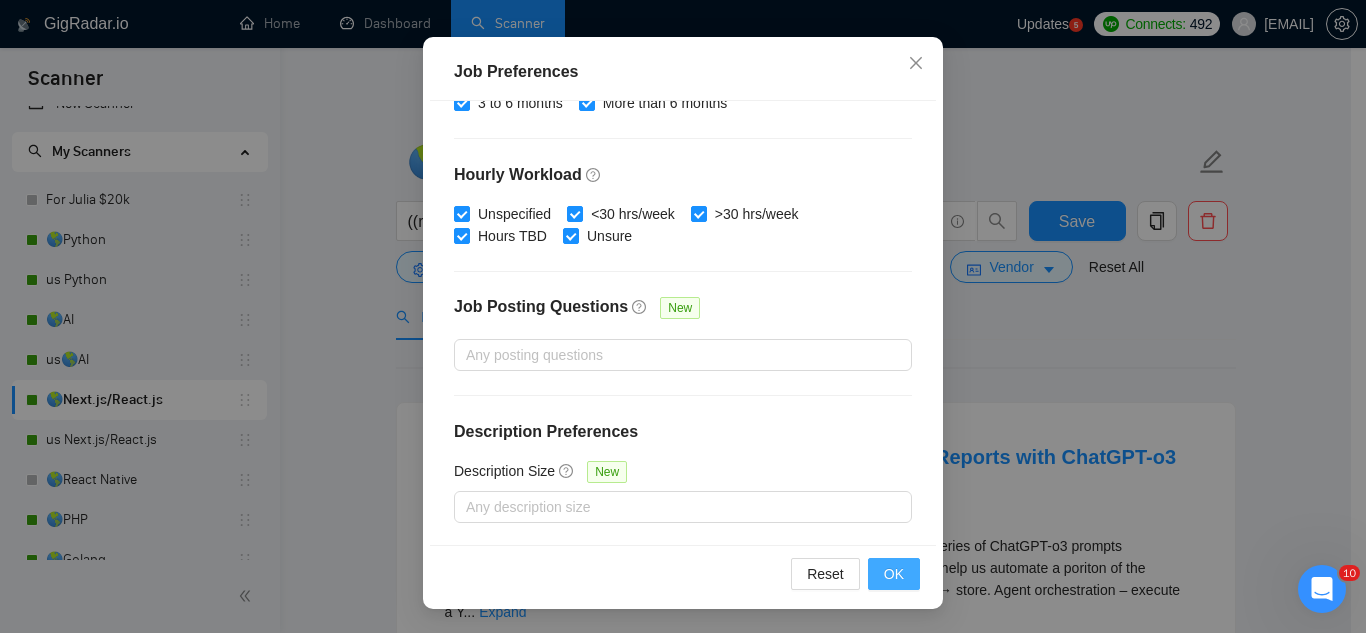 click on "OK" at bounding box center [894, 574] 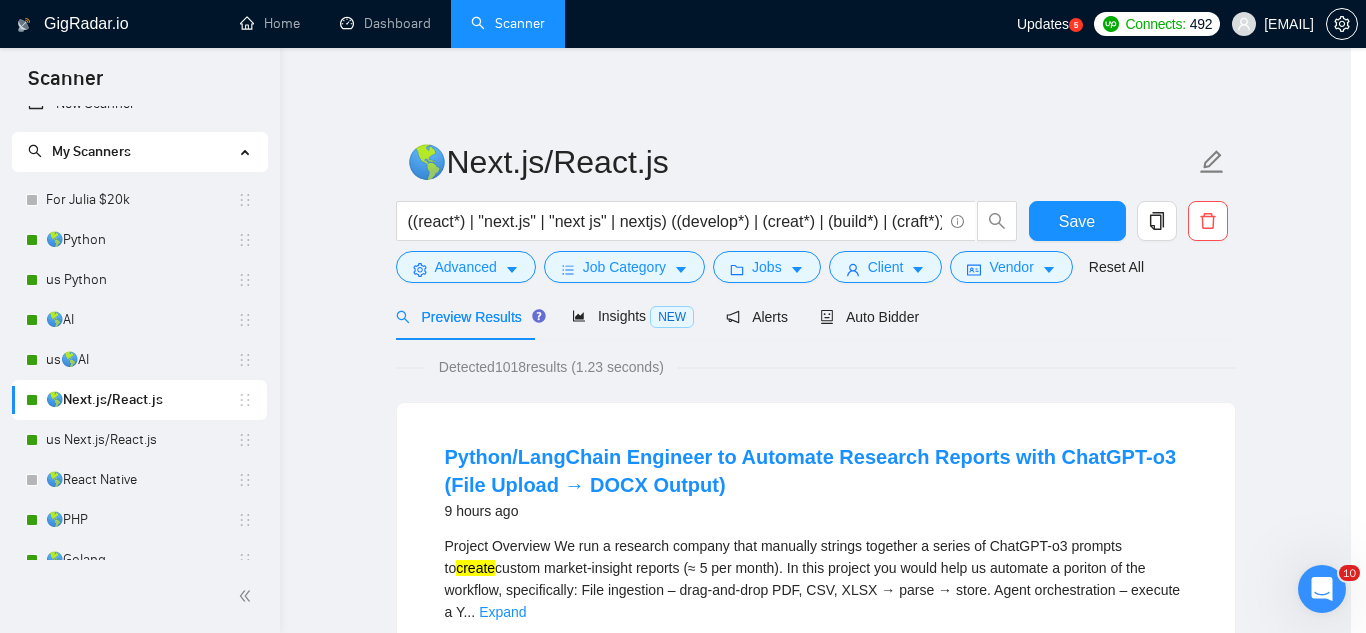 scroll, scrollTop: 82, scrollLeft: 0, axis: vertical 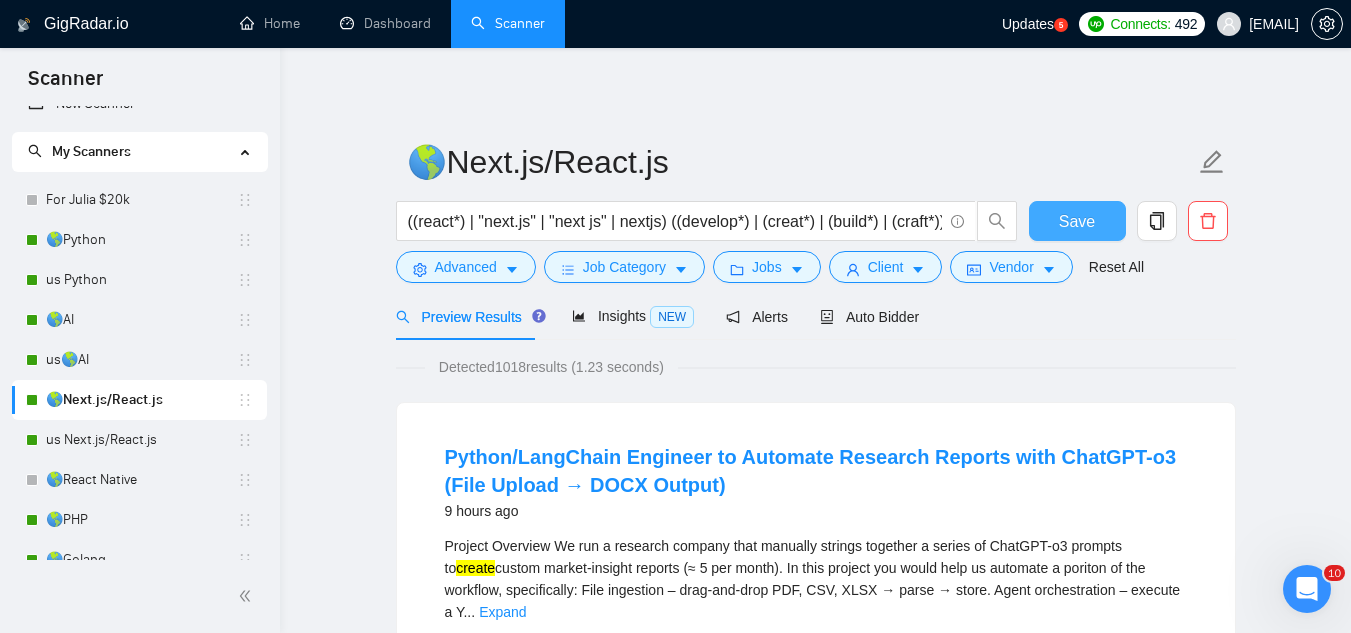 click on "Save" at bounding box center (1077, 221) 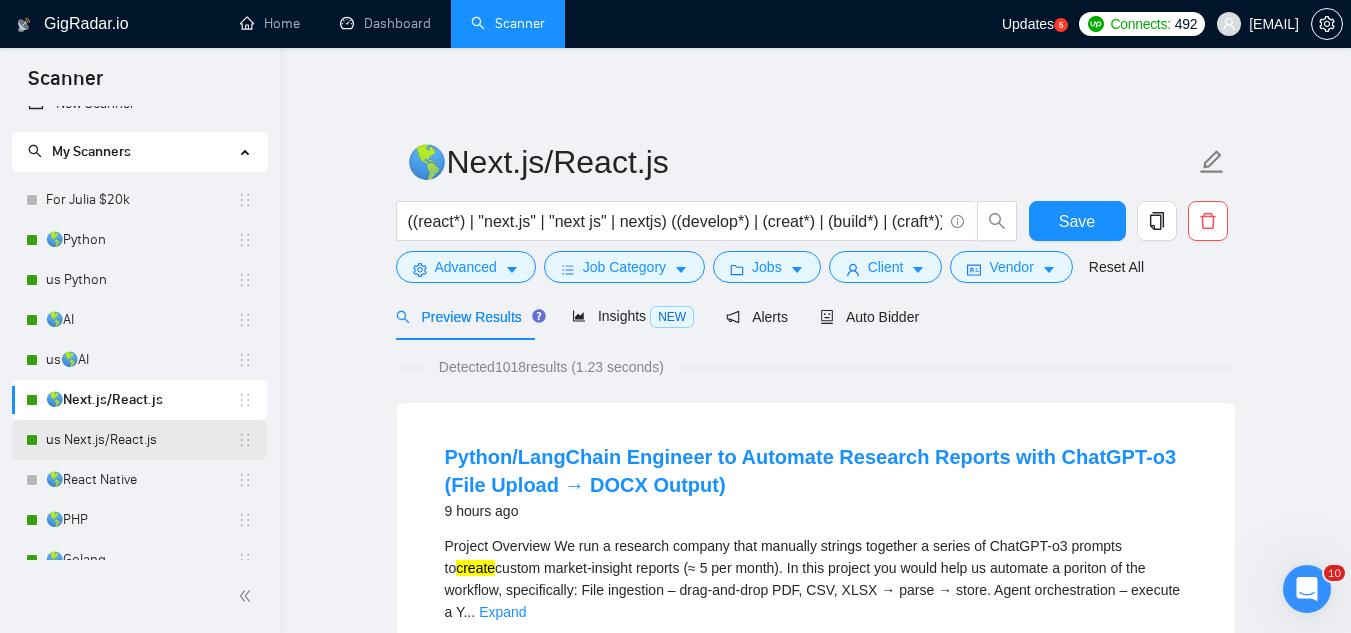 click on "us Next.js/React.js" at bounding box center [141, 440] 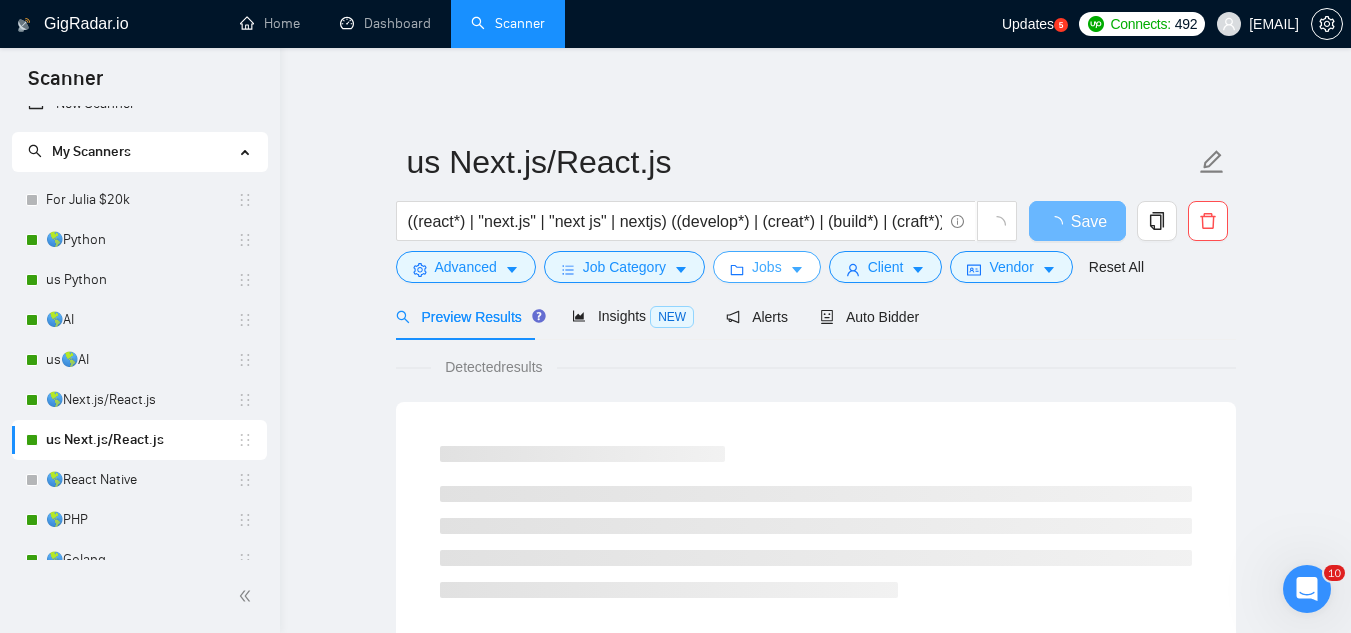 click on "Jobs" at bounding box center (767, 267) 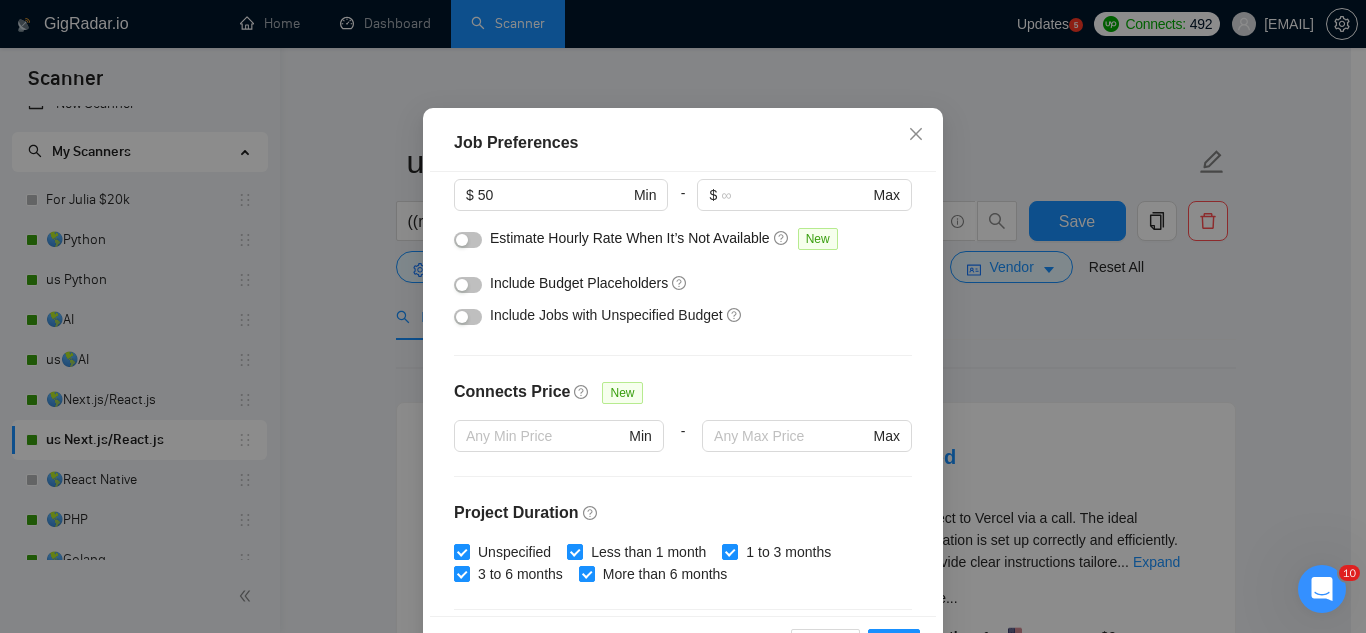 scroll, scrollTop: 0, scrollLeft: 0, axis: both 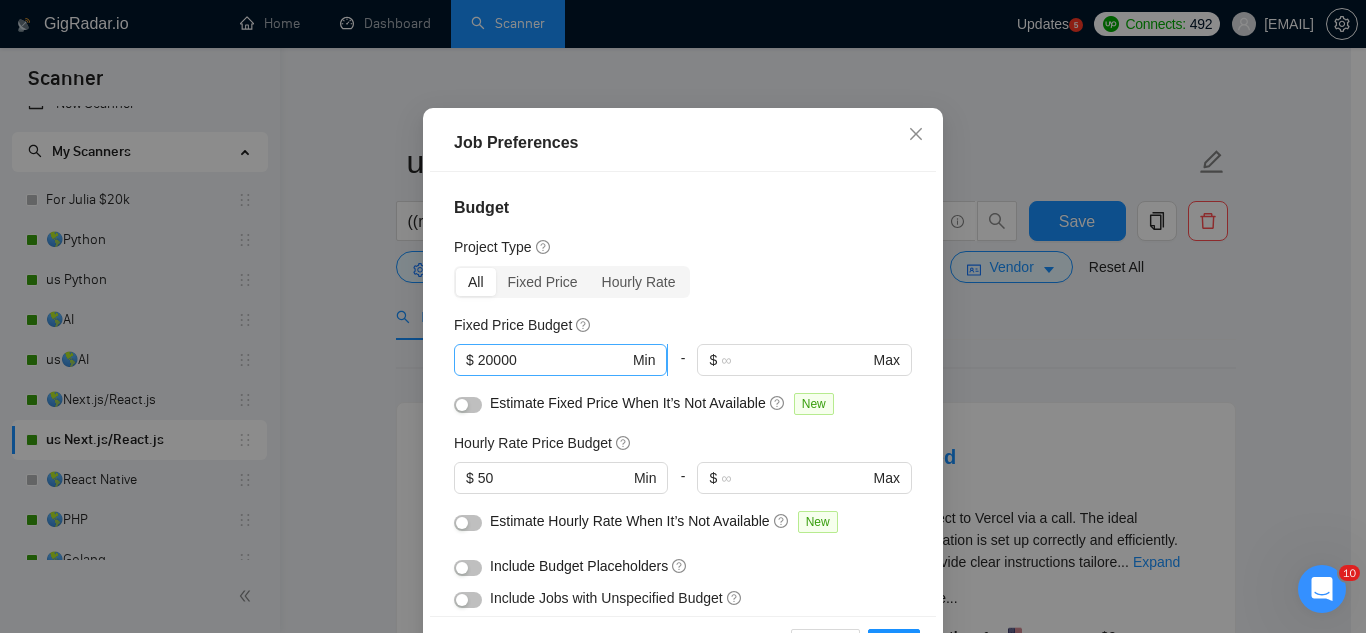 click on "$ 20000 Min" at bounding box center (560, 360) 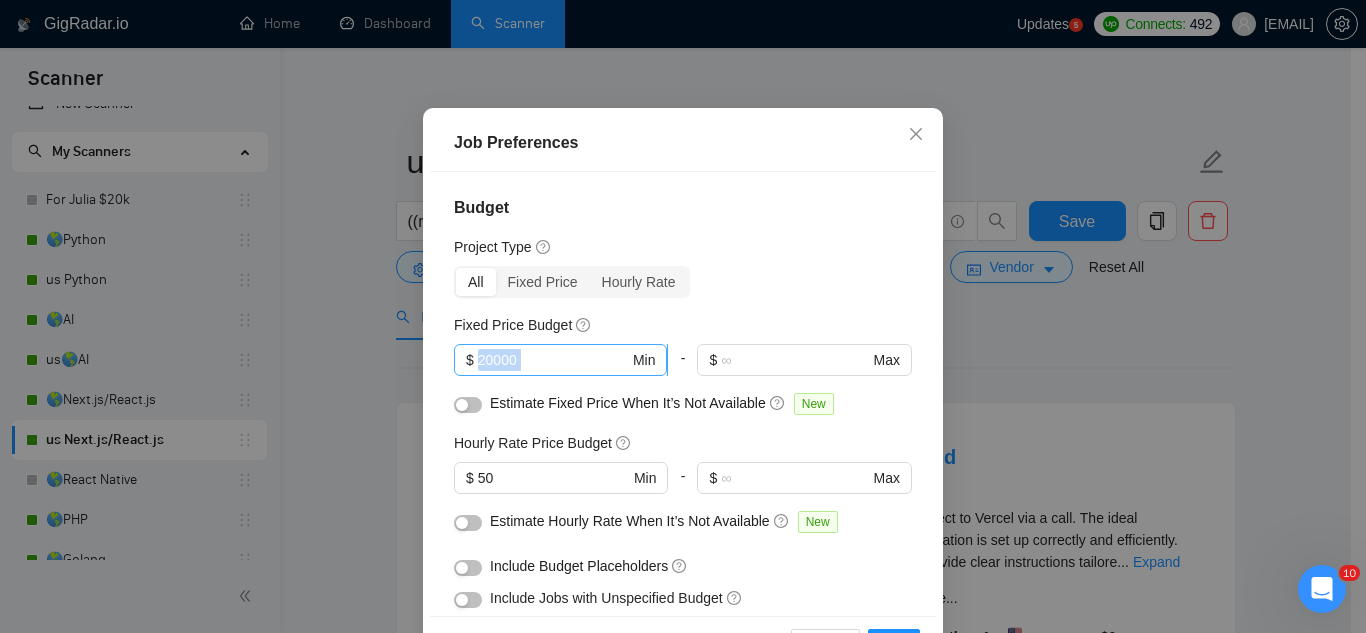 click on "$ 20000 Min" at bounding box center [560, 360] 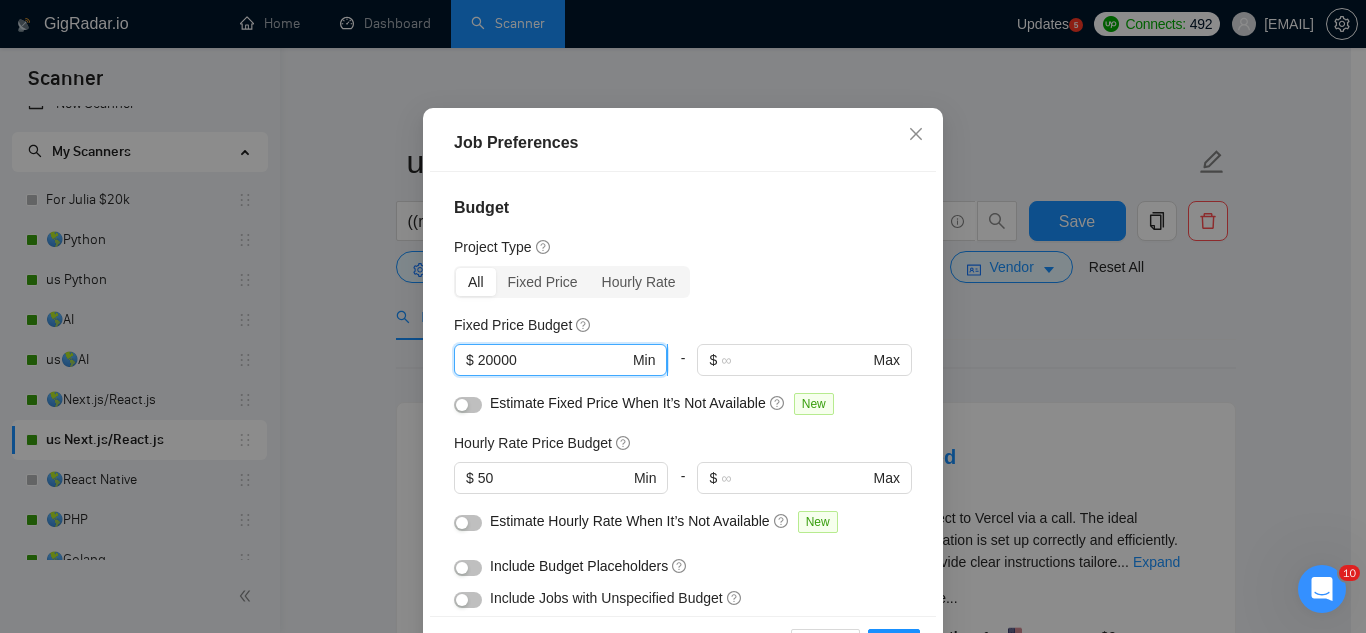 click on "20000" at bounding box center (553, 360) 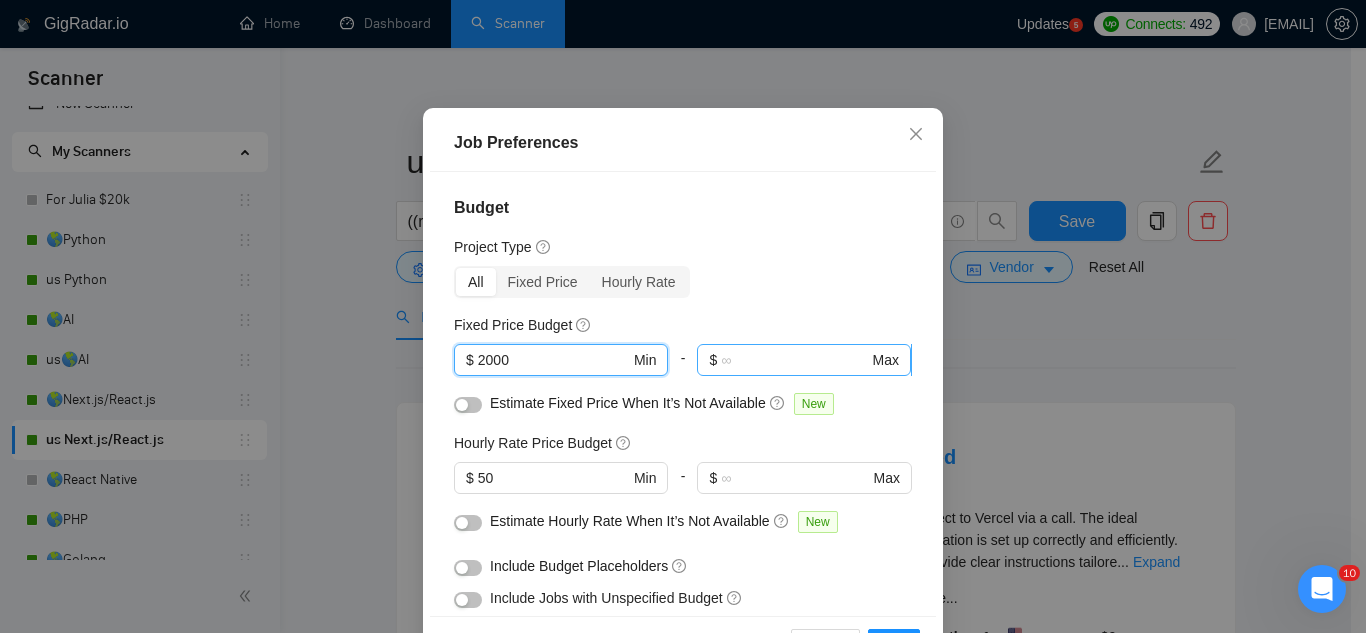 type on "2000" 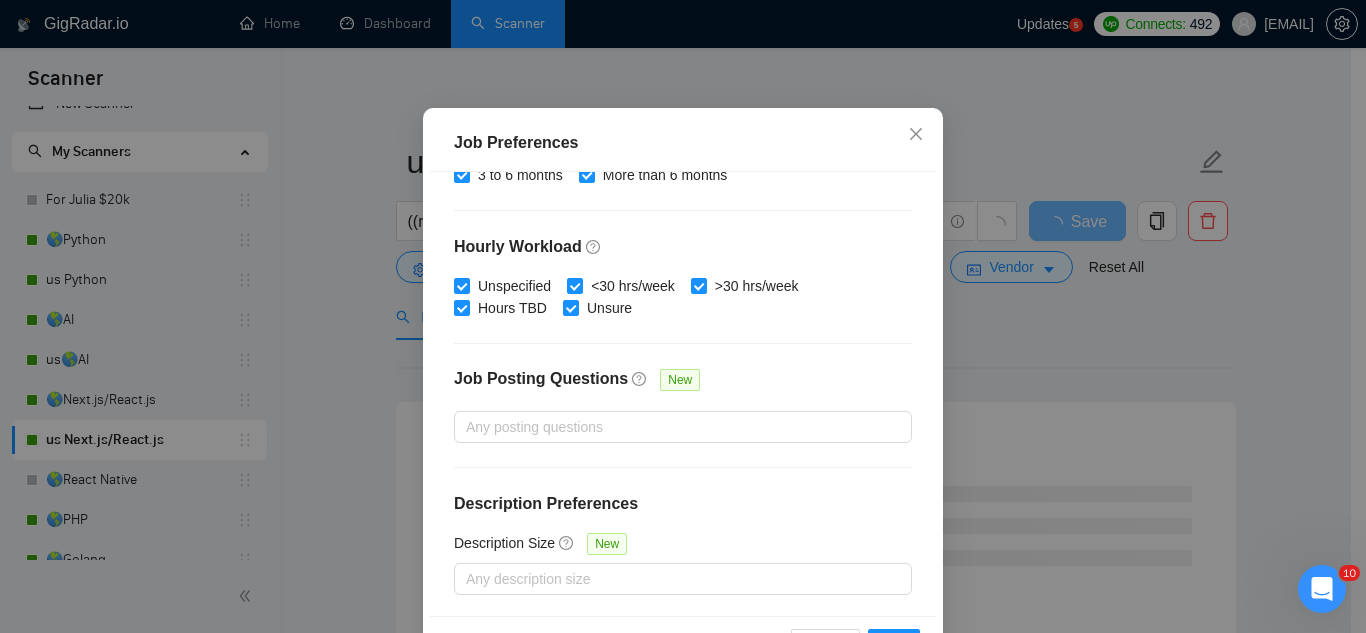 scroll, scrollTop: 683, scrollLeft: 0, axis: vertical 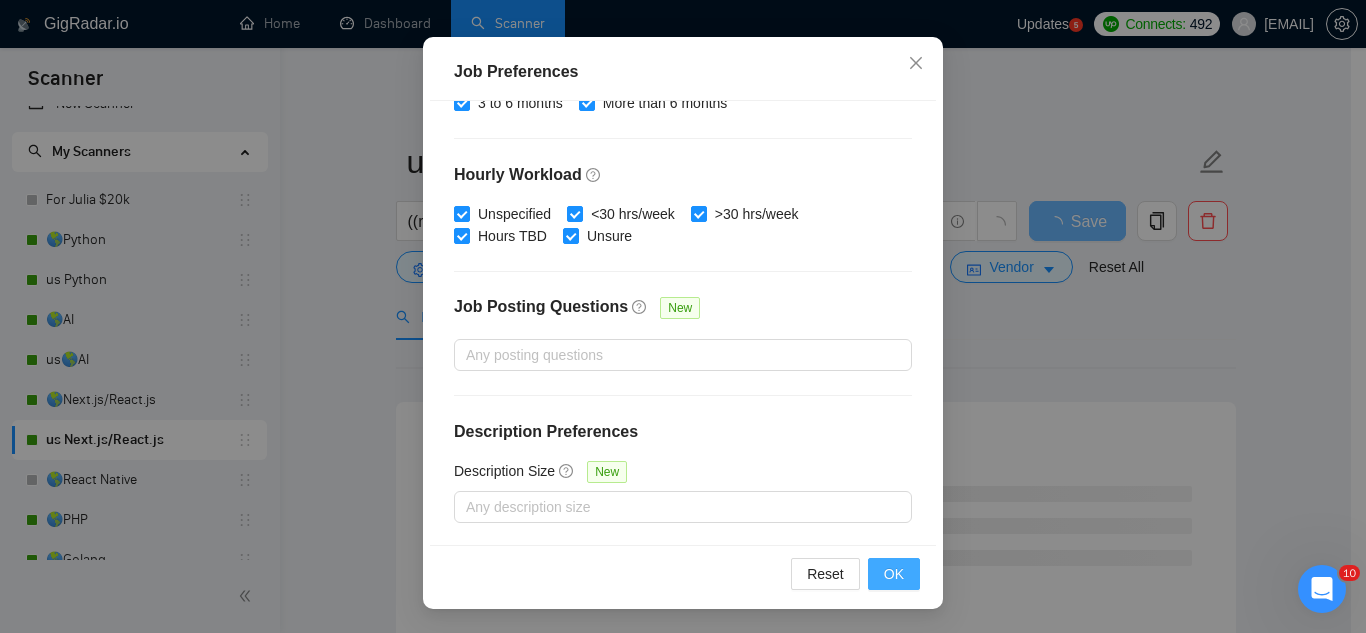 type on "4999" 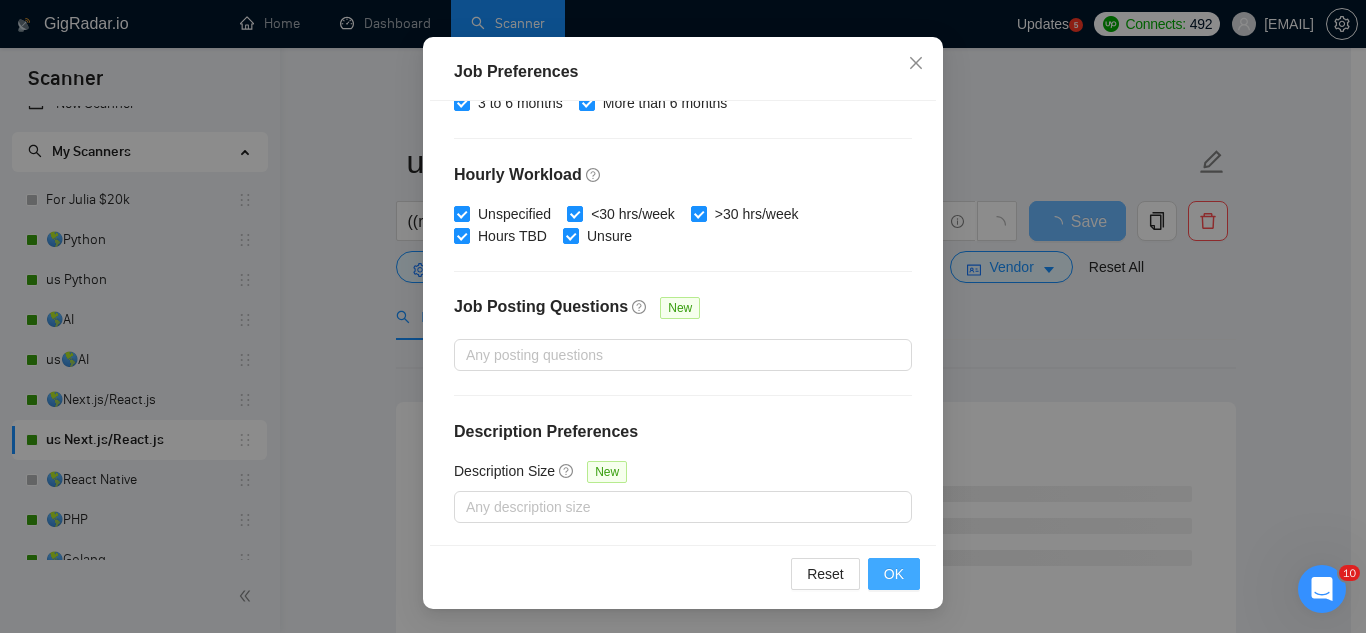 click on "OK" at bounding box center (894, 574) 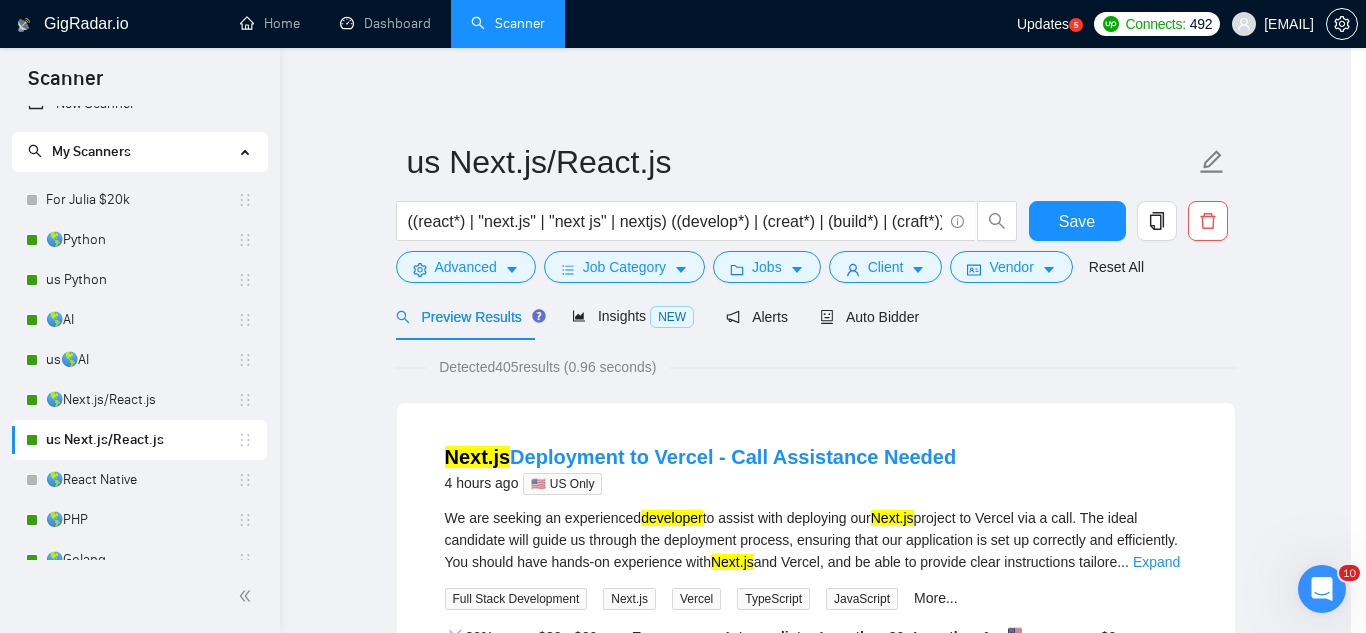 scroll, scrollTop: 82, scrollLeft: 0, axis: vertical 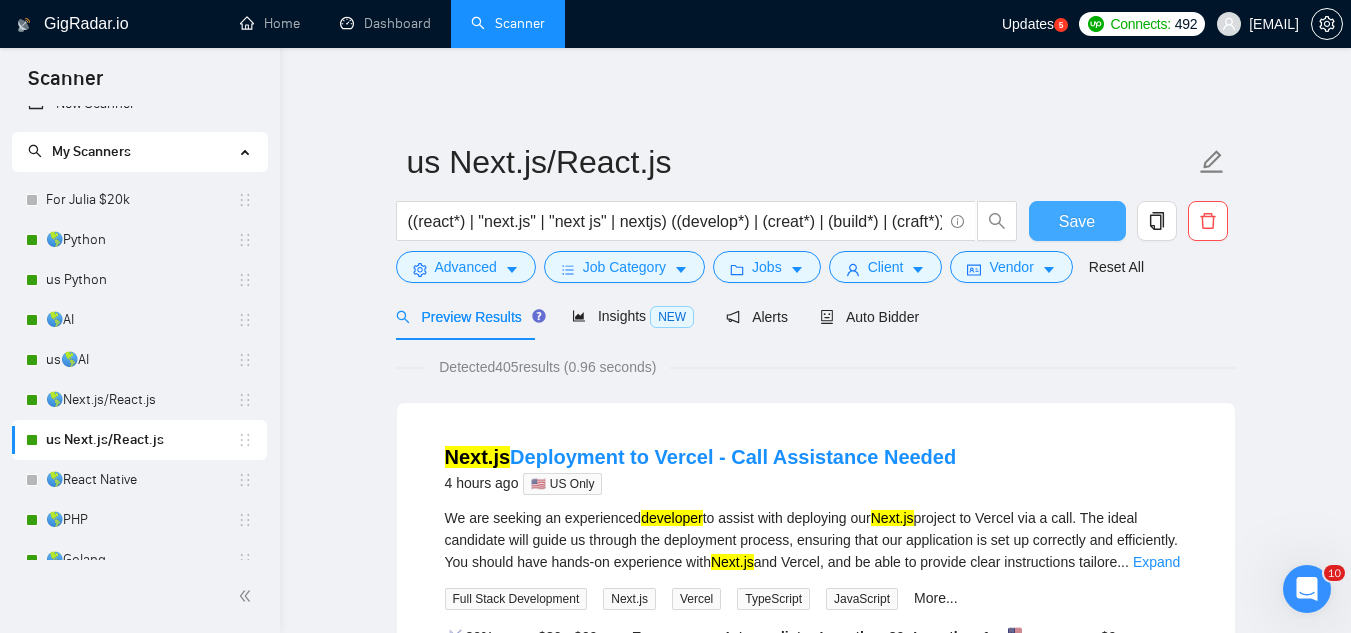 click on "Save" at bounding box center [1077, 221] 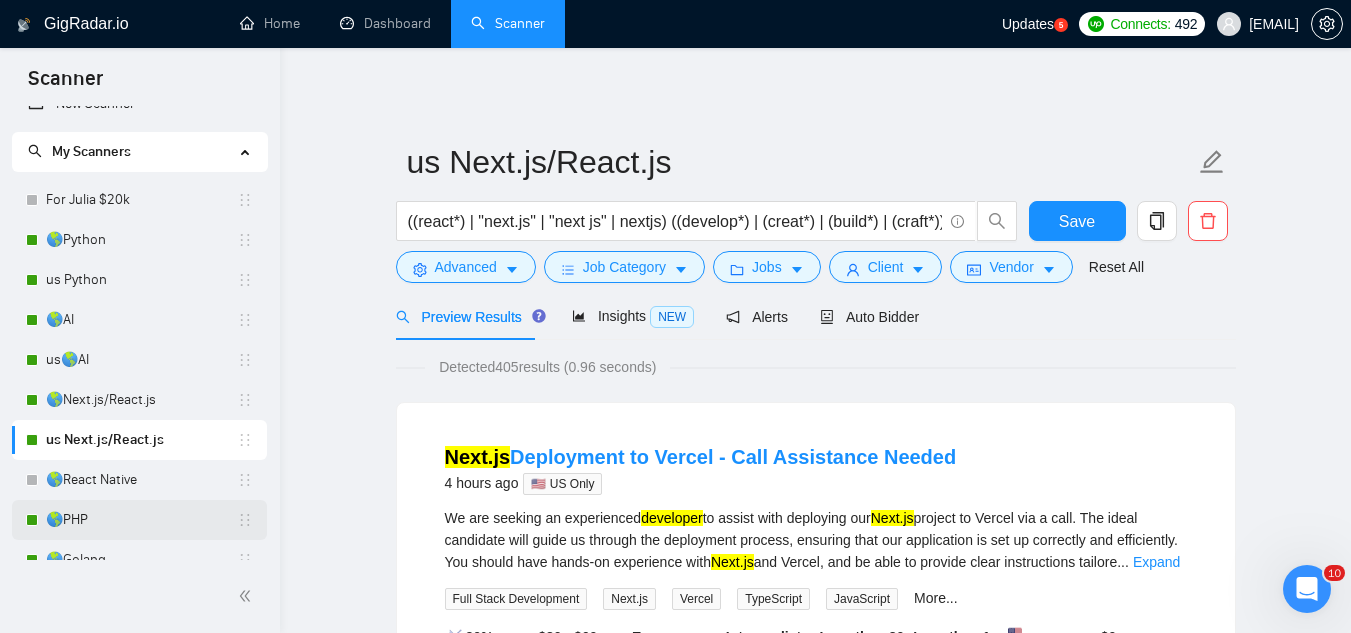 click on "🌎PHP" at bounding box center (141, 520) 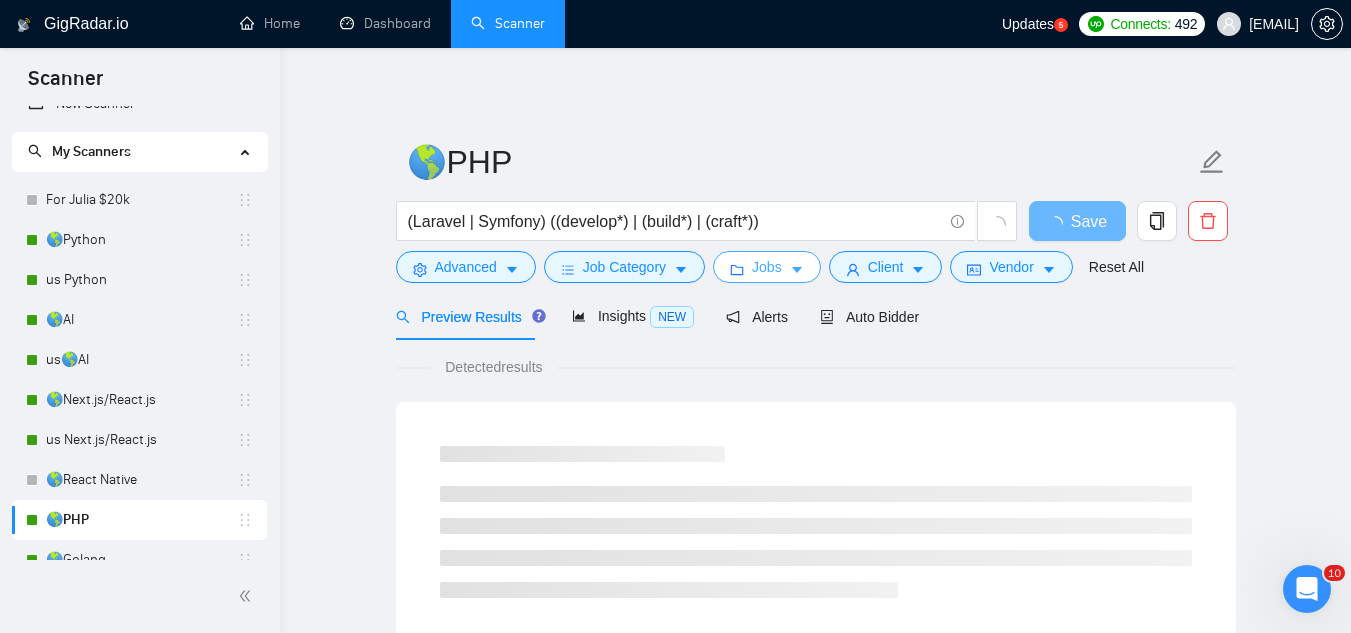 click on "Jobs" at bounding box center [767, 267] 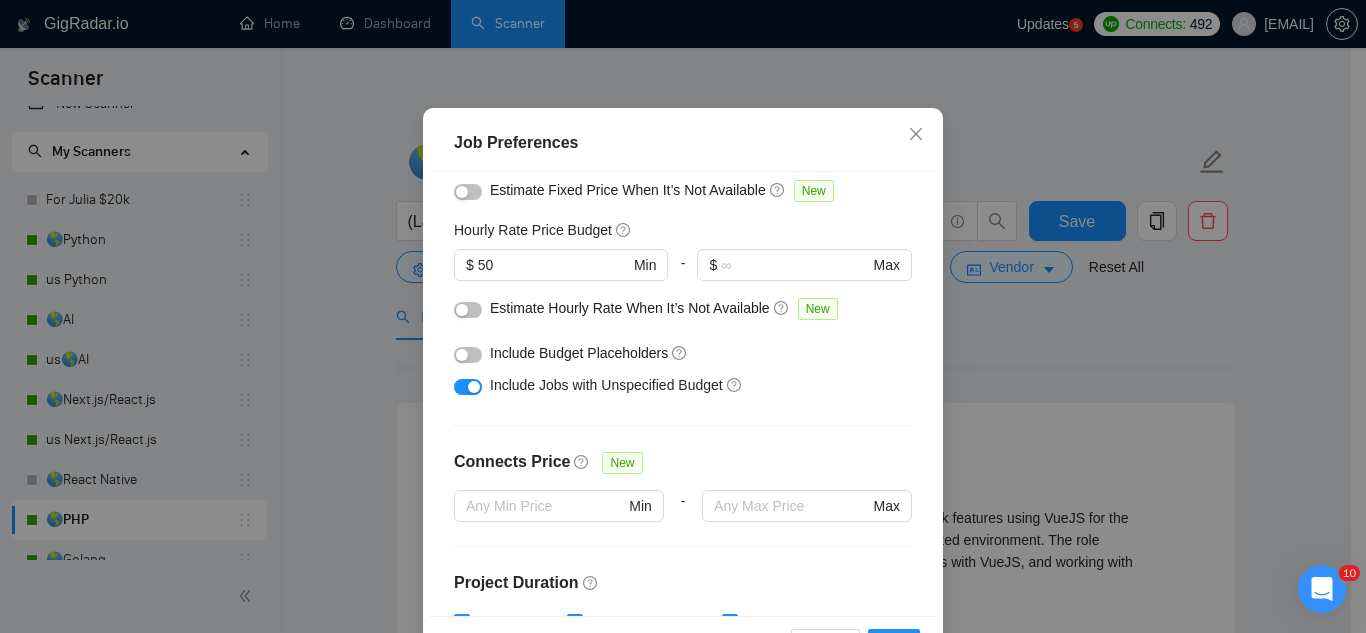 scroll, scrollTop: 83, scrollLeft: 0, axis: vertical 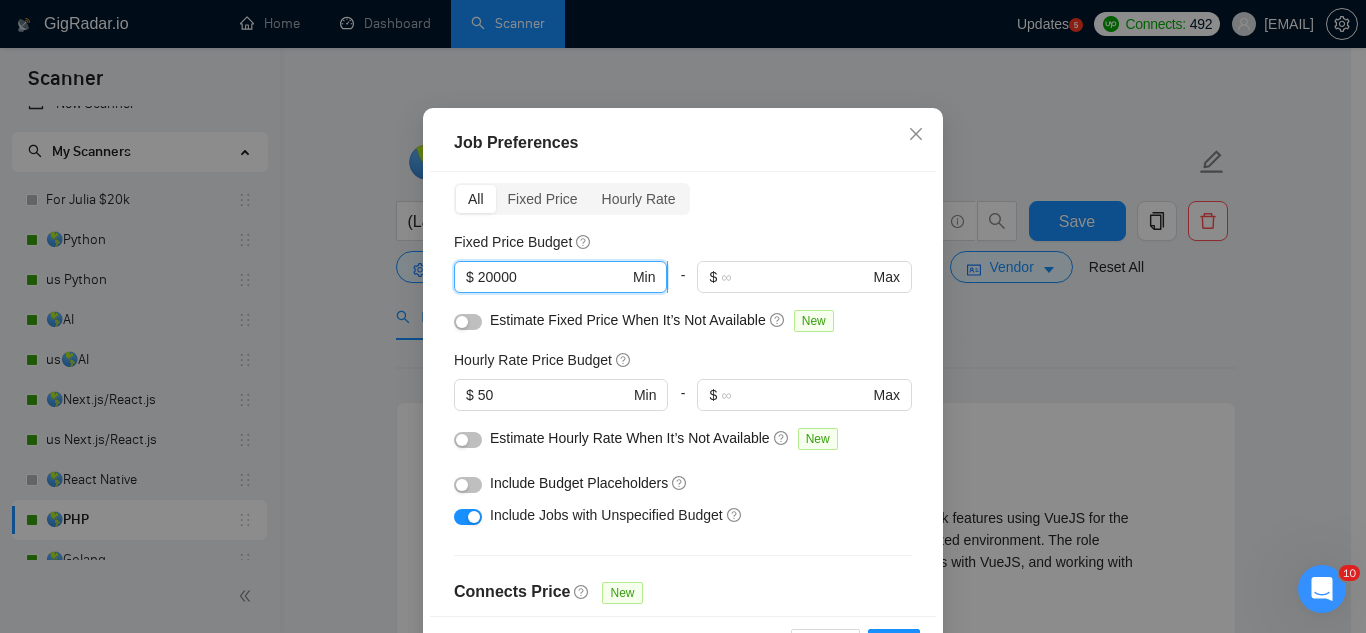 click on "20000" at bounding box center (553, 277) 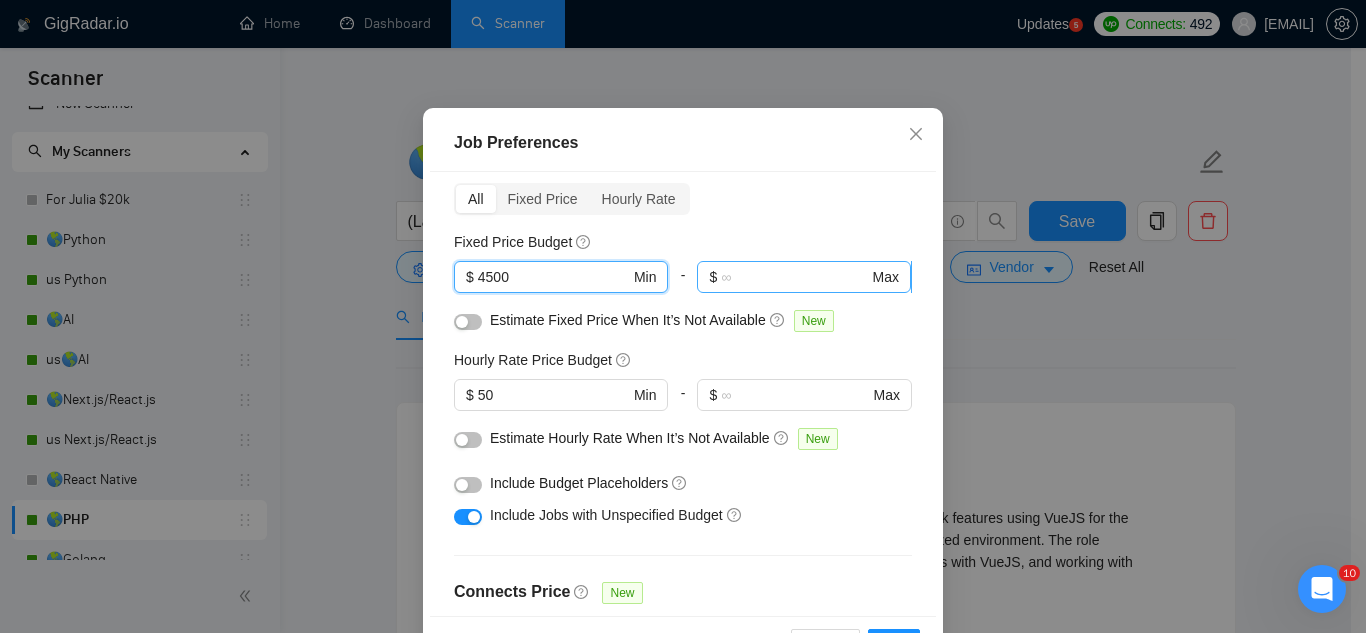 type on "4500" 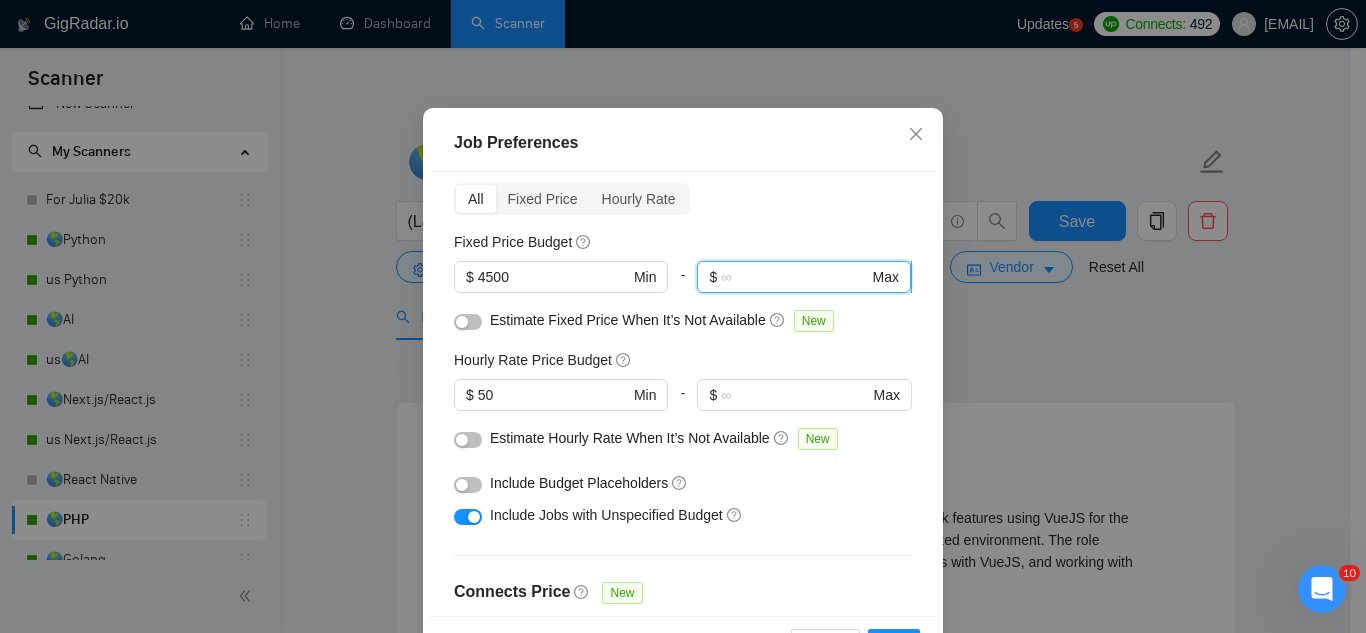 click at bounding box center (794, 277) 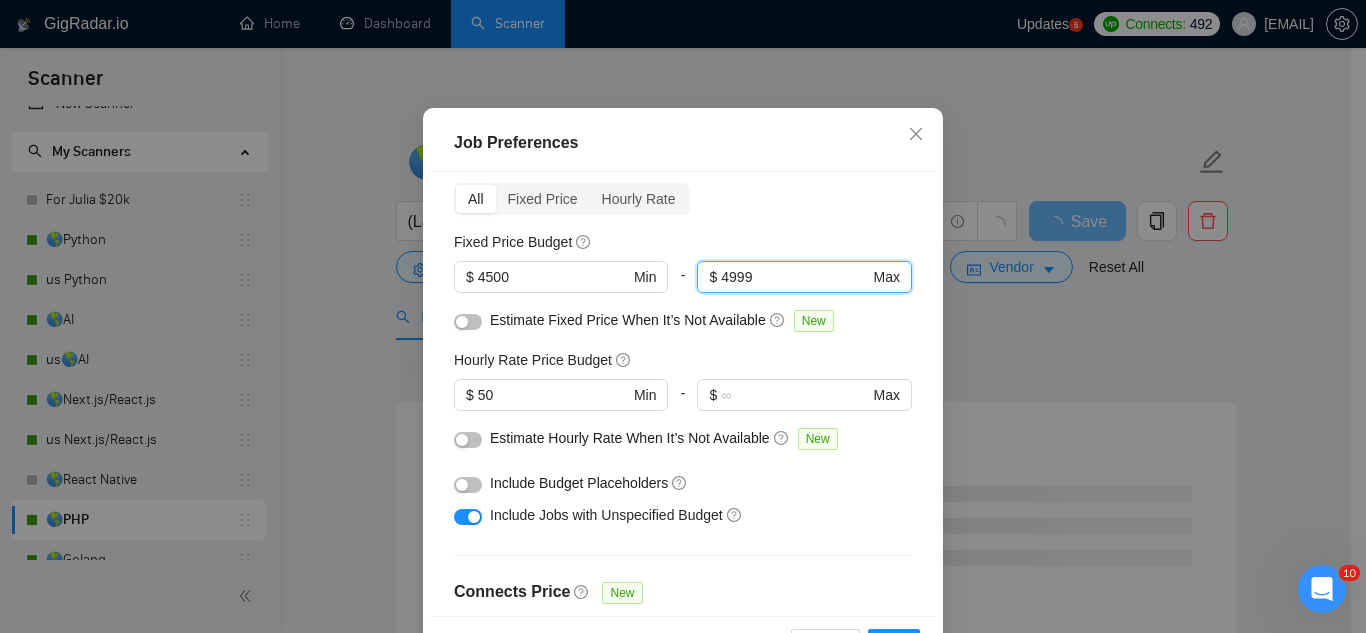 type on "4999" 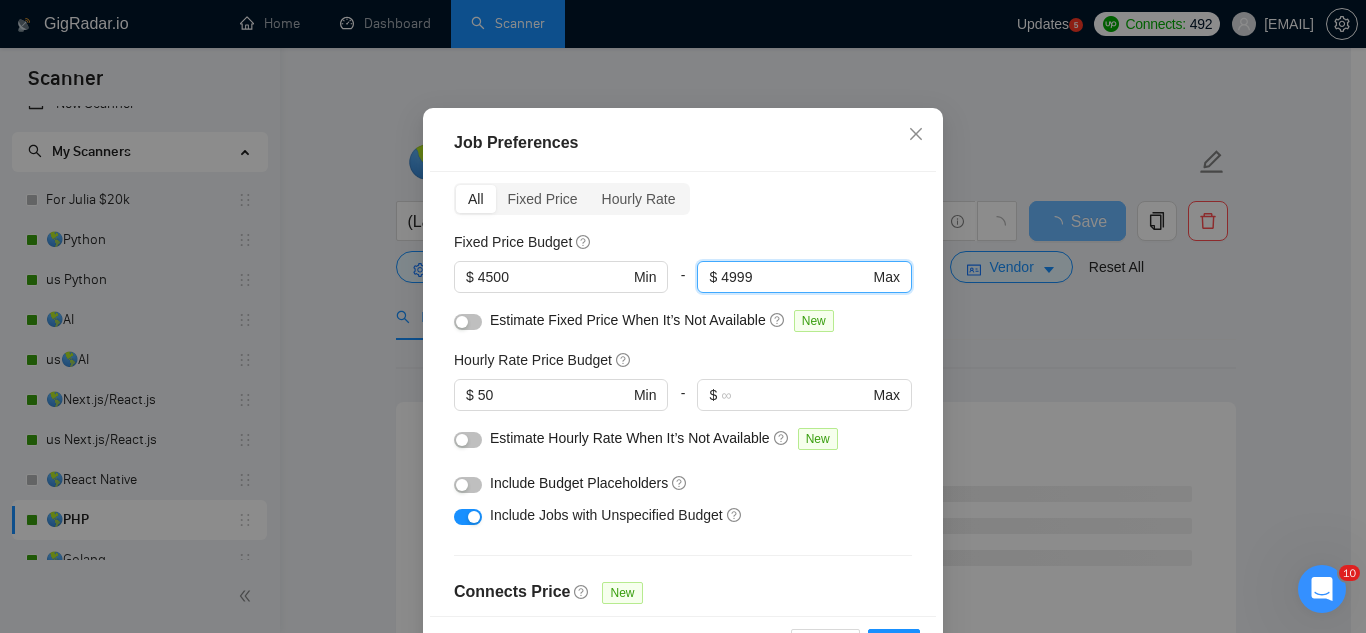 click on "Budget Project Type All Fixed Price Hourly Rate   Fixed Price Budget $ 4500 Min - 4999 $ 4999 Max Estimate Fixed Price When It’s Not Available New   Hourly Rate Price Budget $ 50 Min - $ Max Estimate Hourly Rate When It’s Not Available New Include Budget Placeholders Include Jobs with Unspecified Budget   Connects Price New Min - Max Project Duration   Unspecified Less than 1 month 1 to 3 months 3 to 6 months More than 6 months Hourly Workload   Unspecified <30 hrs/week >30 hrs/week Hours TBD Unsure Job Posting Questions New   Any posting questions Description Preferences Description Size New   Any description size" at bounding box center [683, 393] 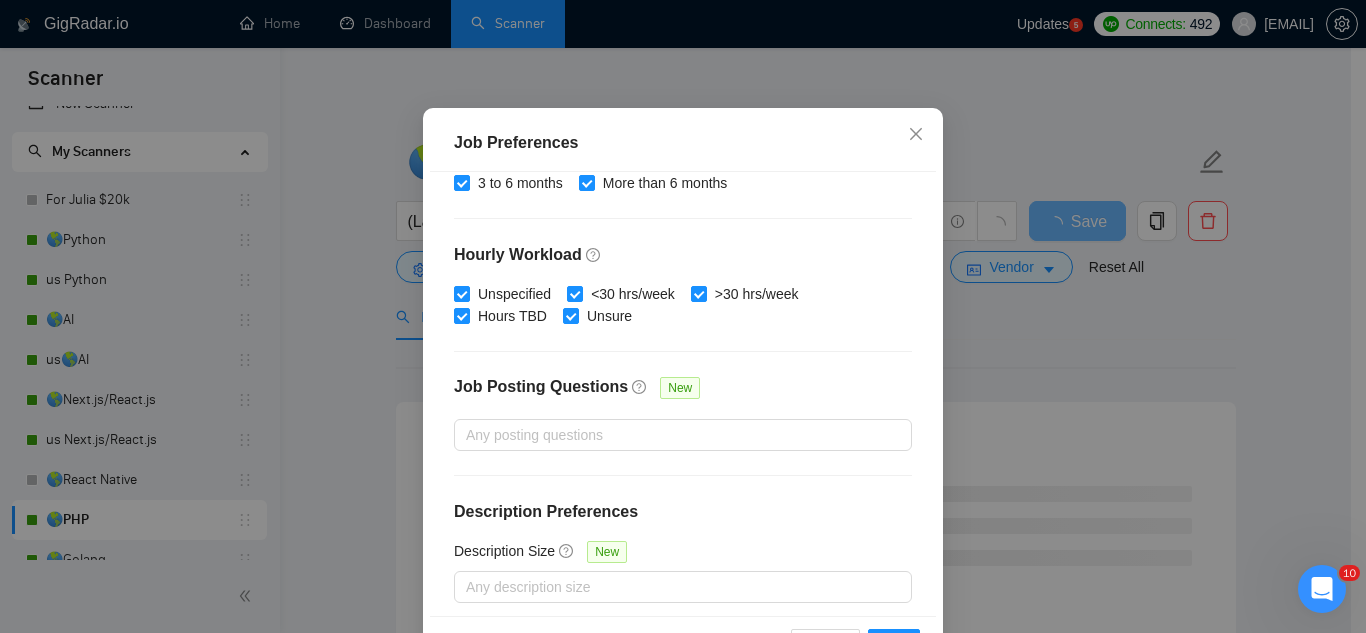 scroll, scrollTop: 683, scrollLeft: 0, axis: vertical 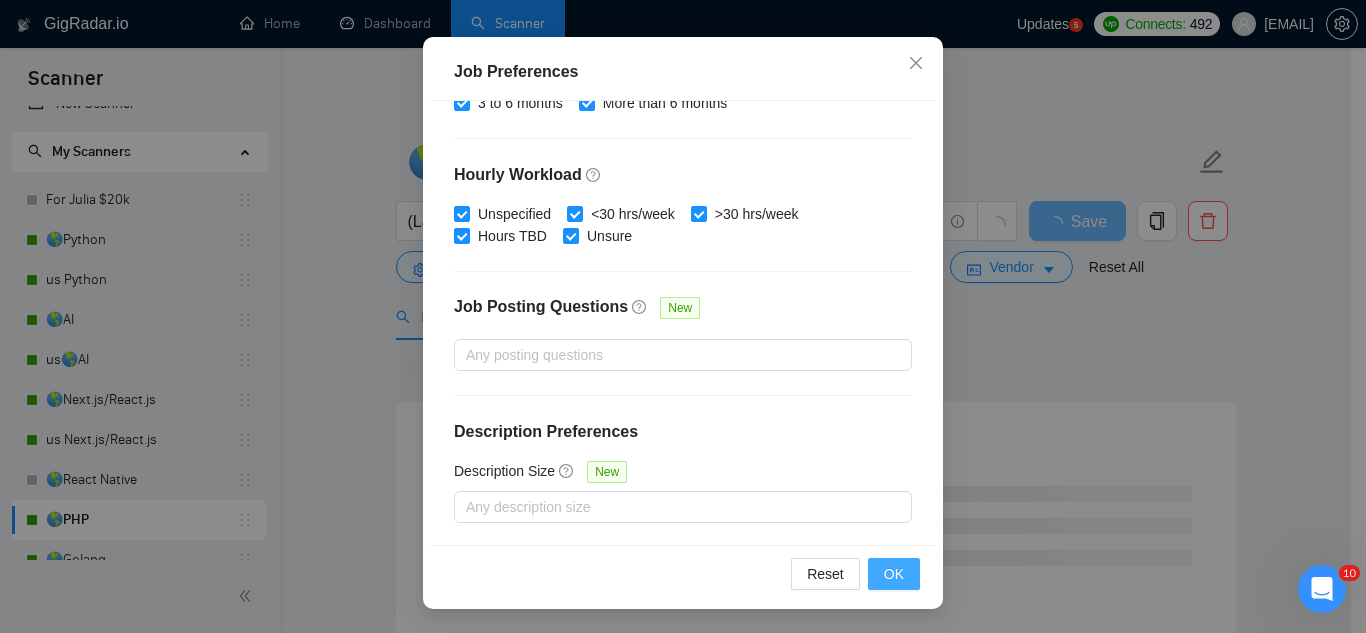 click on "OK" at bounding box center [894, 574] 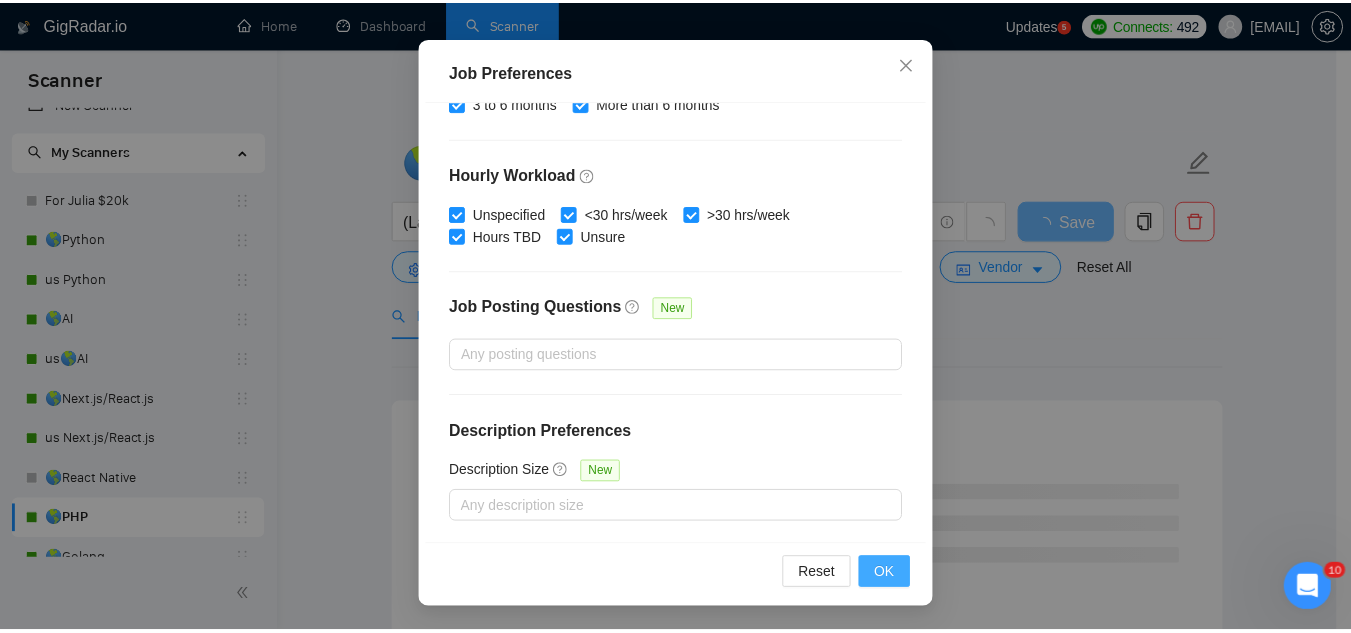 scroll, scrollTop: 82, scrollLeft: 0, axis: vertical 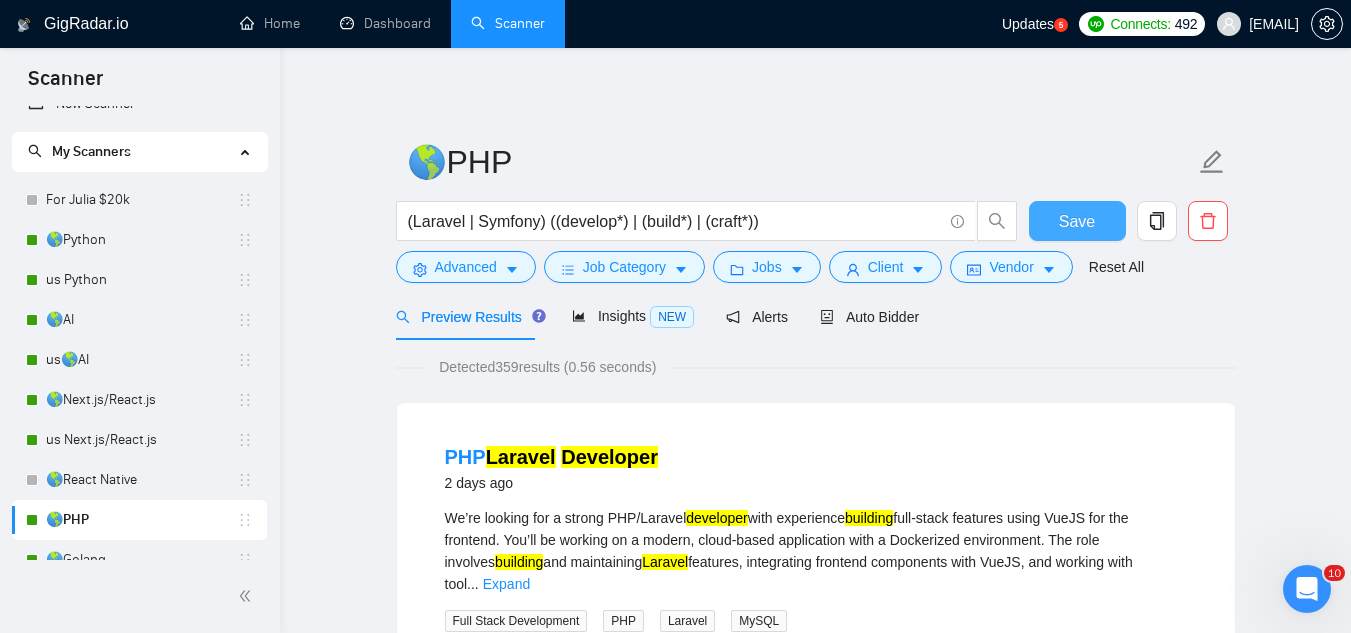 click on "Save" at bounding box center [1077, 221] 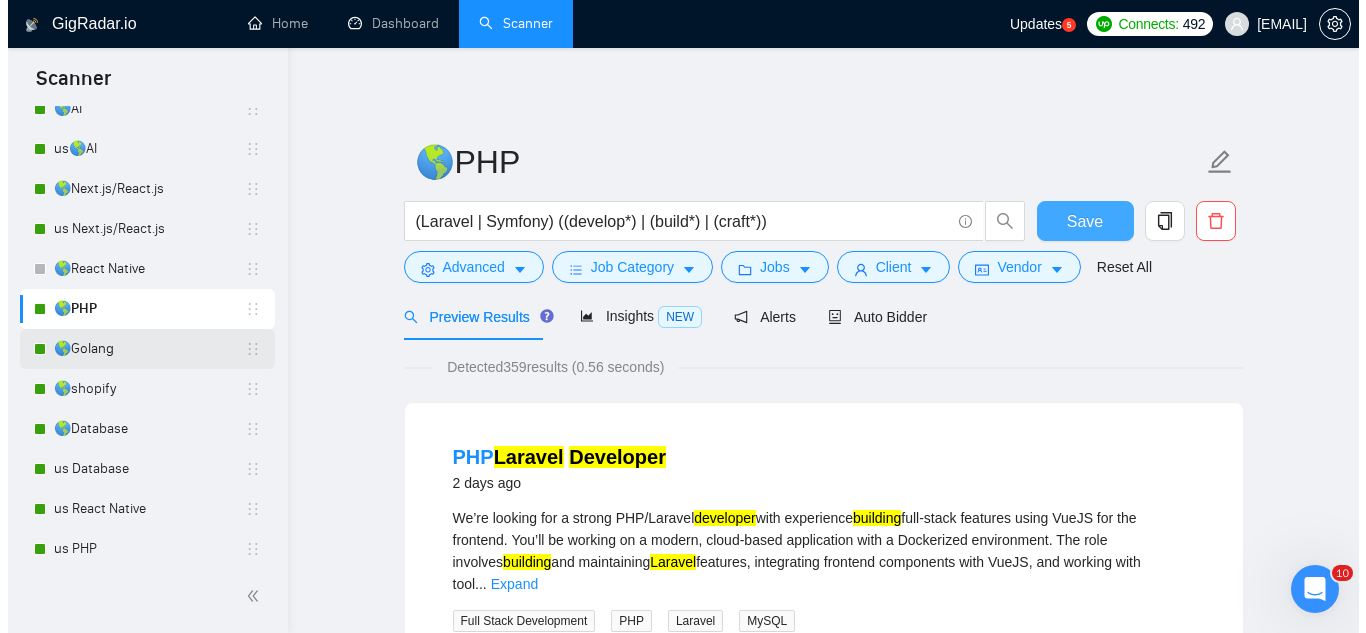 scroll, scrollTop: 122, scrollLeft: 0, axis: vertical 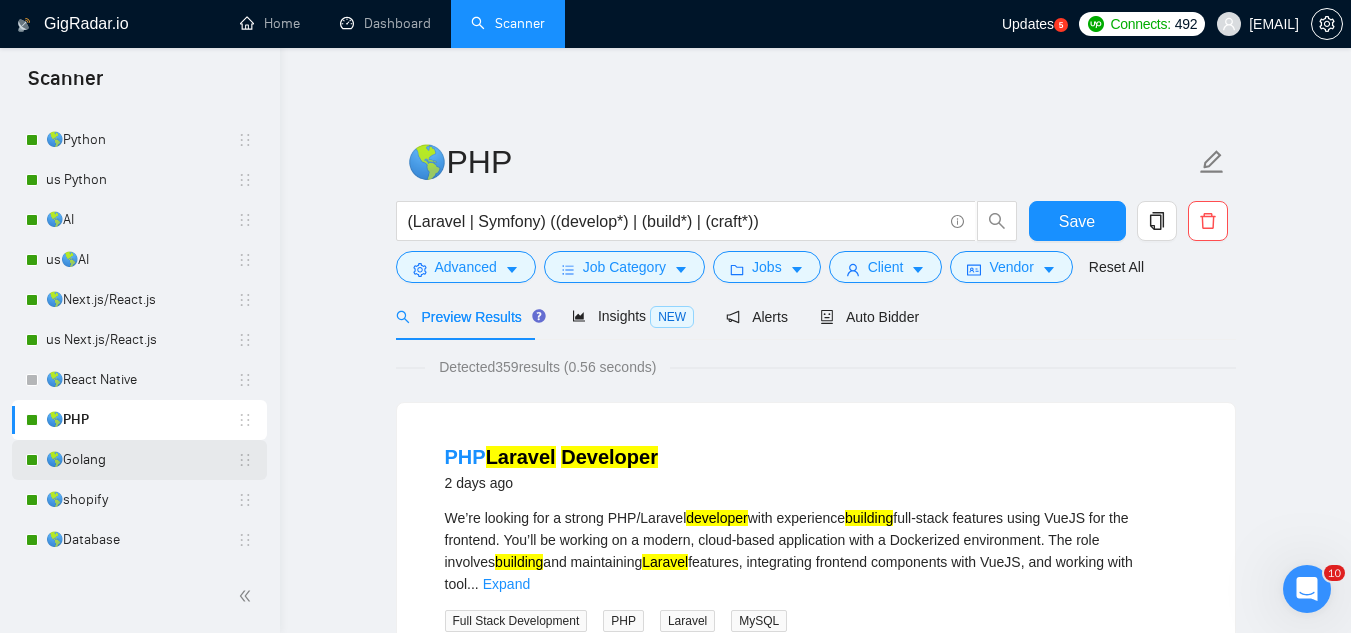 click on "🌎Golang" at bounding box center (141, 460) 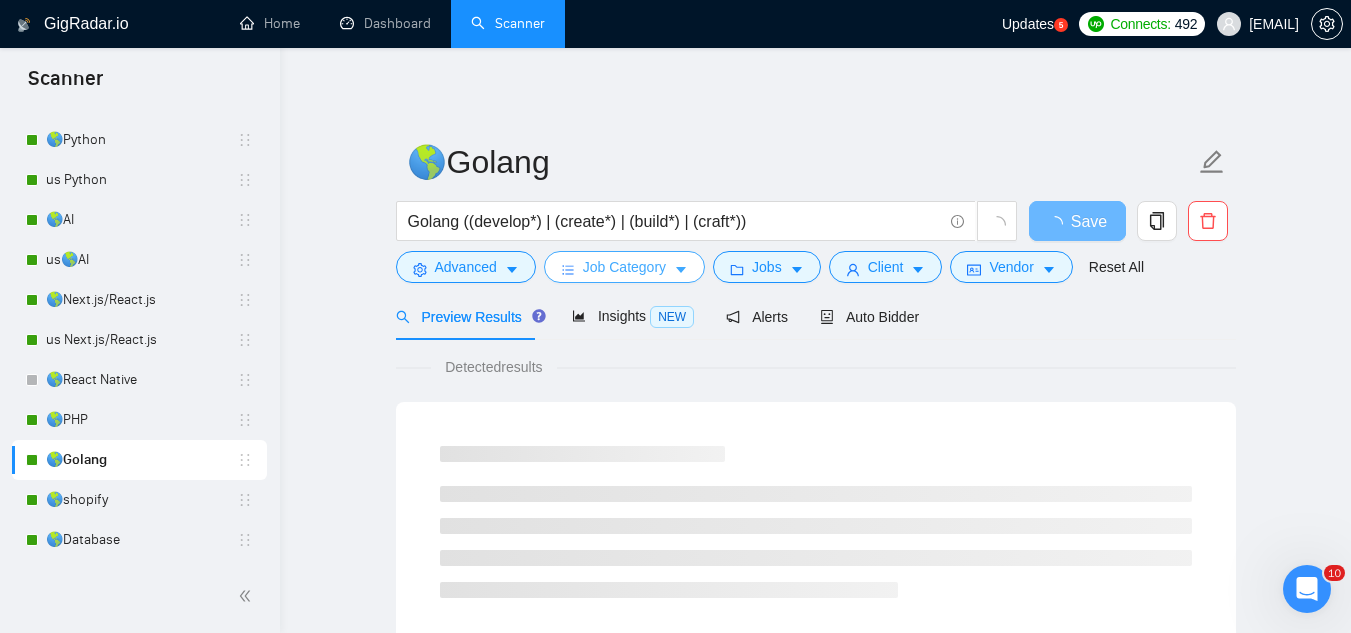 click on "Job Category" at bounding box center (624, 267) 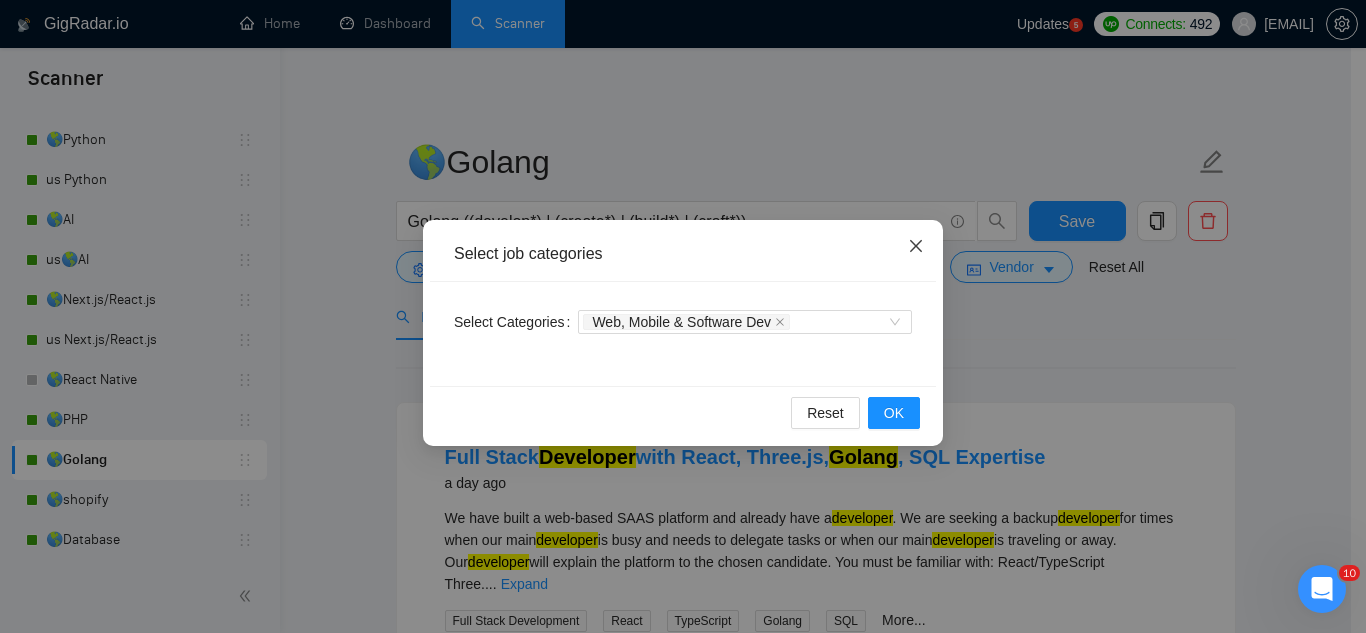 click 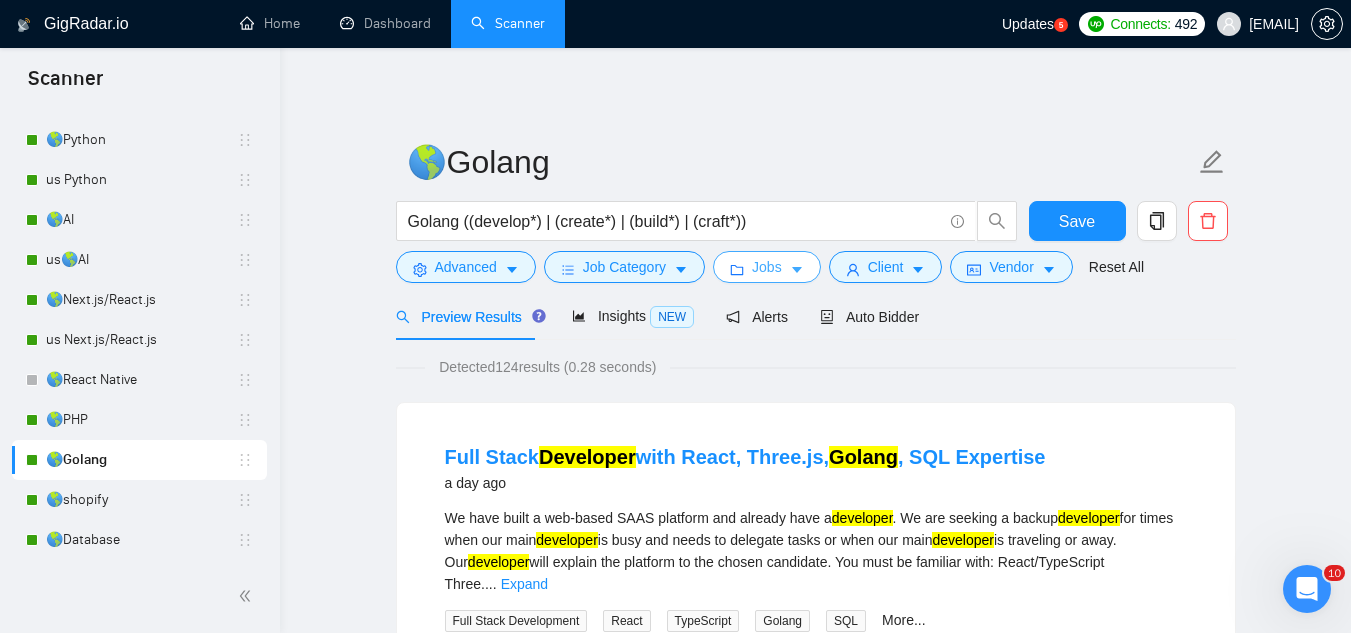 click on "Jobs" at bounding box center (767, 267) 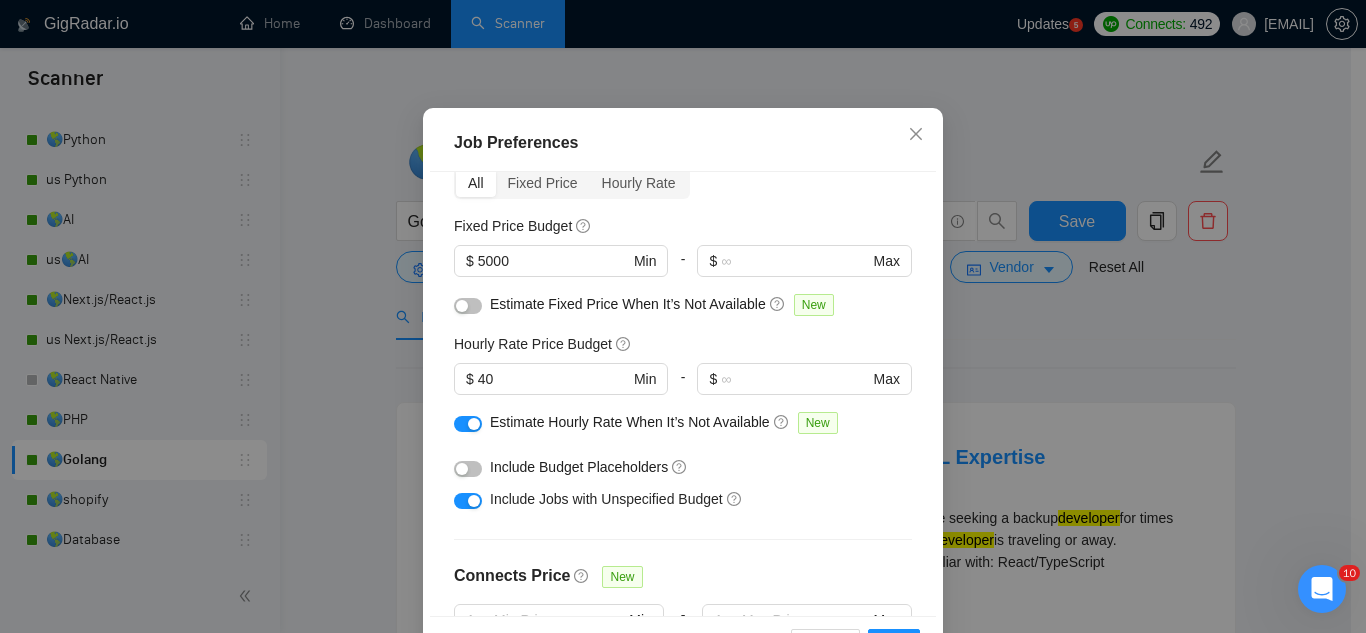 scroll, scrollTop: 83, scrollLeft: 0, axis: vertical 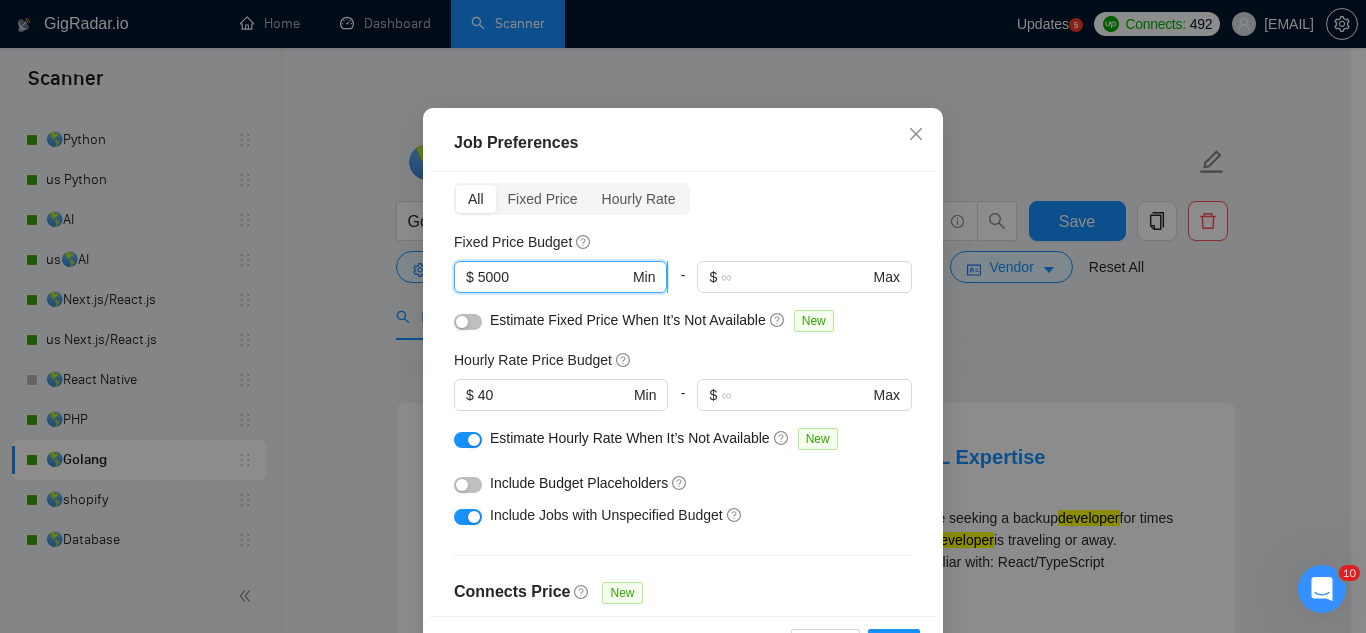 click on "5000" at bounding box center [553, 277] 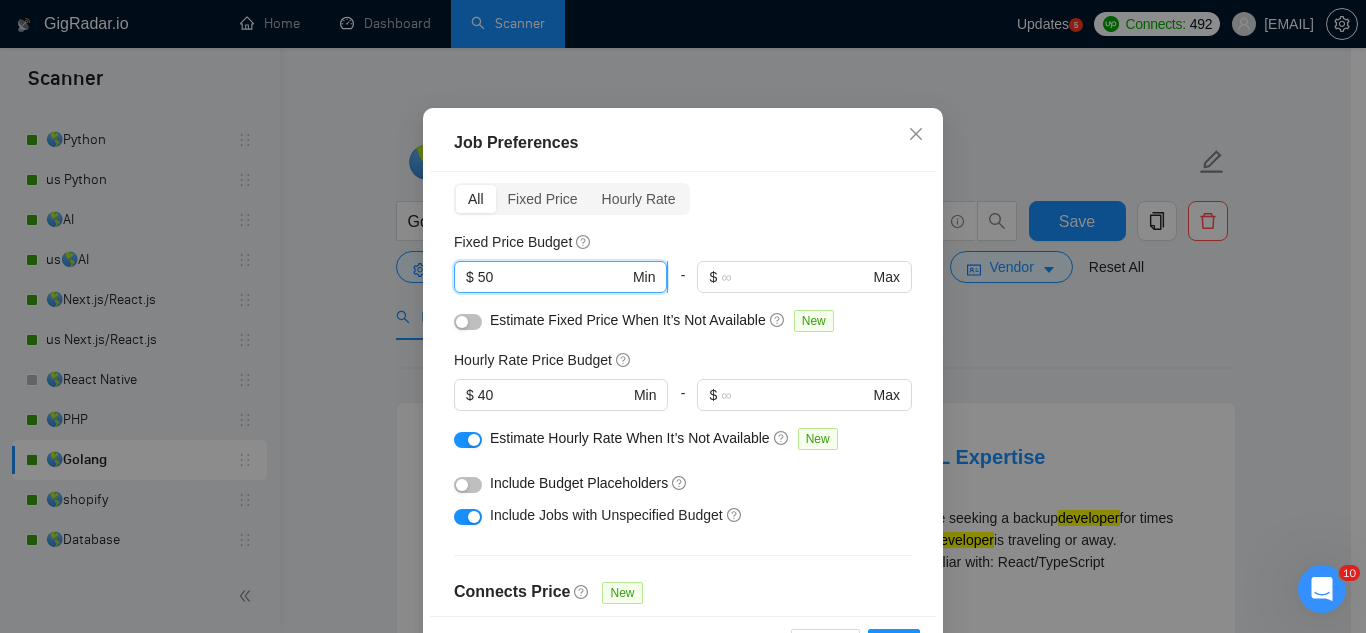 type on "5" 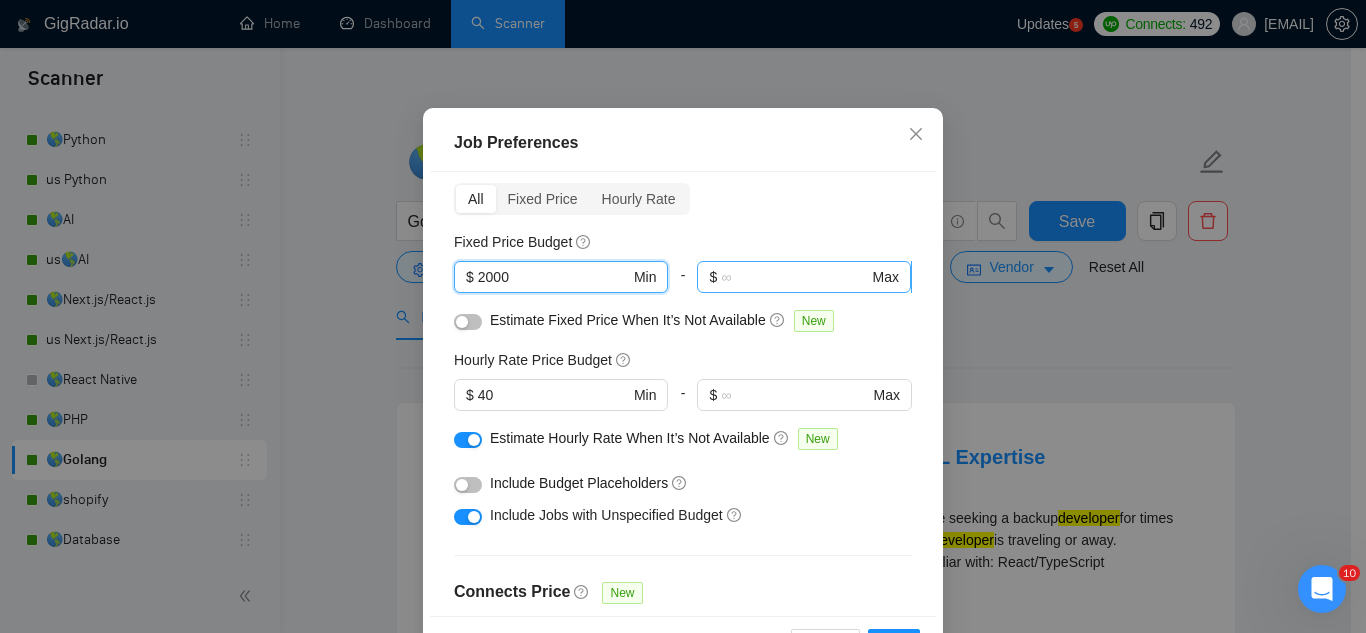 type on "2000" 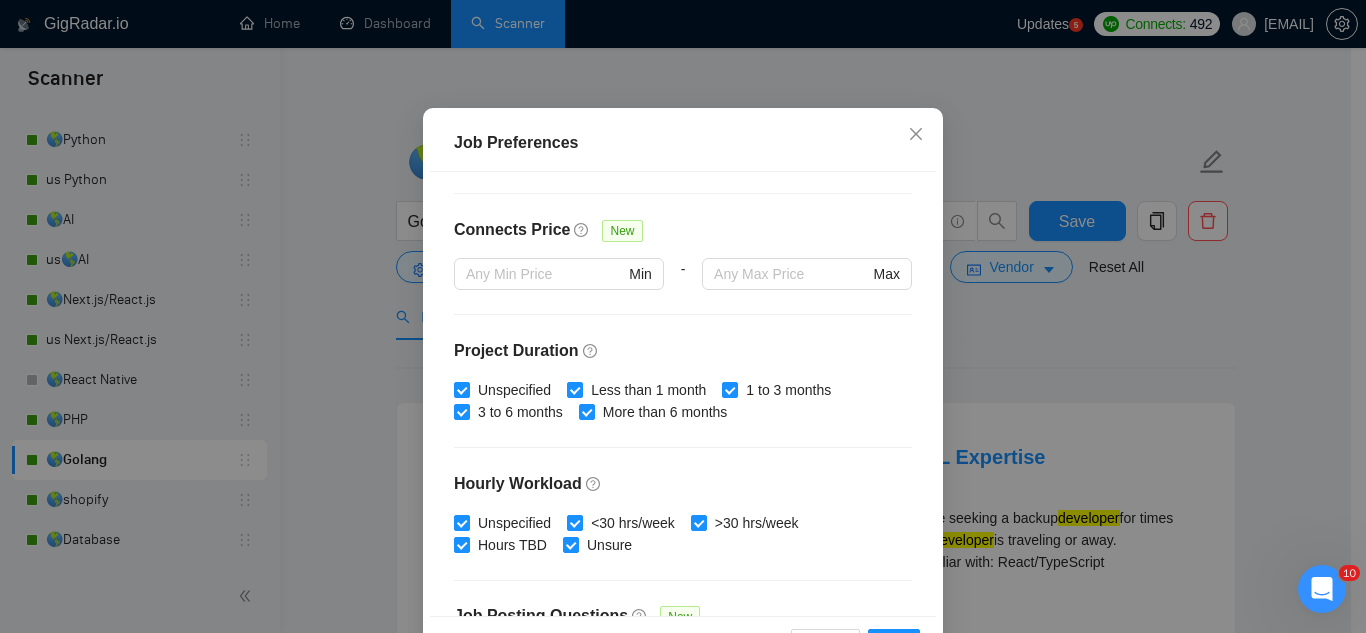 scroll, scrollTop: 683, scrollLeft: 0, axis: vertical 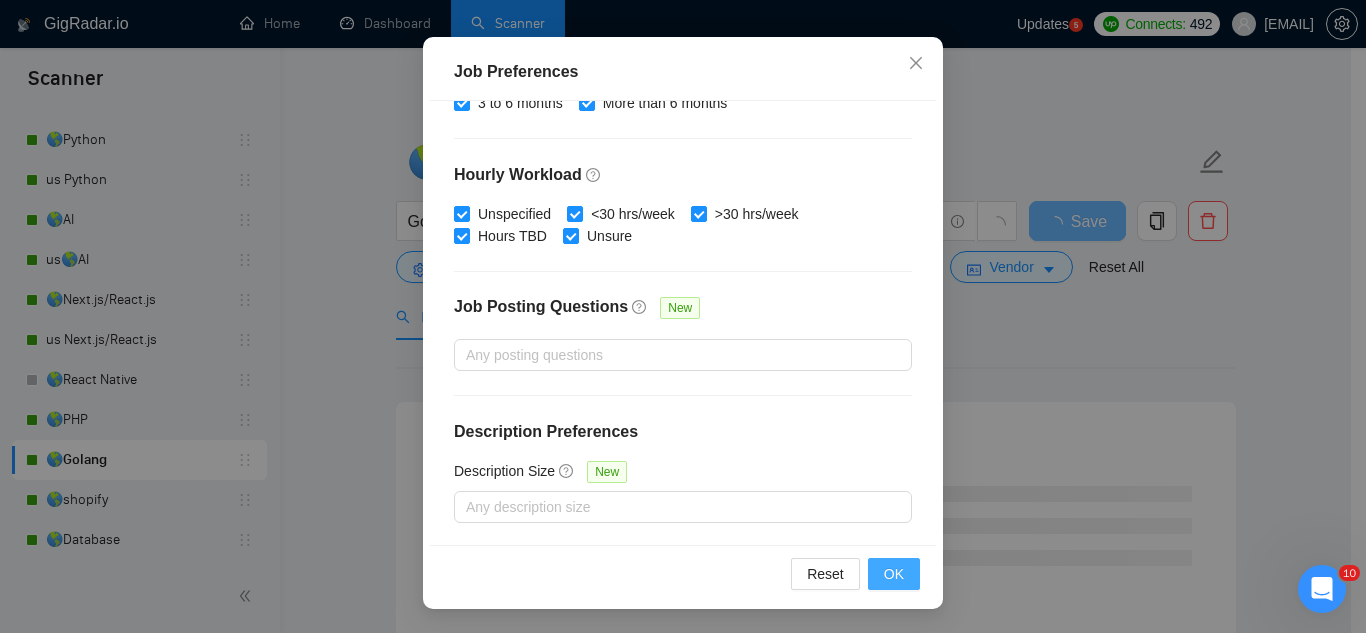 type on "4999" 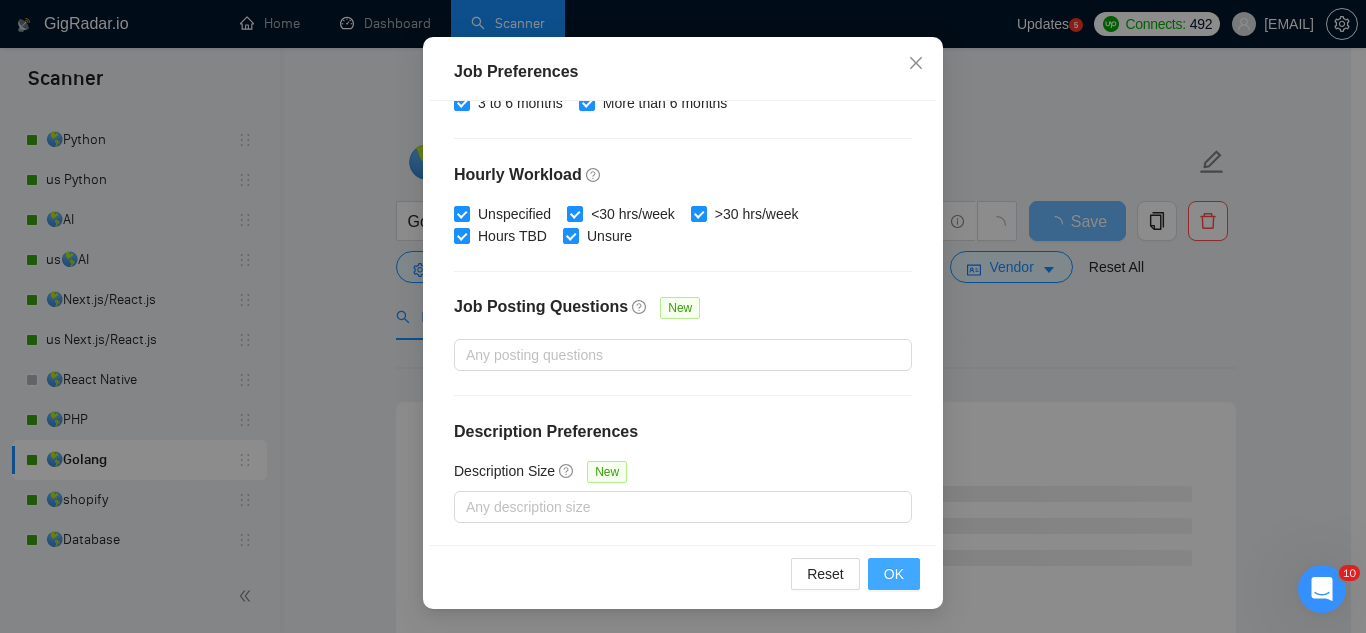 click on "OK" at bounding box center [894, 574] 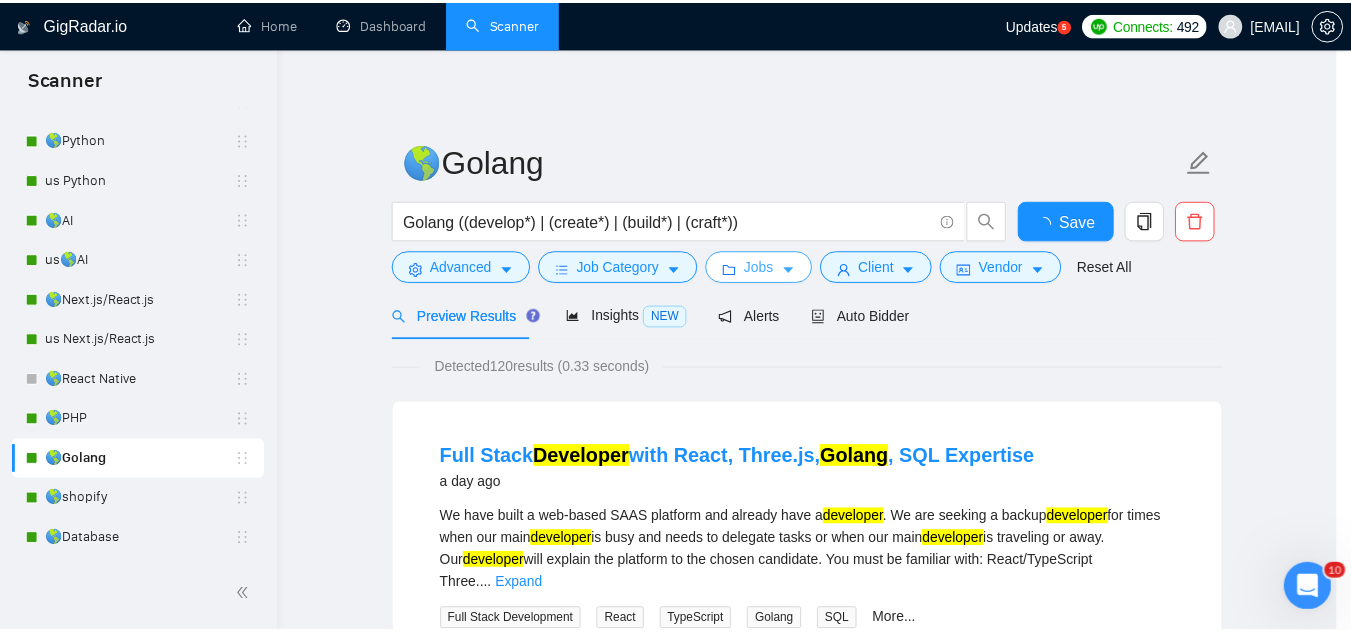 scroll, scrollTop: 0, scrollLeft: 0, axis: both 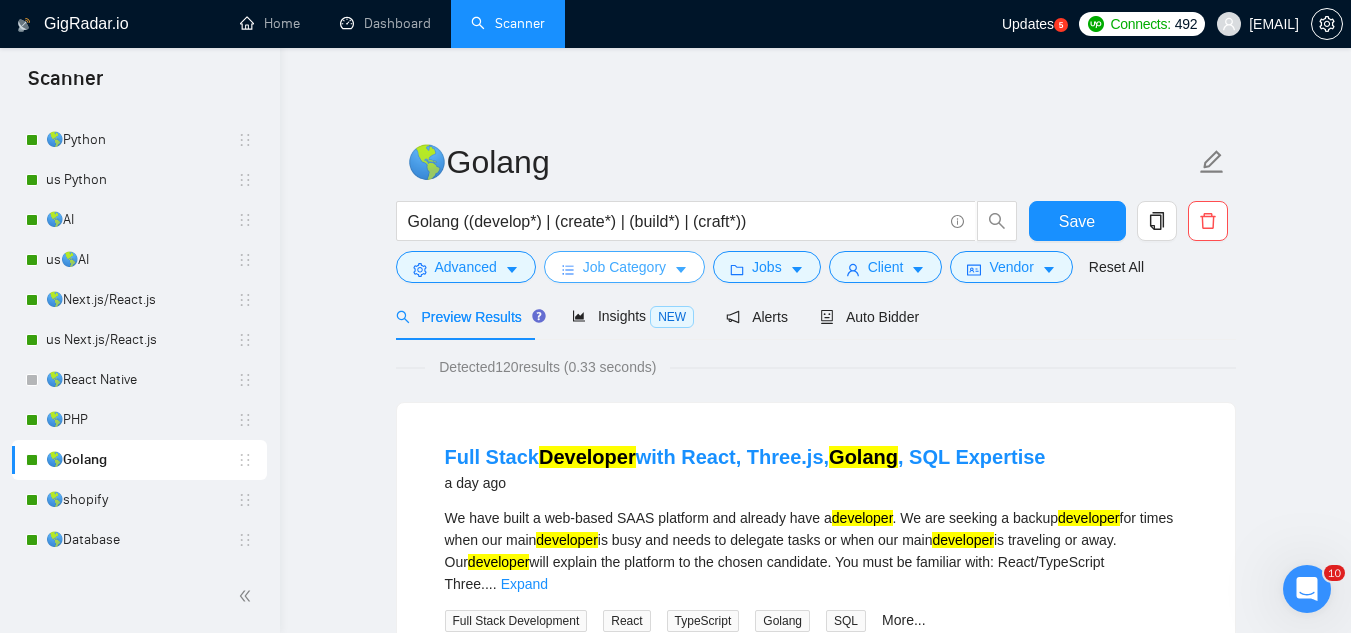 click on "Job Category" at bounding box center (624, 267) 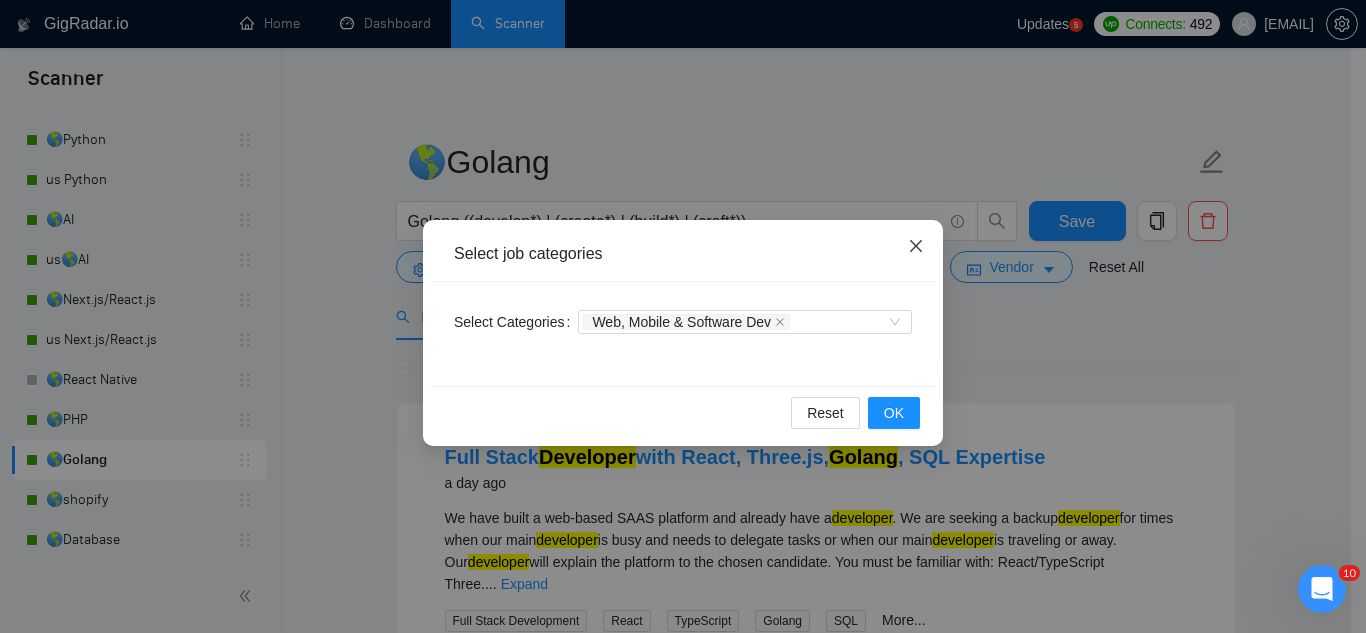 click 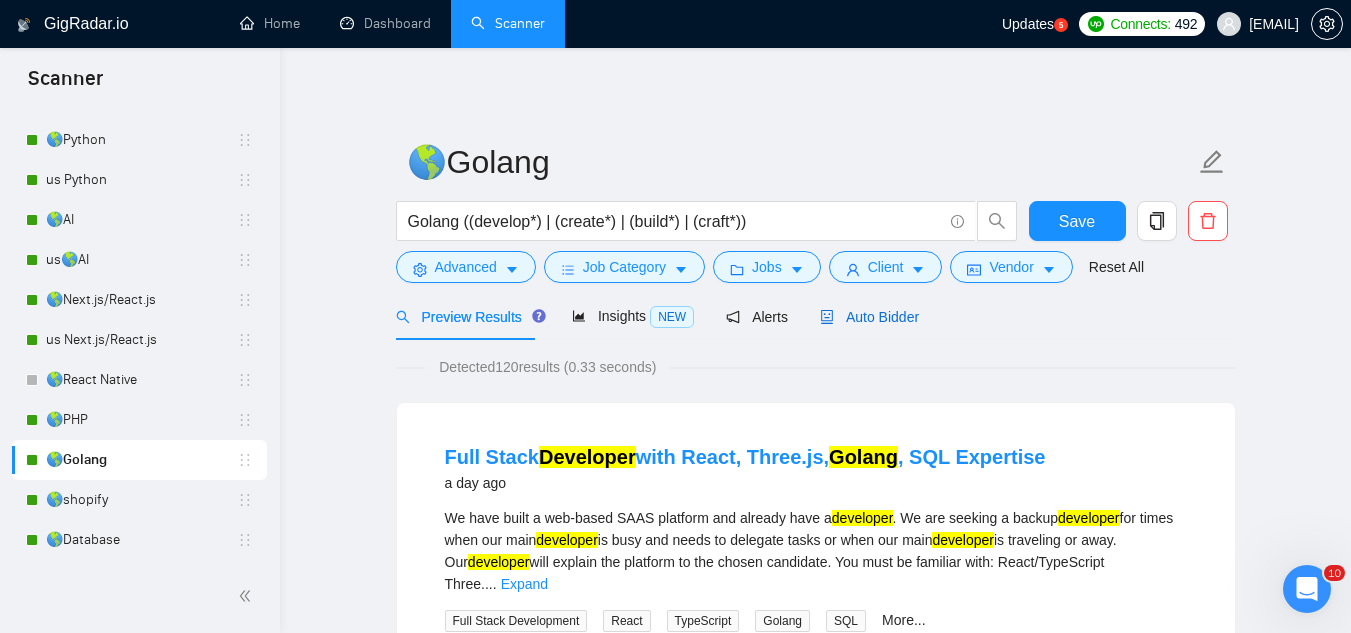 click on "Auto Bidder" at bounding box center (869, 317) 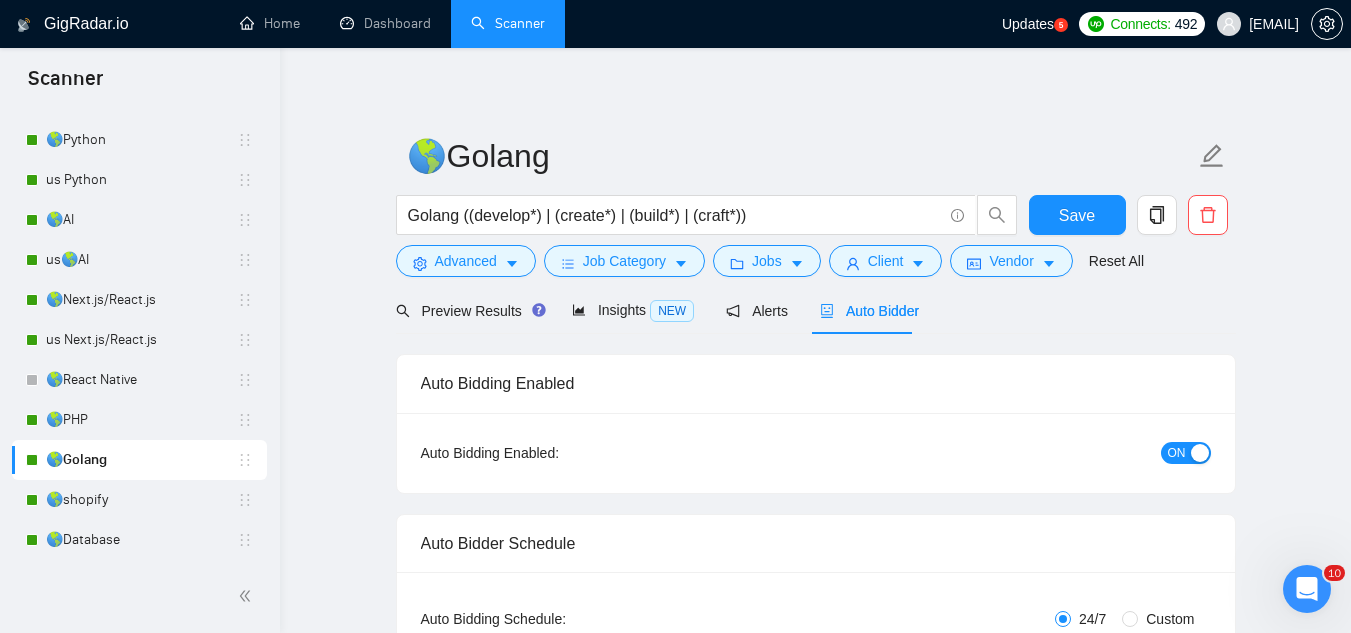 type 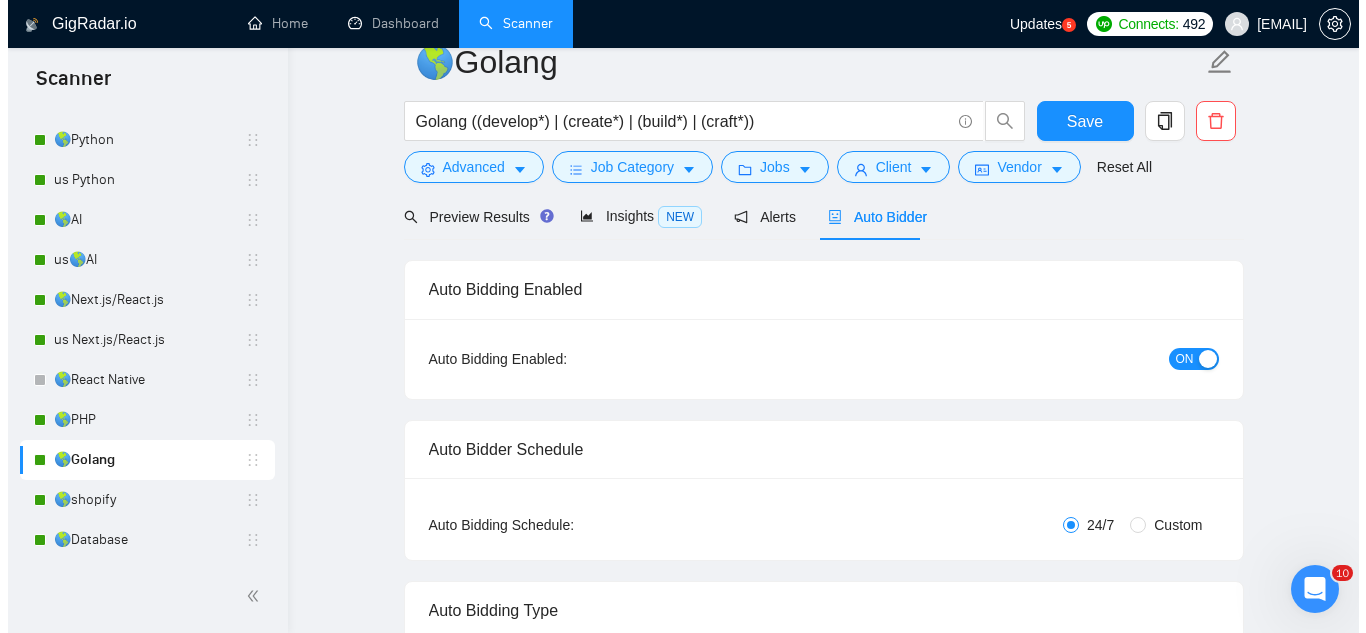 scroll, scrollTop: 0, scrollLeft: 0, axis: both 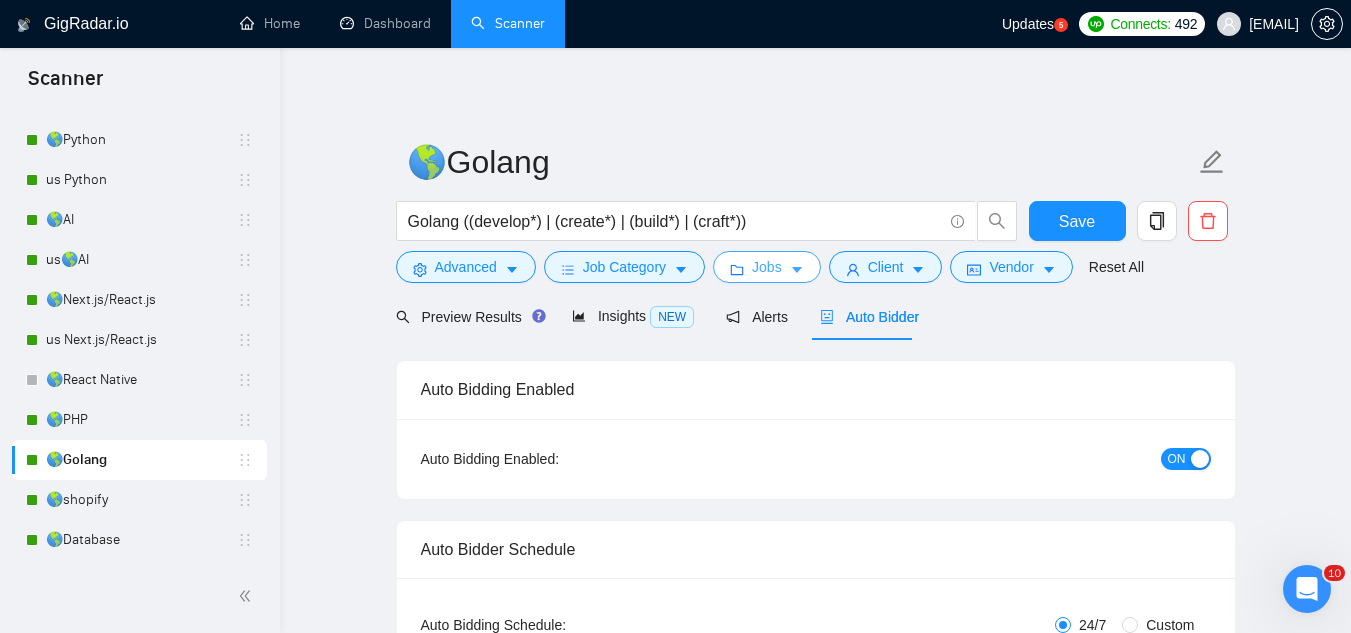 click on "Jobs" at bounding box center [767, 267] 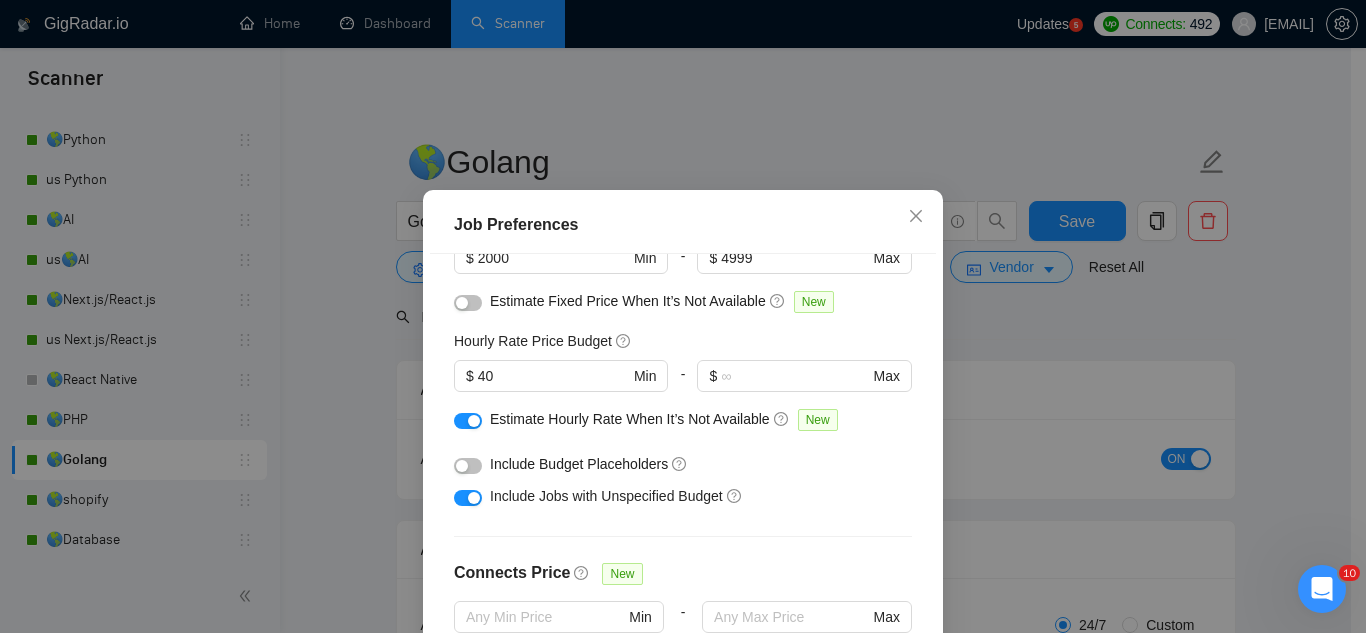 scroll, scrollTop: 183, scrollLeft: 0, axis: vertical 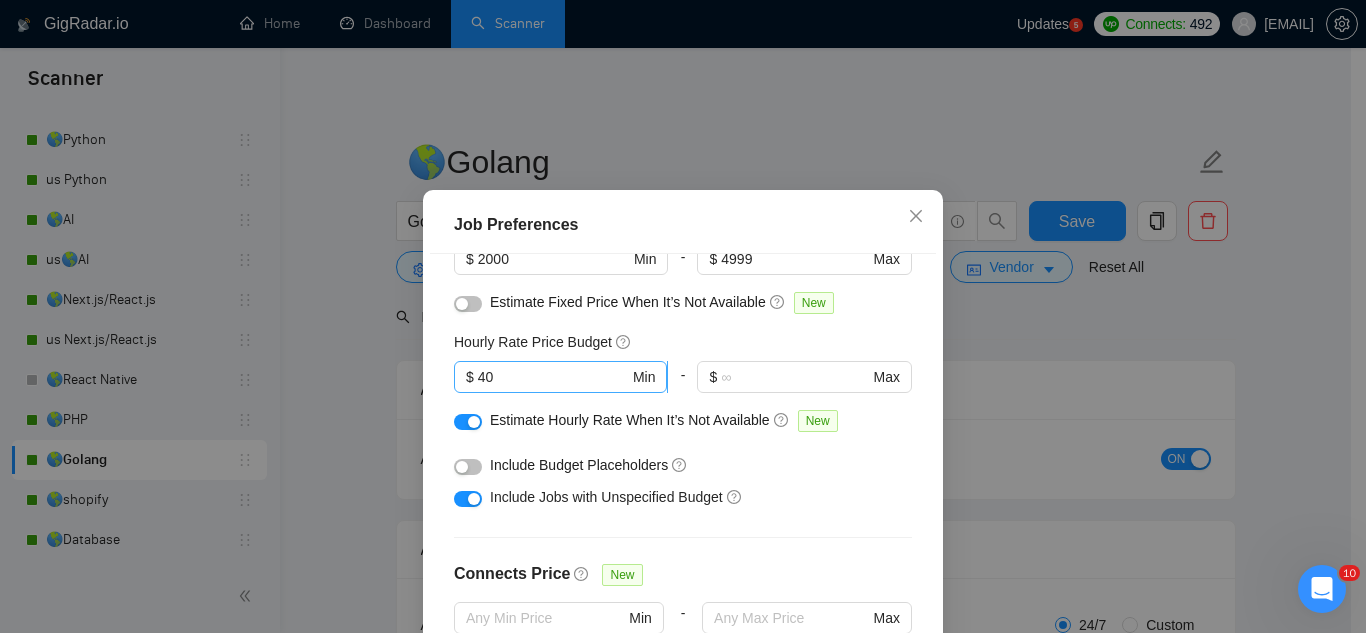 click on "40" at bounding box center (553, 377) 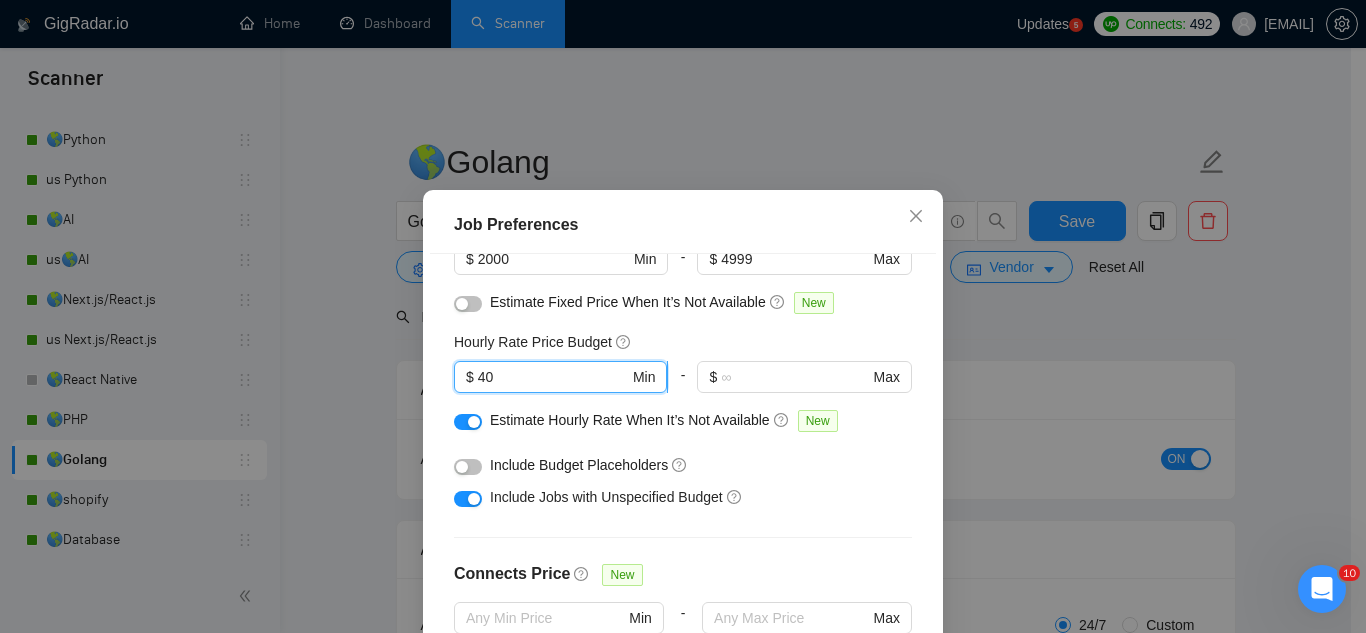 type on "4" 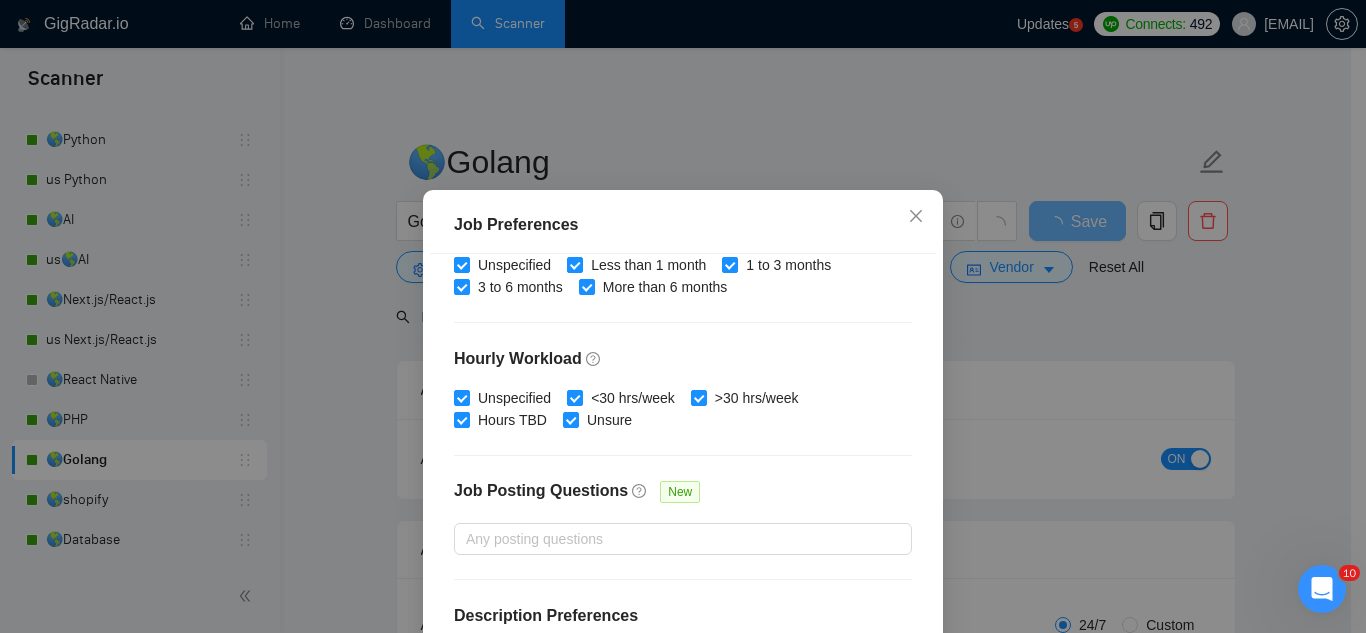 scroll, scrollTop: 683, scrollLeft: 0, axis: vertical 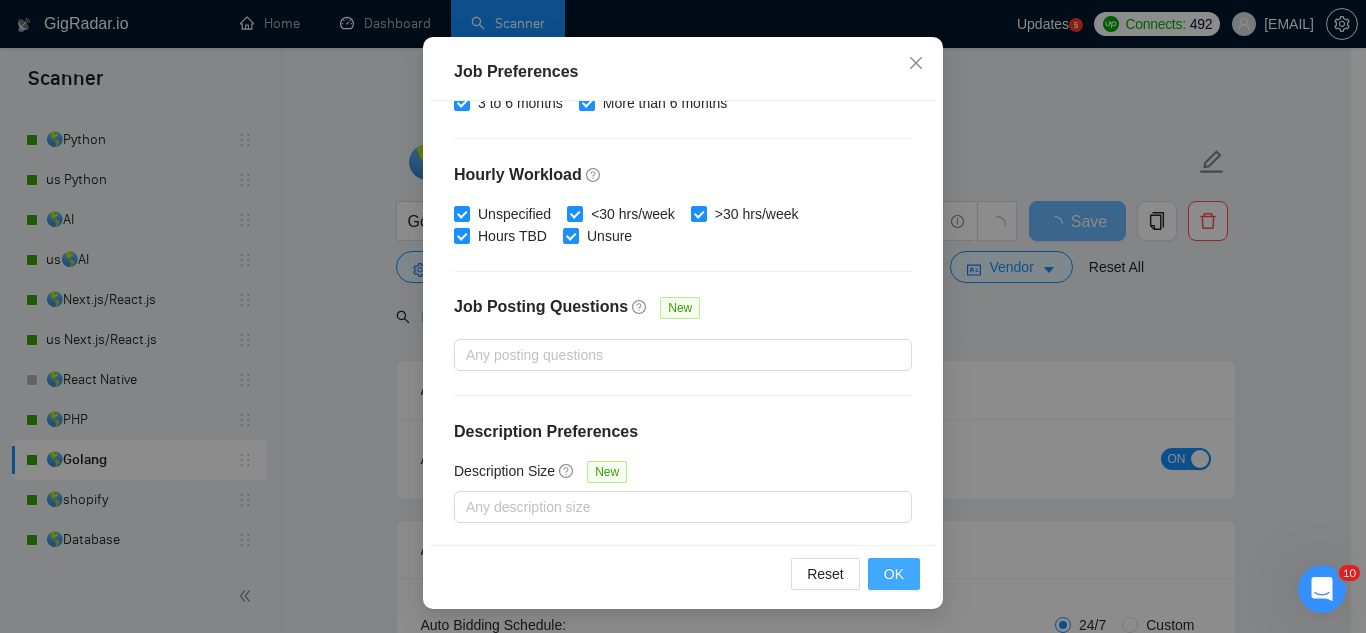 type on "30" 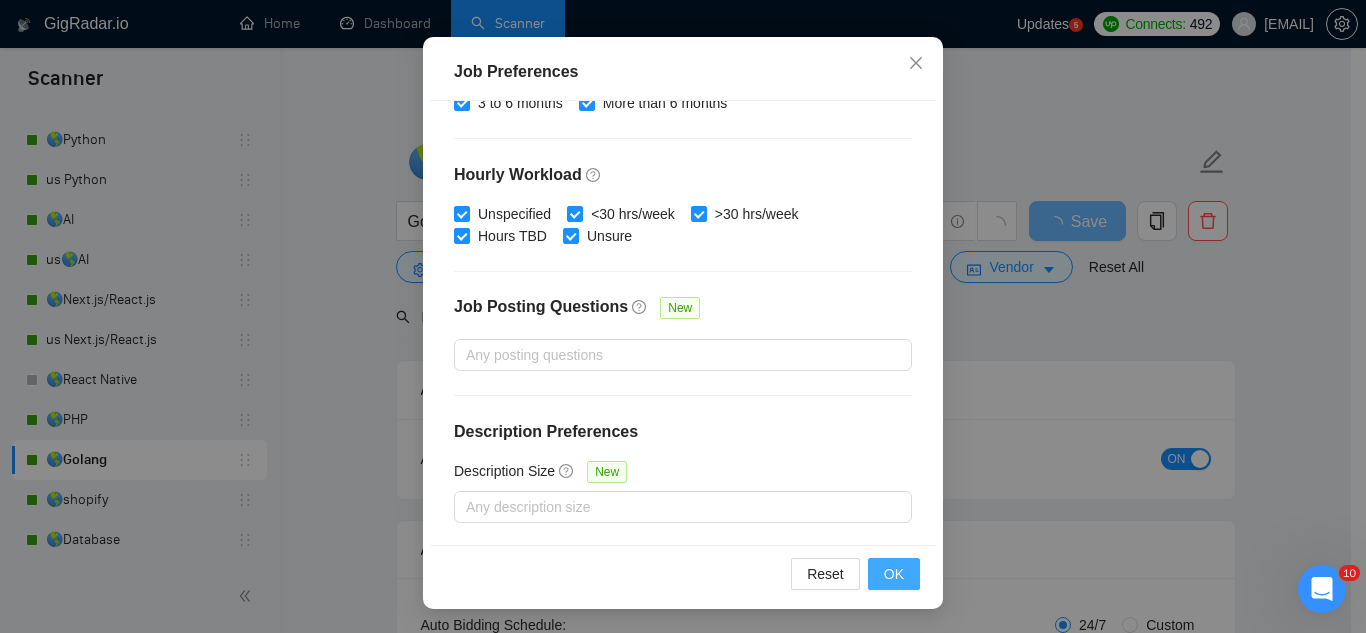 click on "OK" at bounding box center (894, 574) 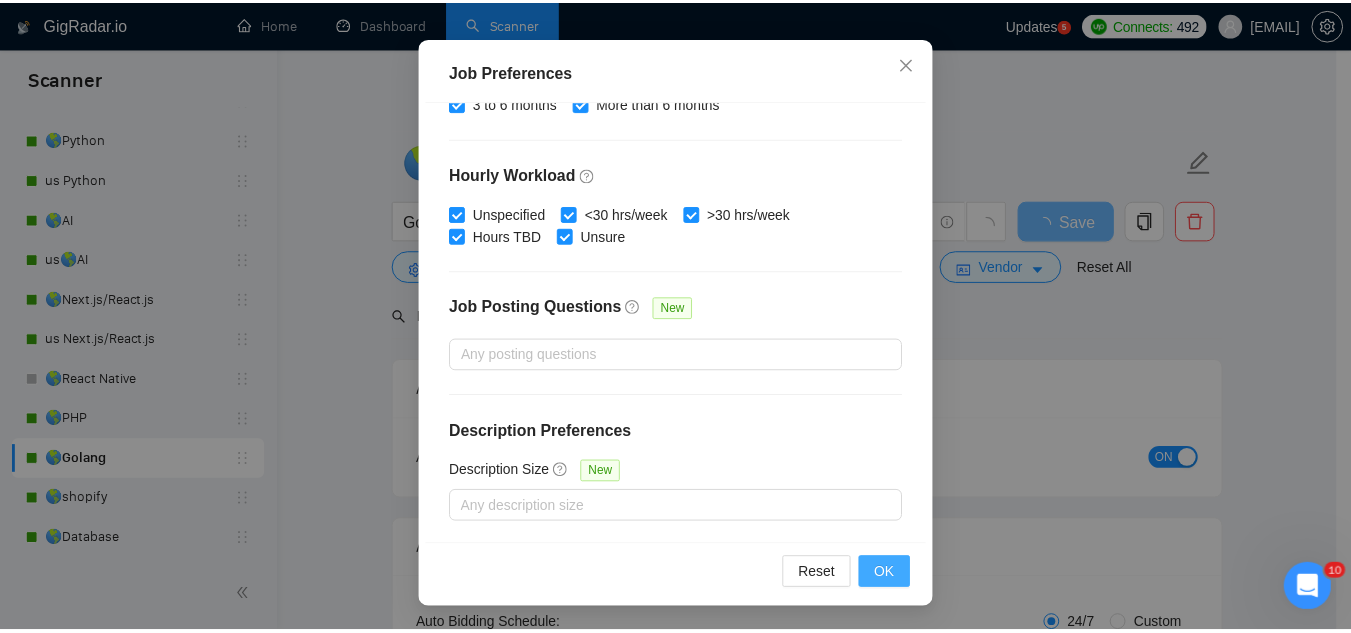 scroll, scrollTop: 82, scrollLeft: 0, axis: vertical 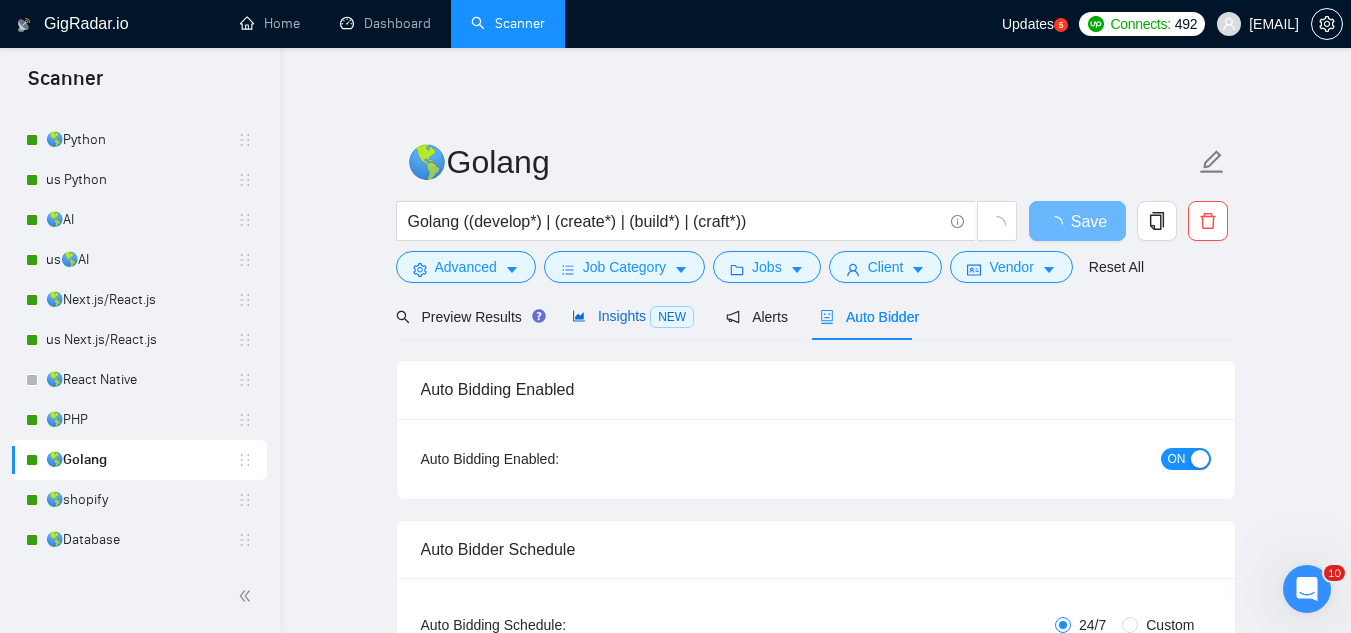 click on "Insights NEW" at bounding box center (633, 316) 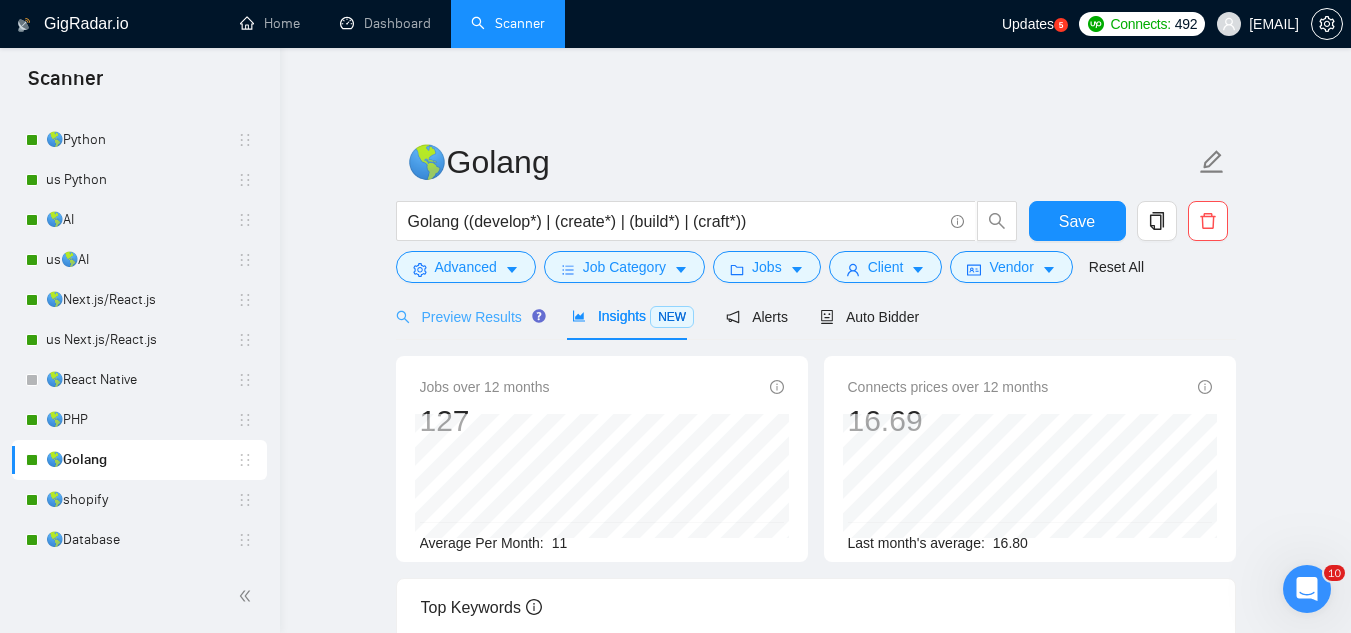 click on "Preview Results" at bounding box center (468, 316) 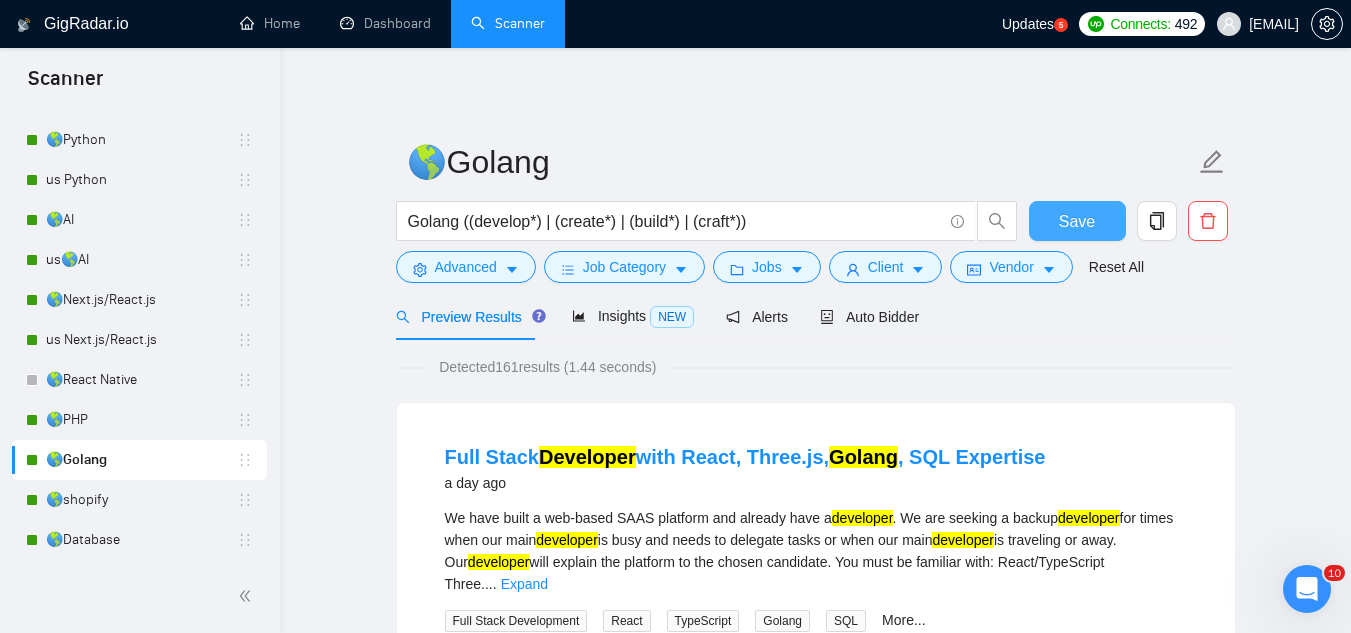click on "Save" at bounding box center (1077, 221) 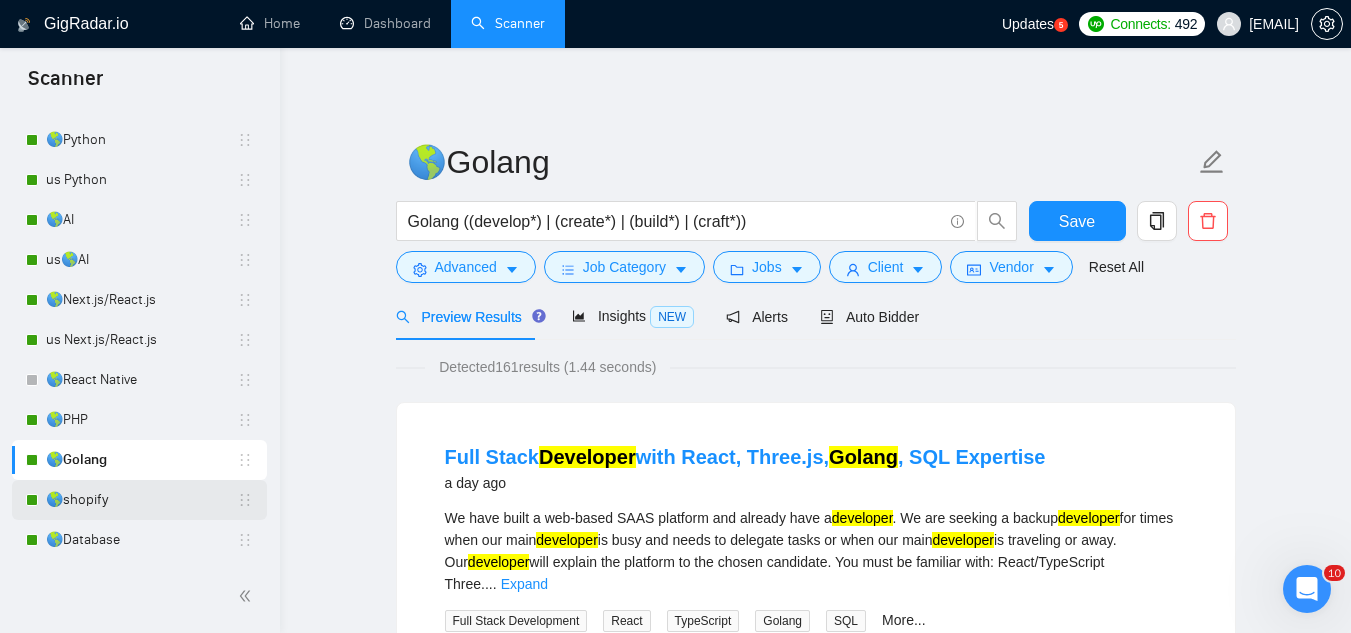 click on "🌎shopify" at bounding box center (141, 500) 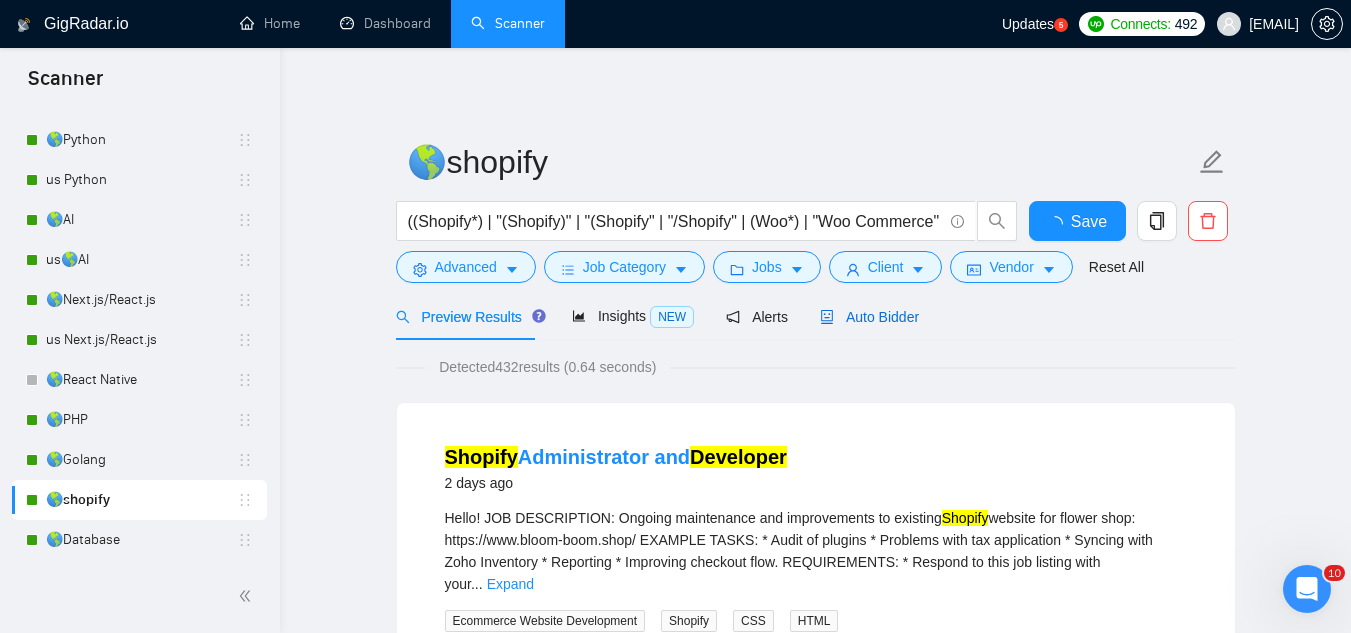 click on "Auto Bidder" at bounding box center (869, 317) 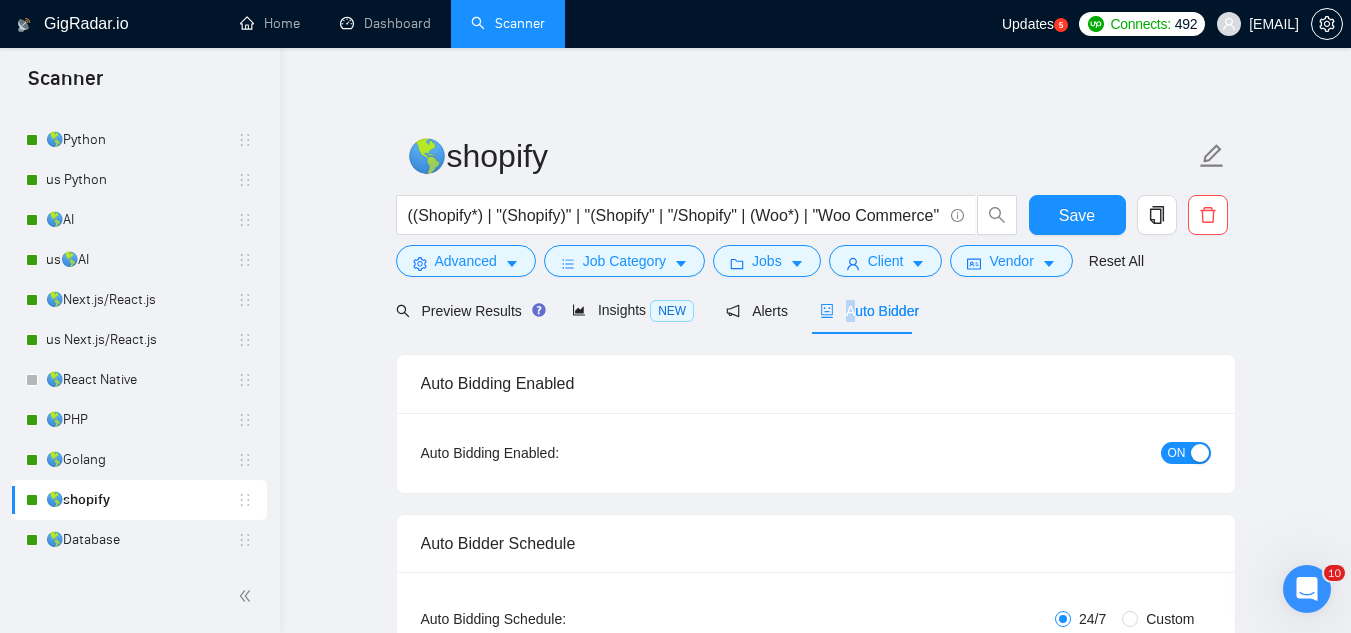 type 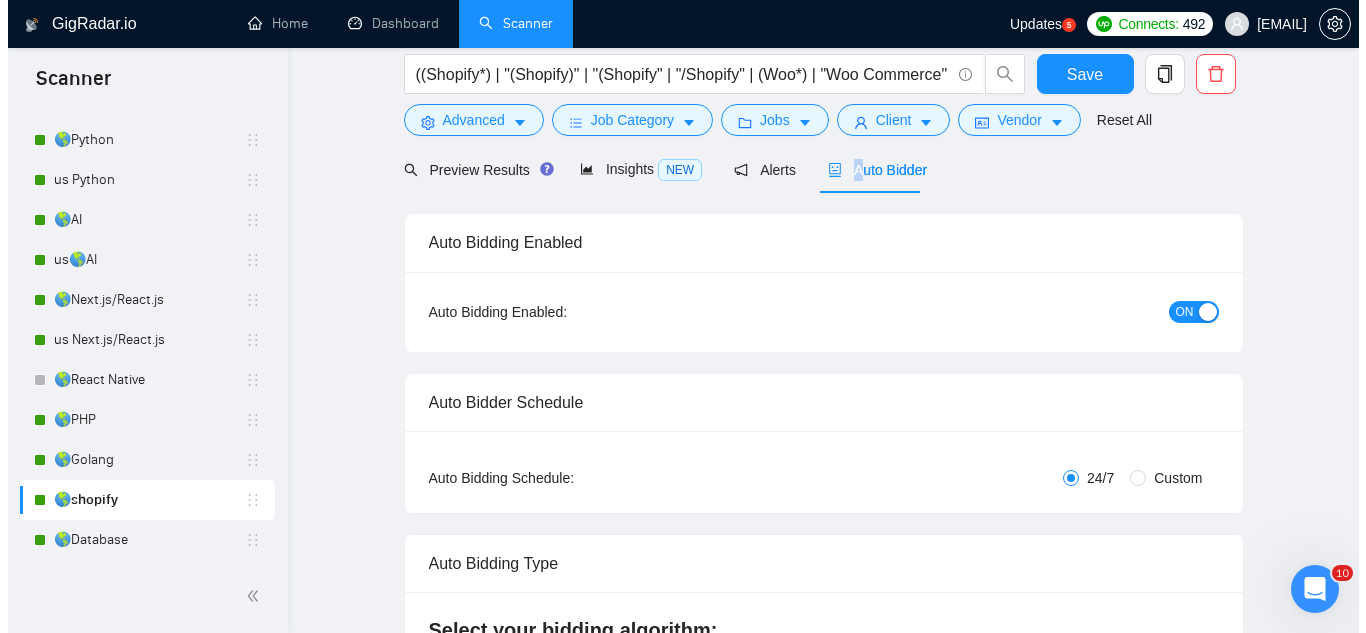 scroll, scrollTop: 0, scrollLeft: 0, axis: both 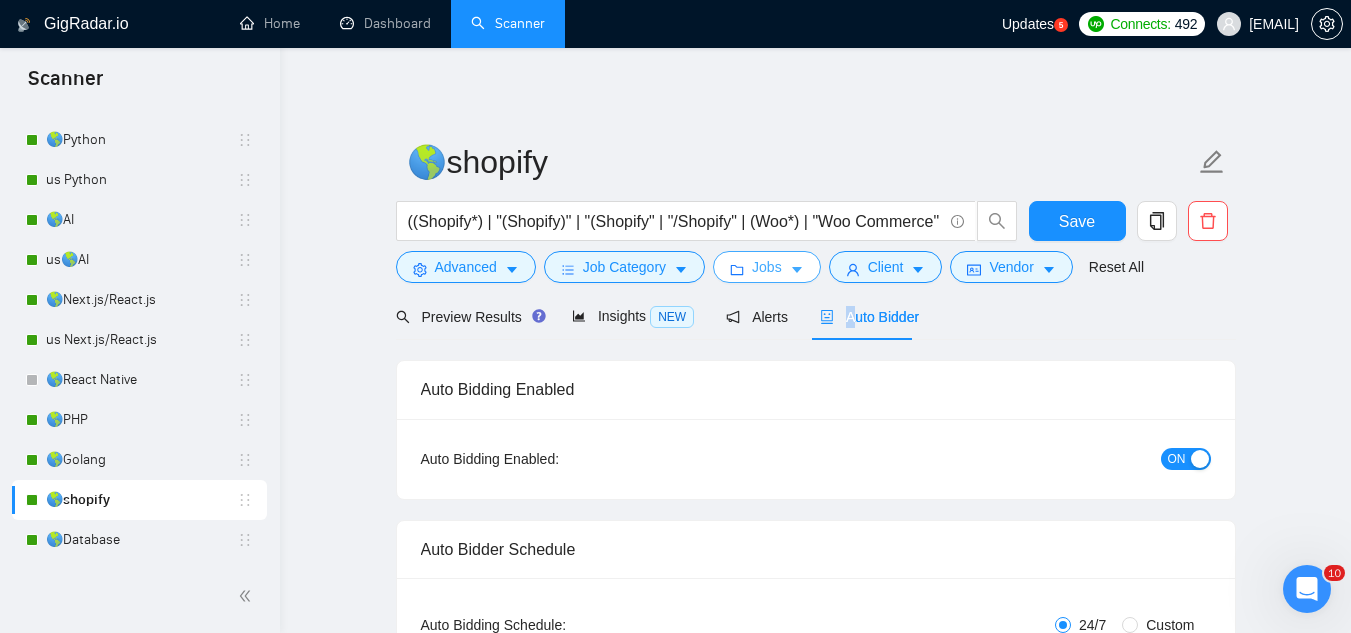 click on "Jobs" at bounding box center [767, 267] 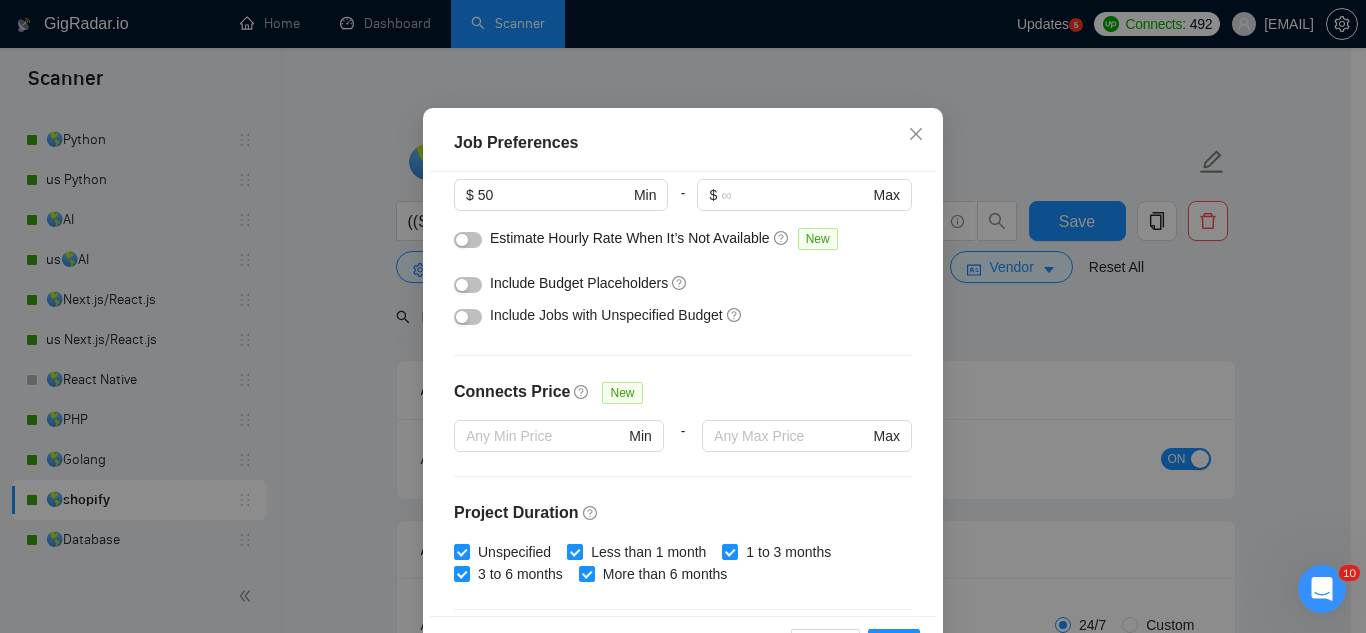 scroll, scrollTop: 83, scrollLeft: 0, axis: vertical 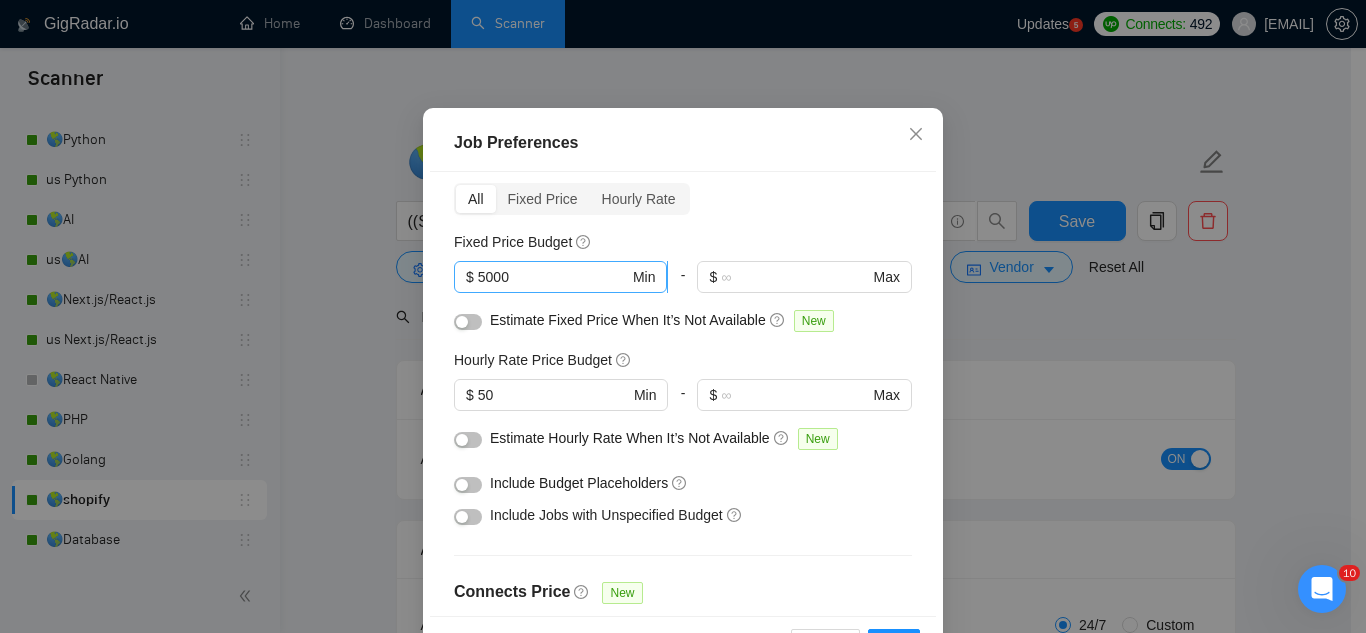 click on "5000" at bounding box center (553, 277) 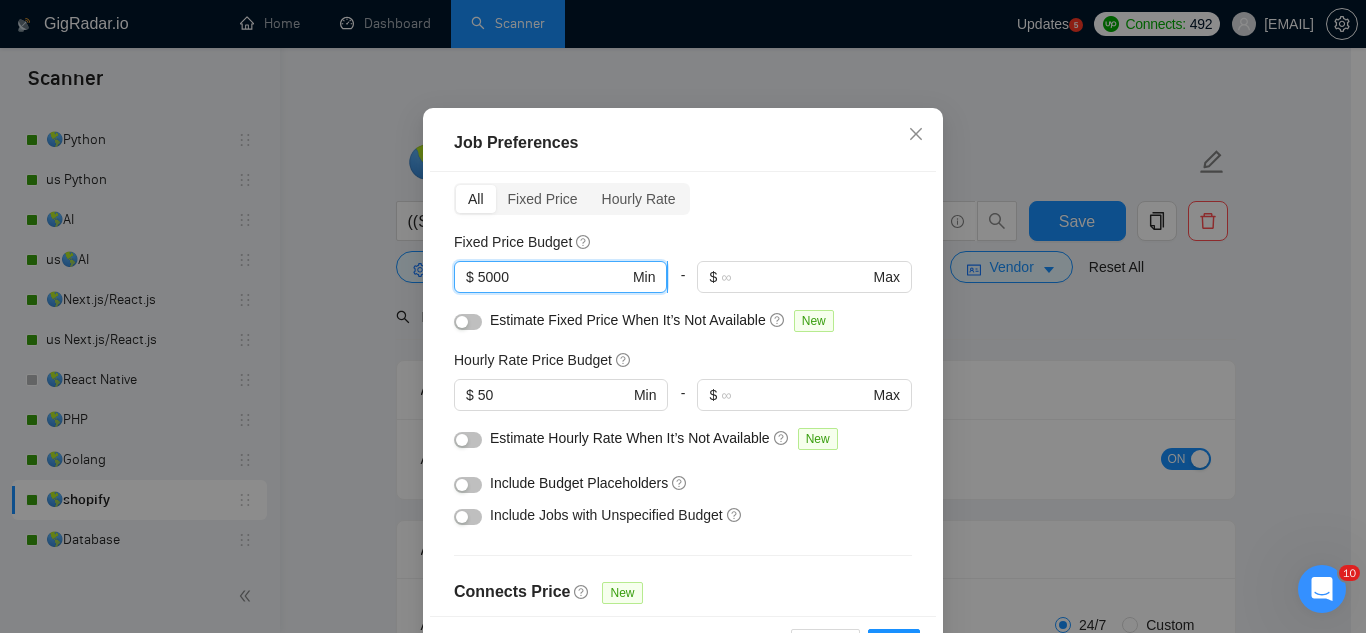 click on "5000" at bounding box center (553, 277) 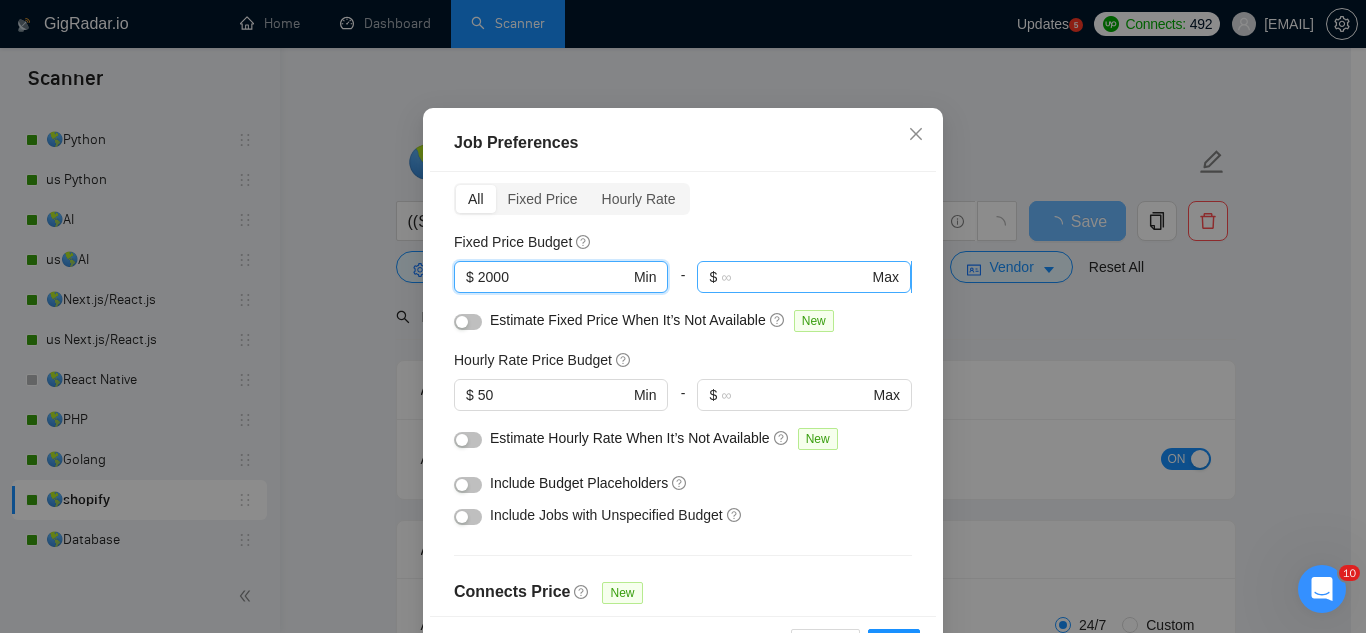 type on "2000" 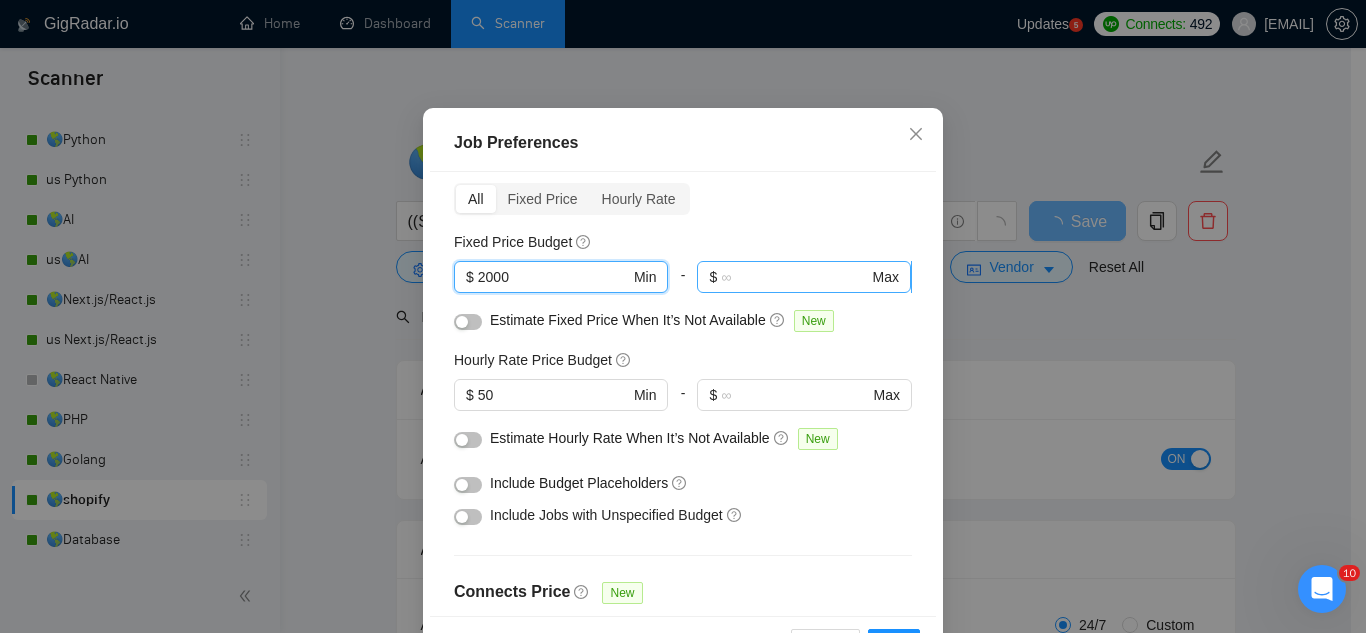 click at bounding box center (794, 277) 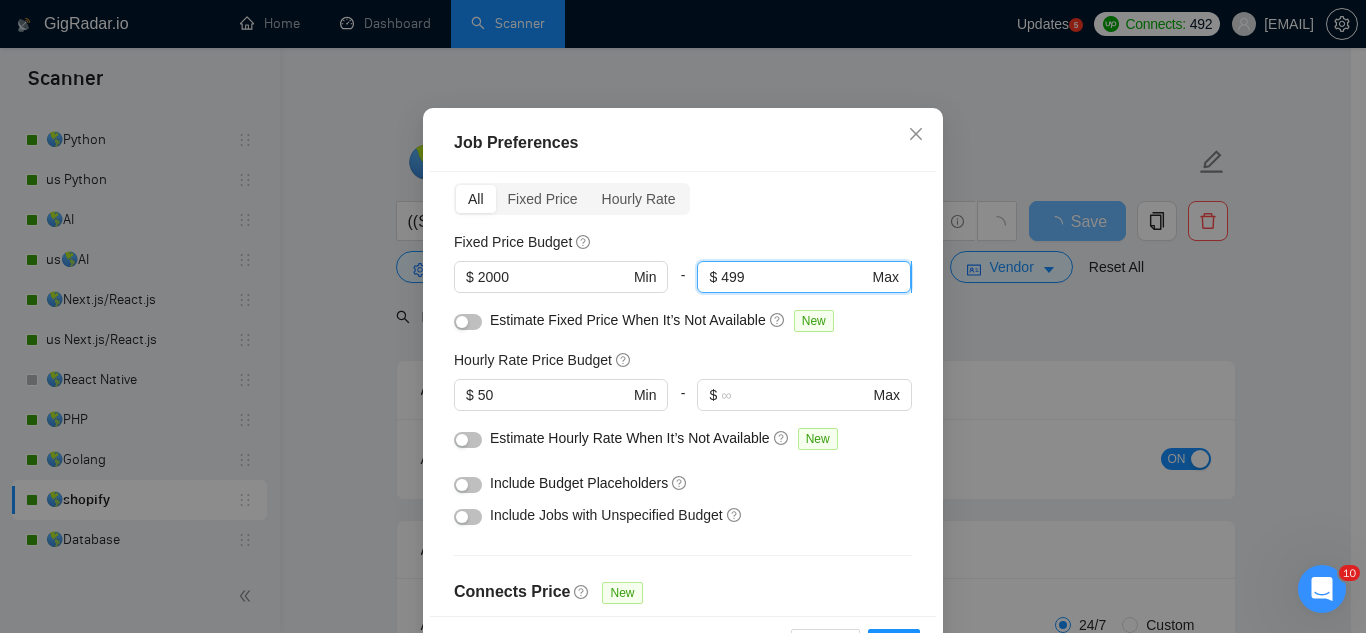 type on "4999" 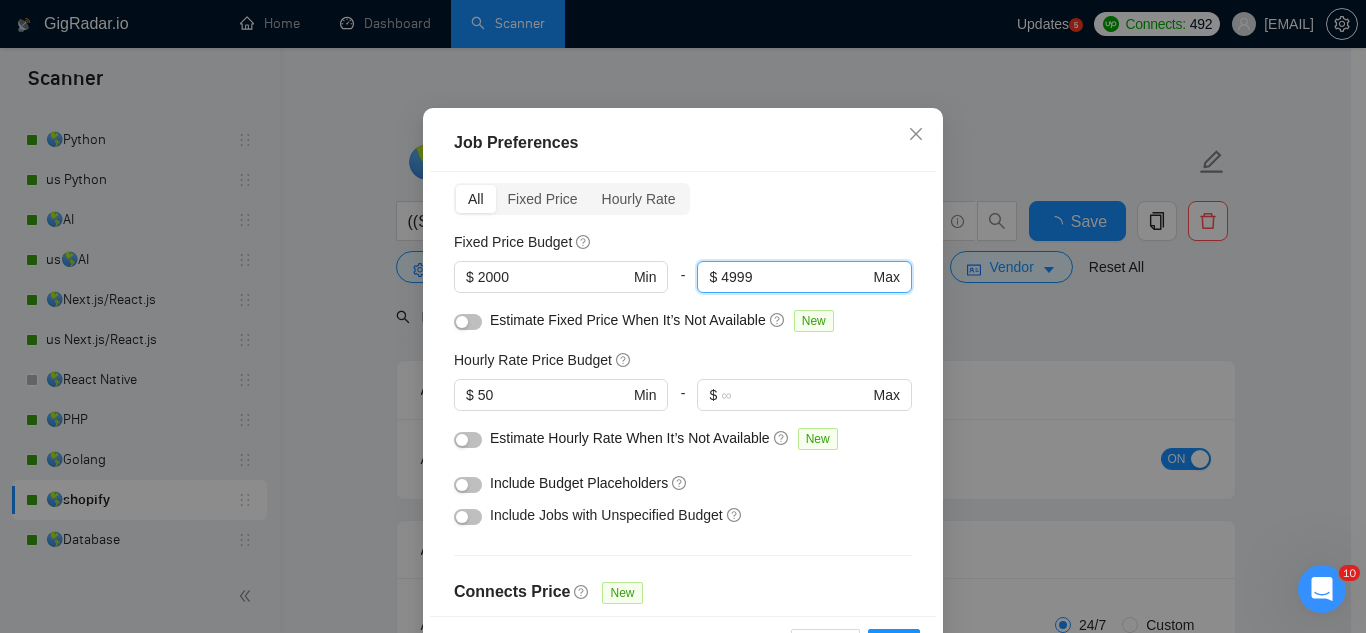 type 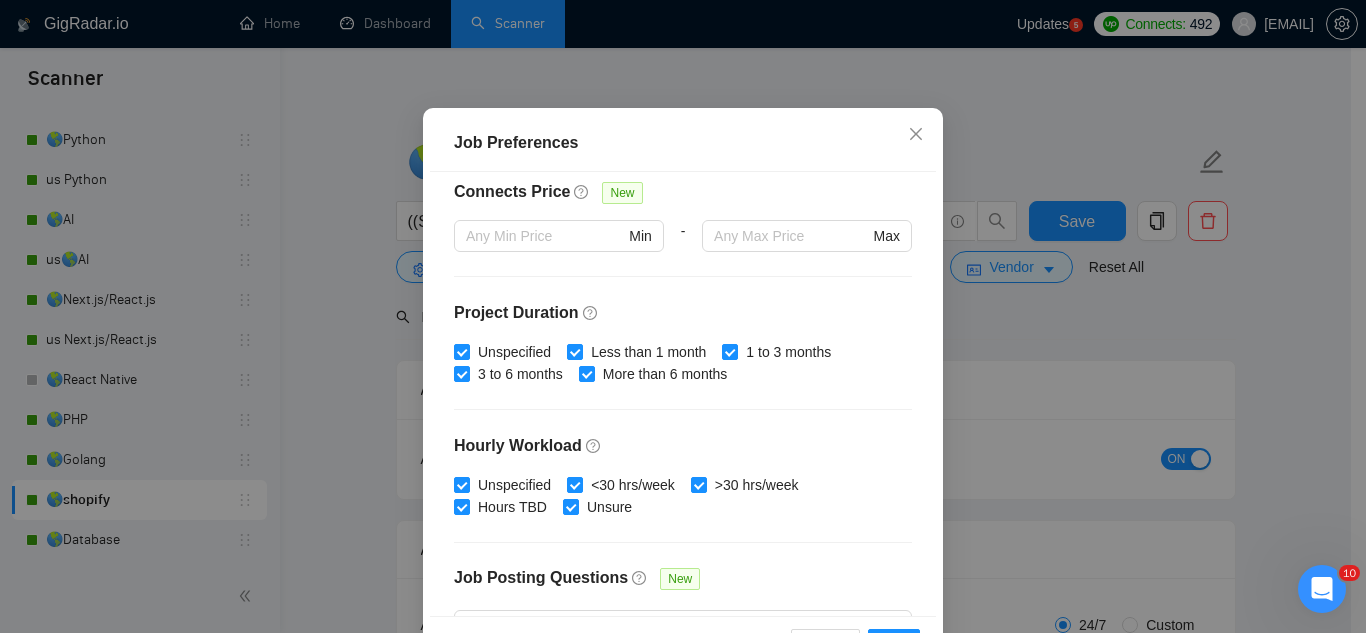 scroll, scrollTop: 683, scrollLeft: 0, axis: vertical 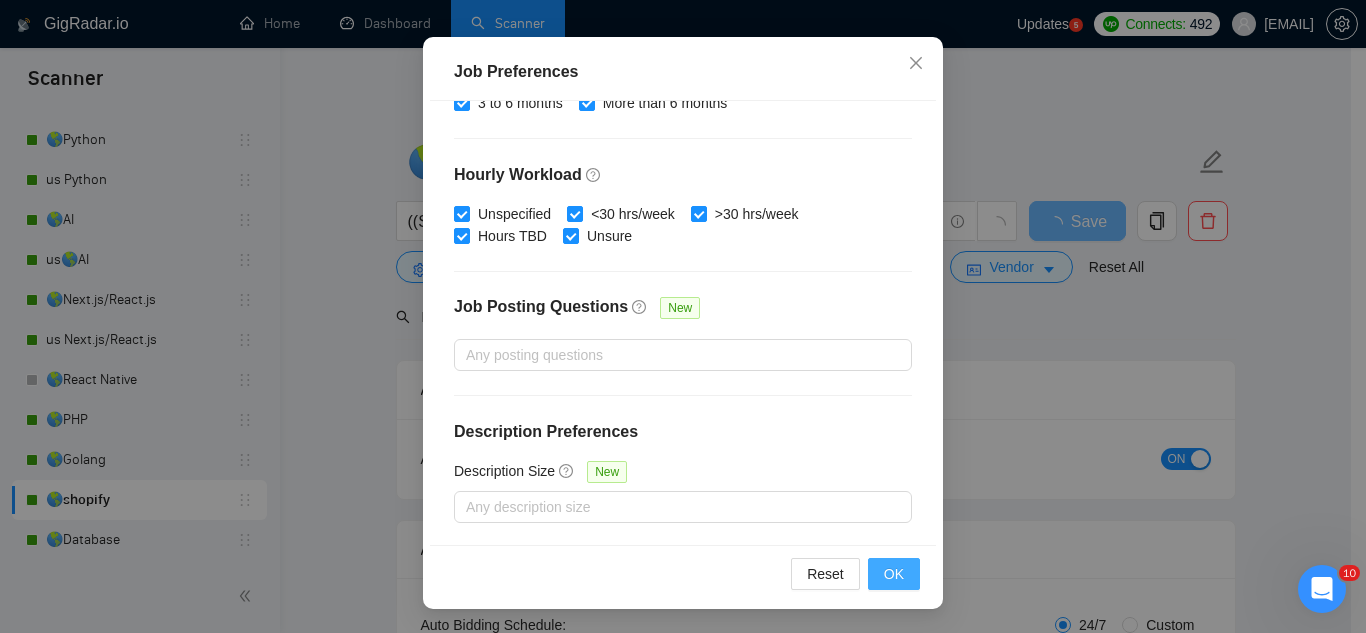 type on "4999" 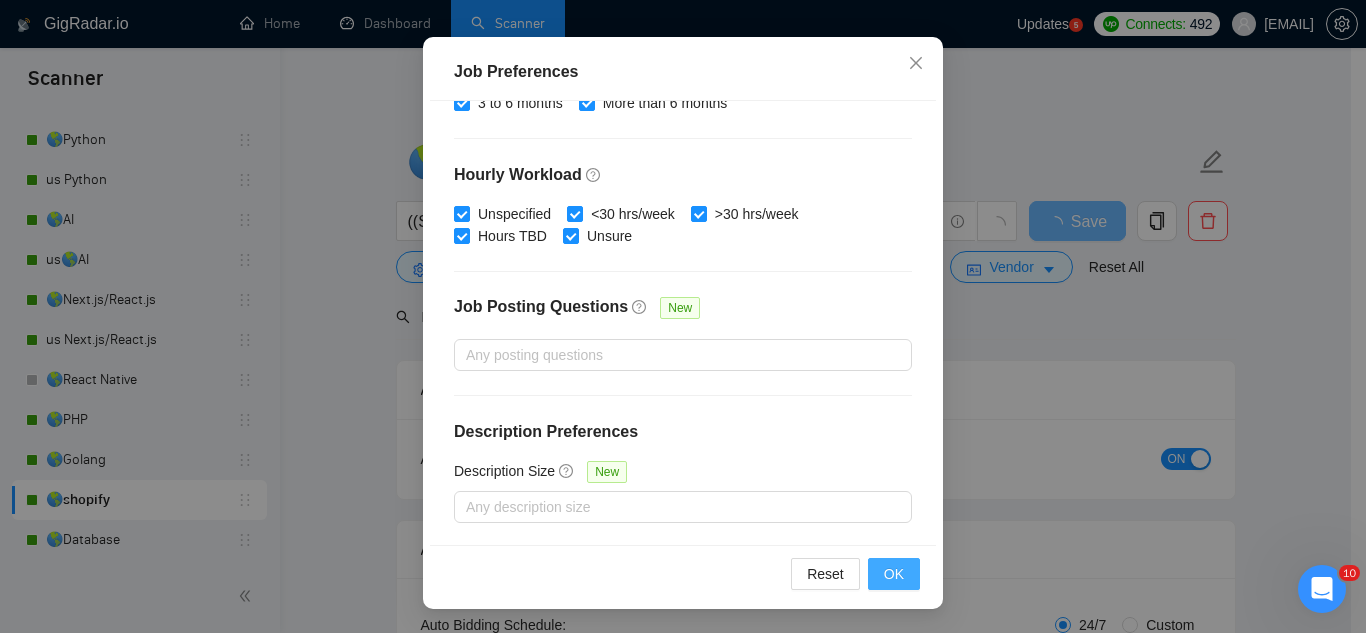 click on "OK" at bounding box center (894, 574) 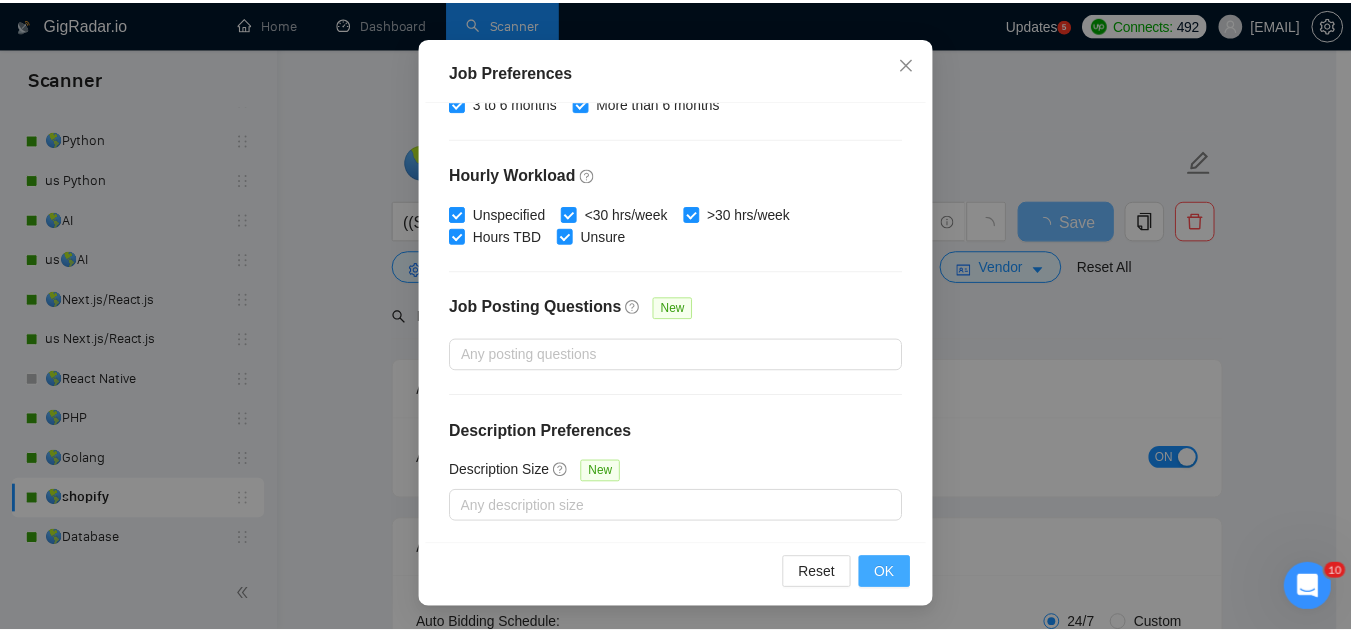 scroll, scrollTop: 82, scrollLeft: 0, axis: vertical 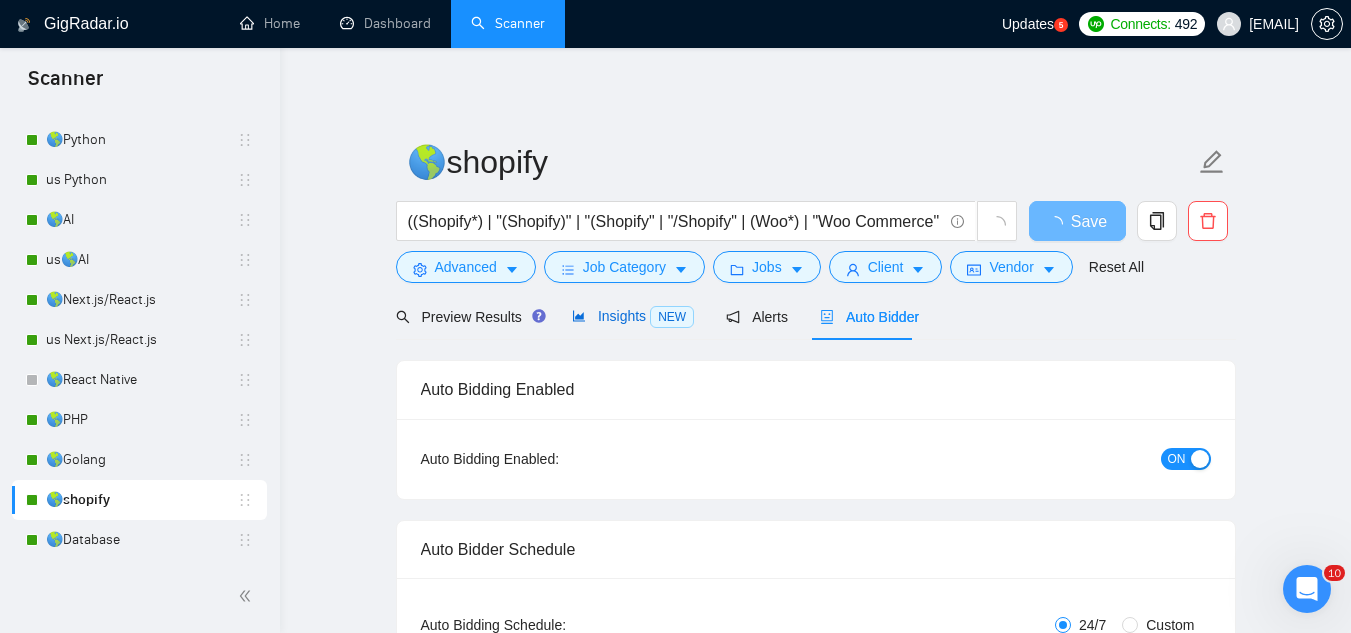 click on "Insights NEW" at bounding box center [633, 316] 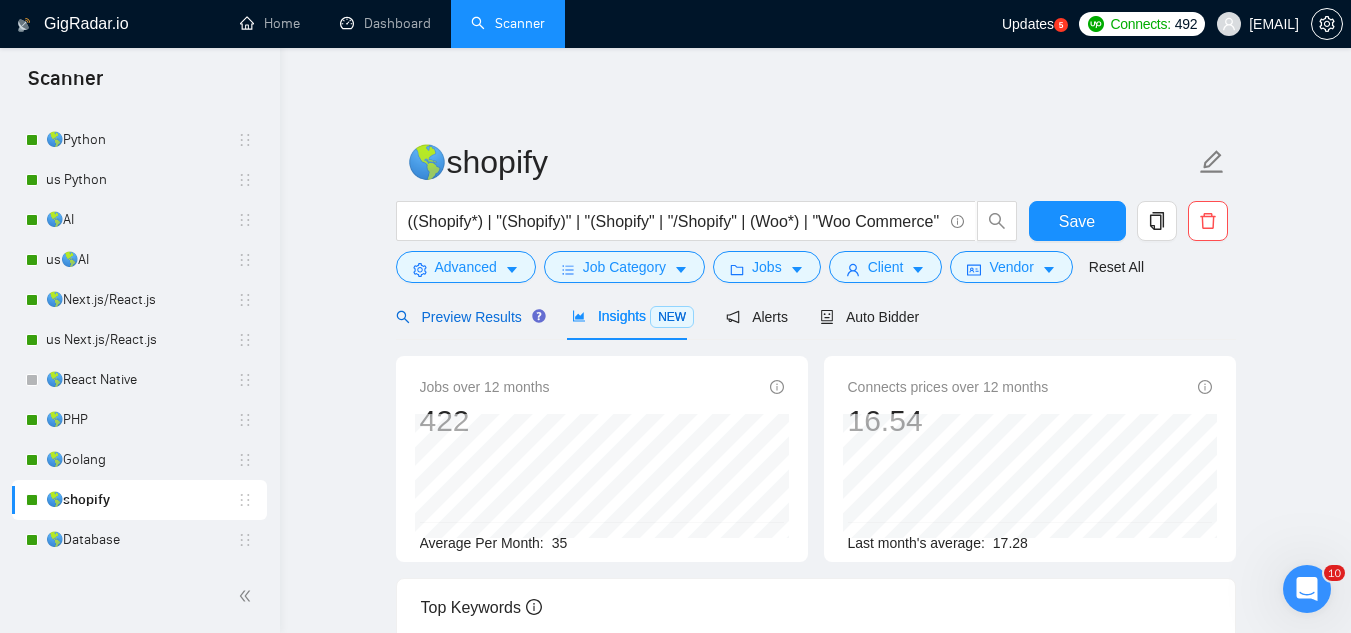 click on "Preview Results" at bounding box center (468, 317) 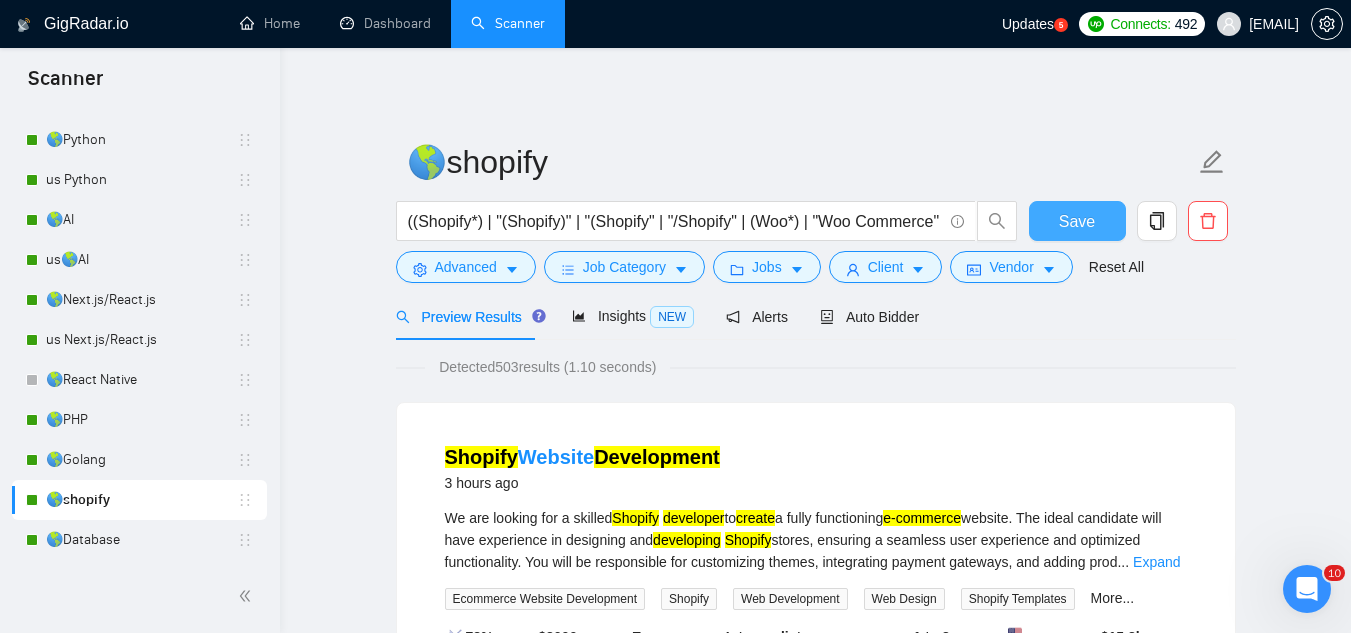click on "Save" at bounding box center (1077, 221) 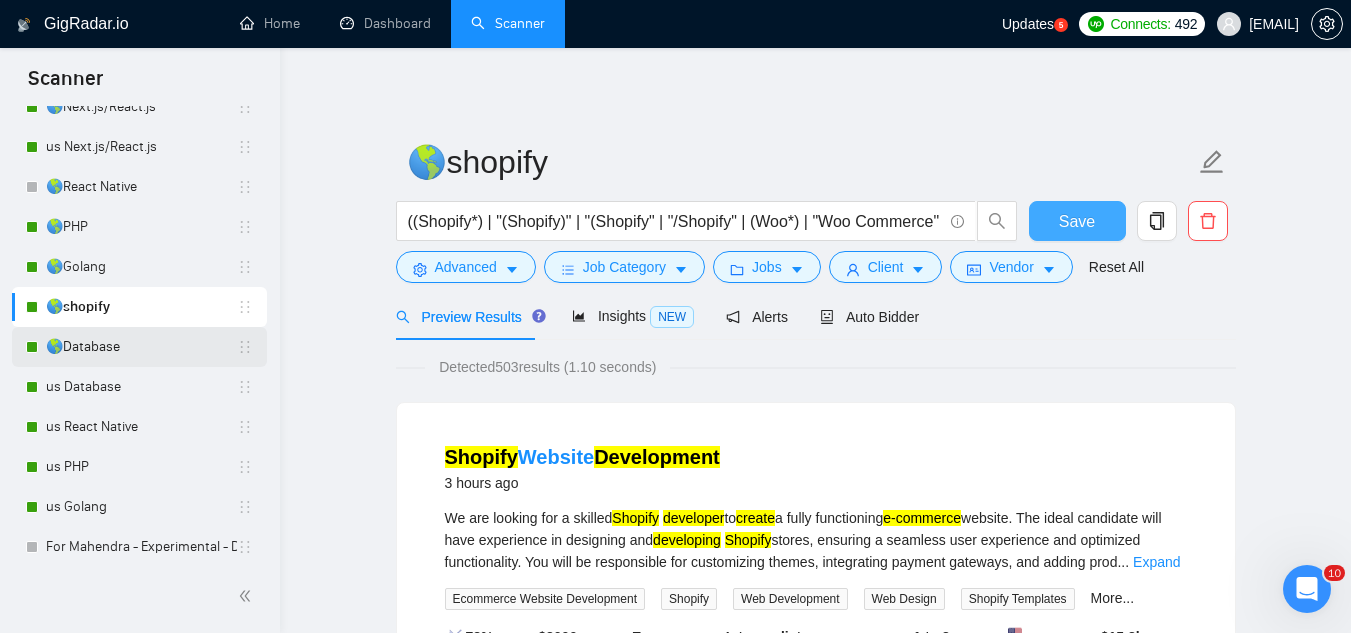 scroll, scrollTop: 322, scrollLeft: 0, axis: vertical 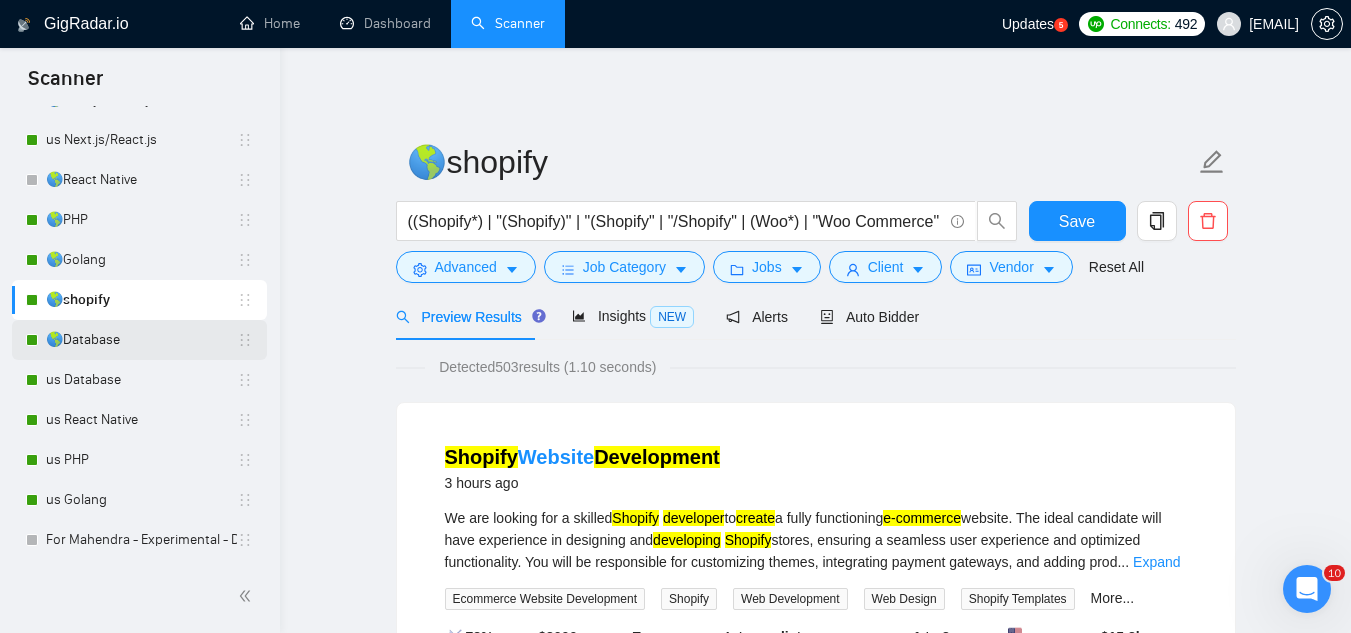 click on "🌎Database" at bounding box center (141, 340) 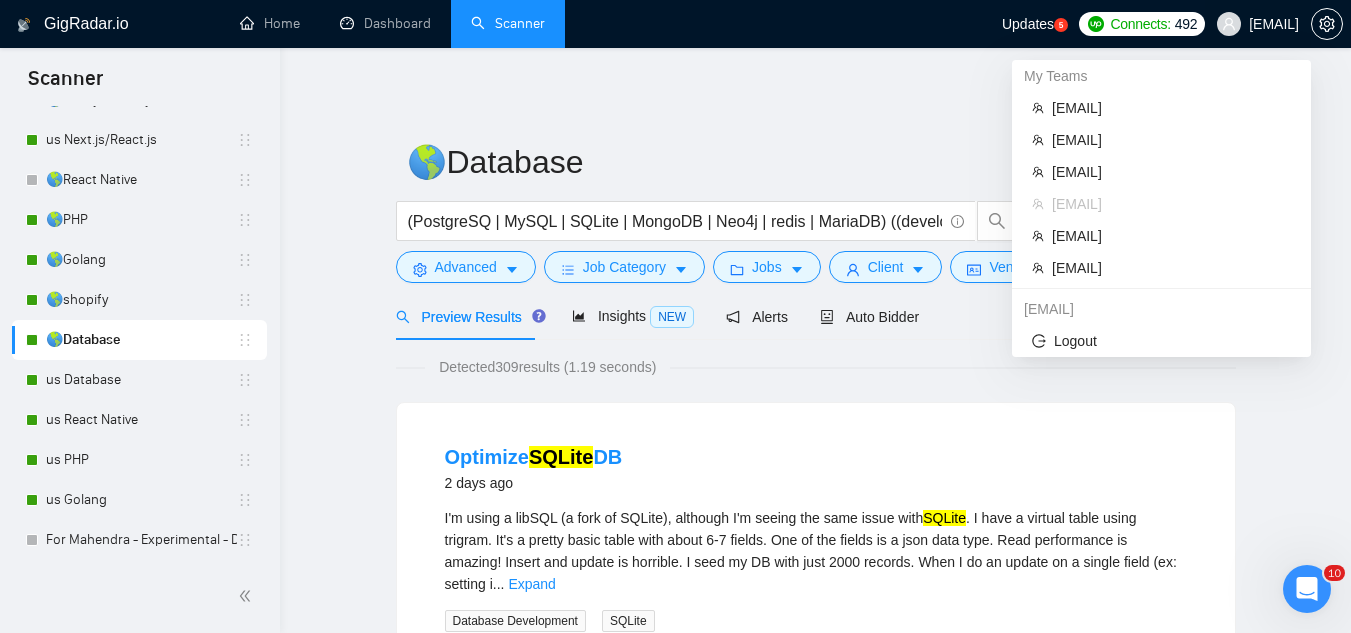 click on "[EMAIL]" at bounding box center (1258, 24) 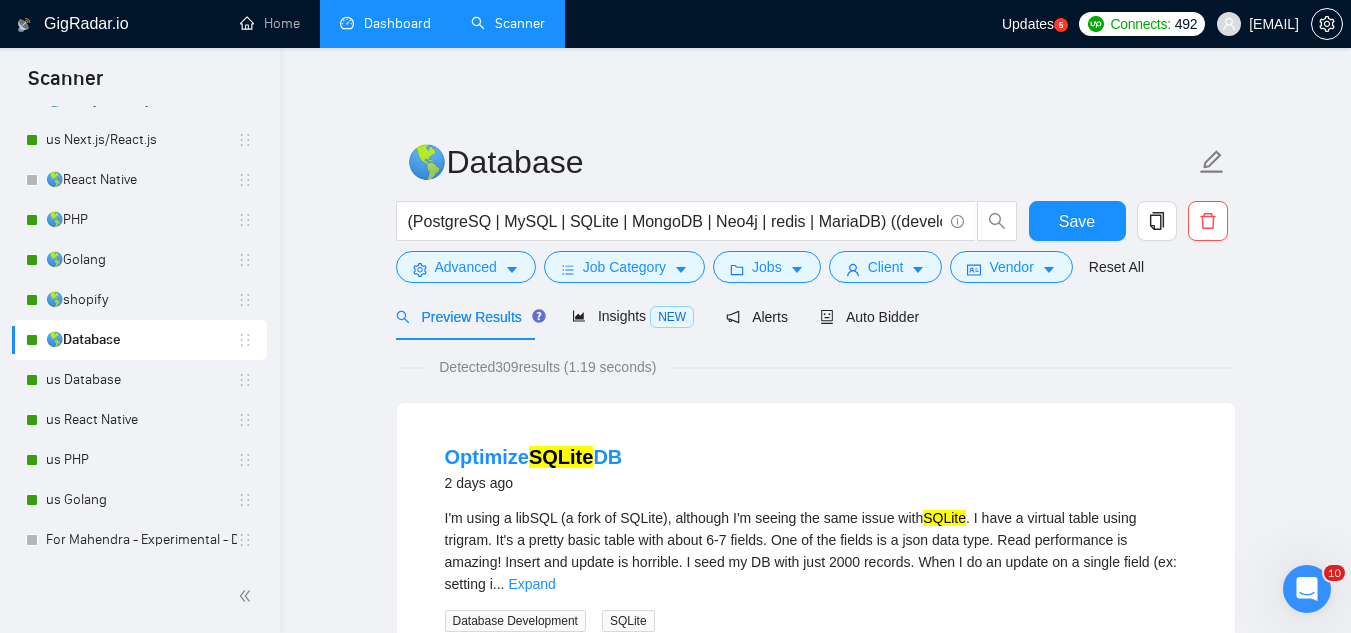 click on "Dashboard" at bounding box center (385, 23) 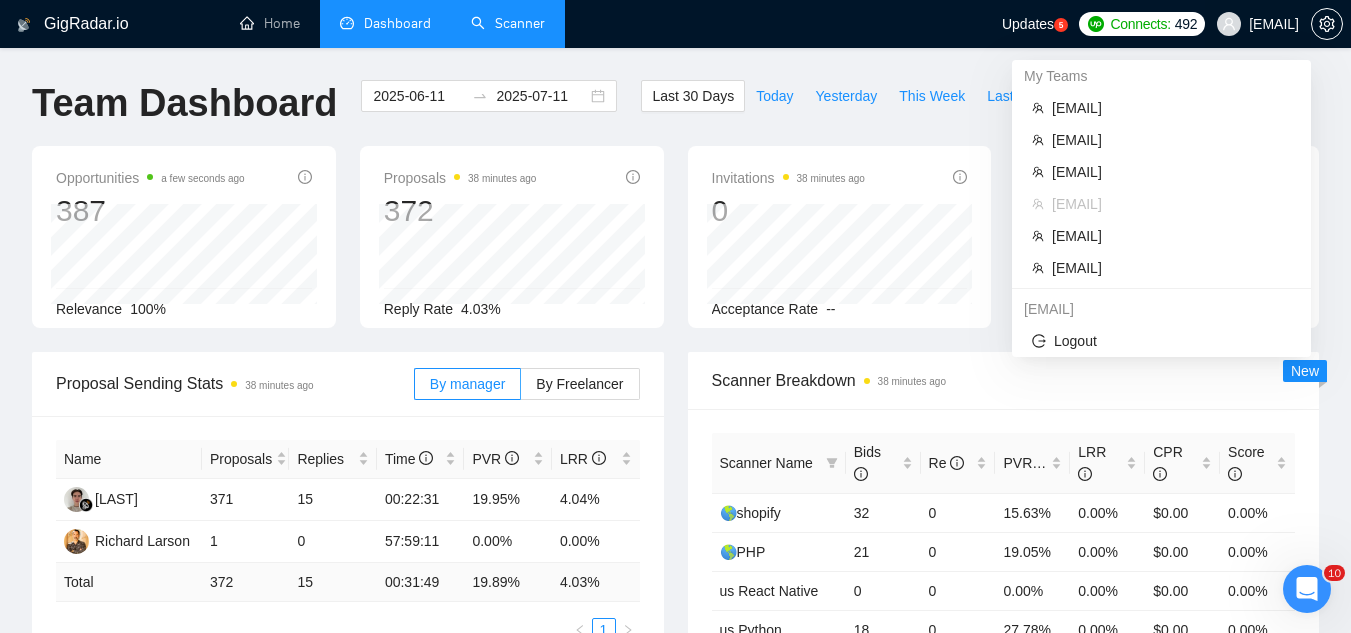 click on "[EMAIL]" at bounding box center [1258, 24] 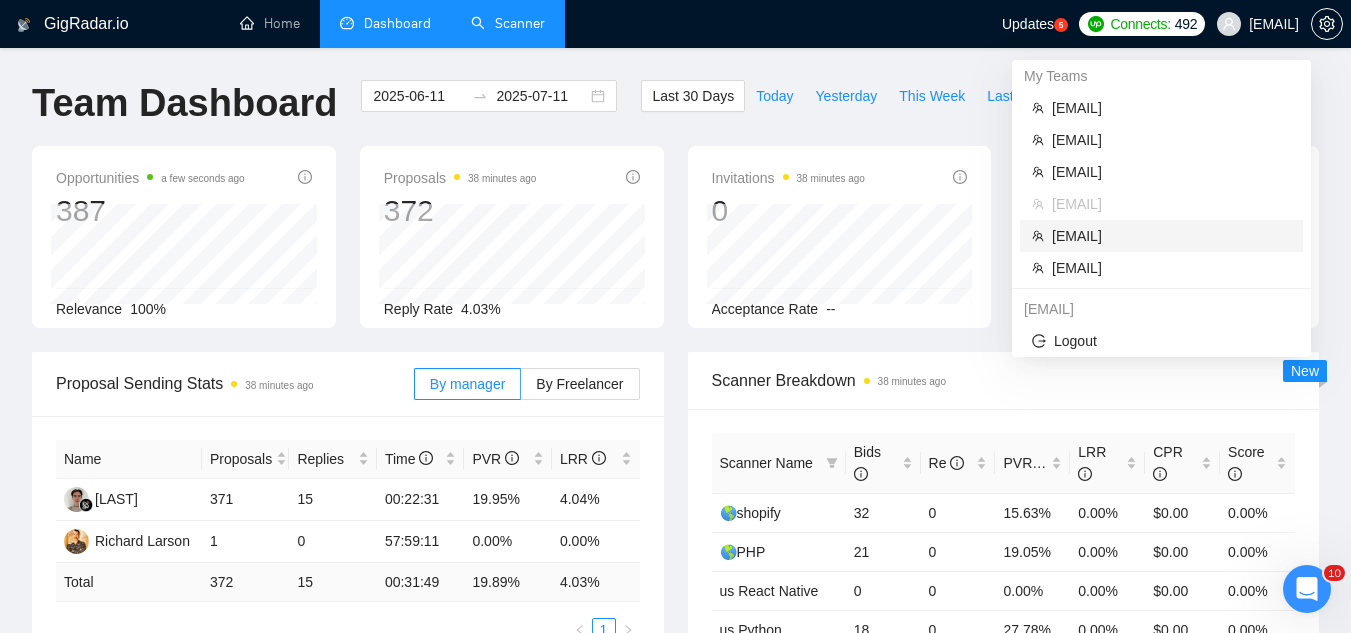 click on "[EMAIL]" at bounding box center [1171, 236] 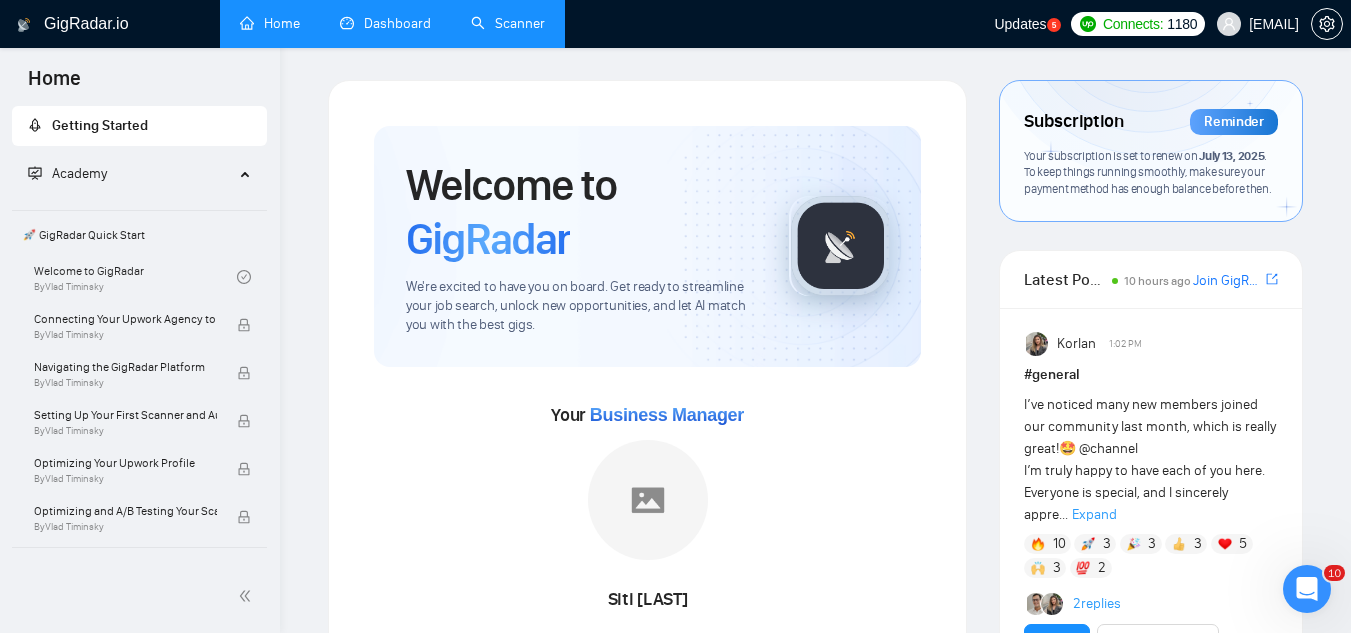 click on "Dashboard" at bounding box center [385, 23] 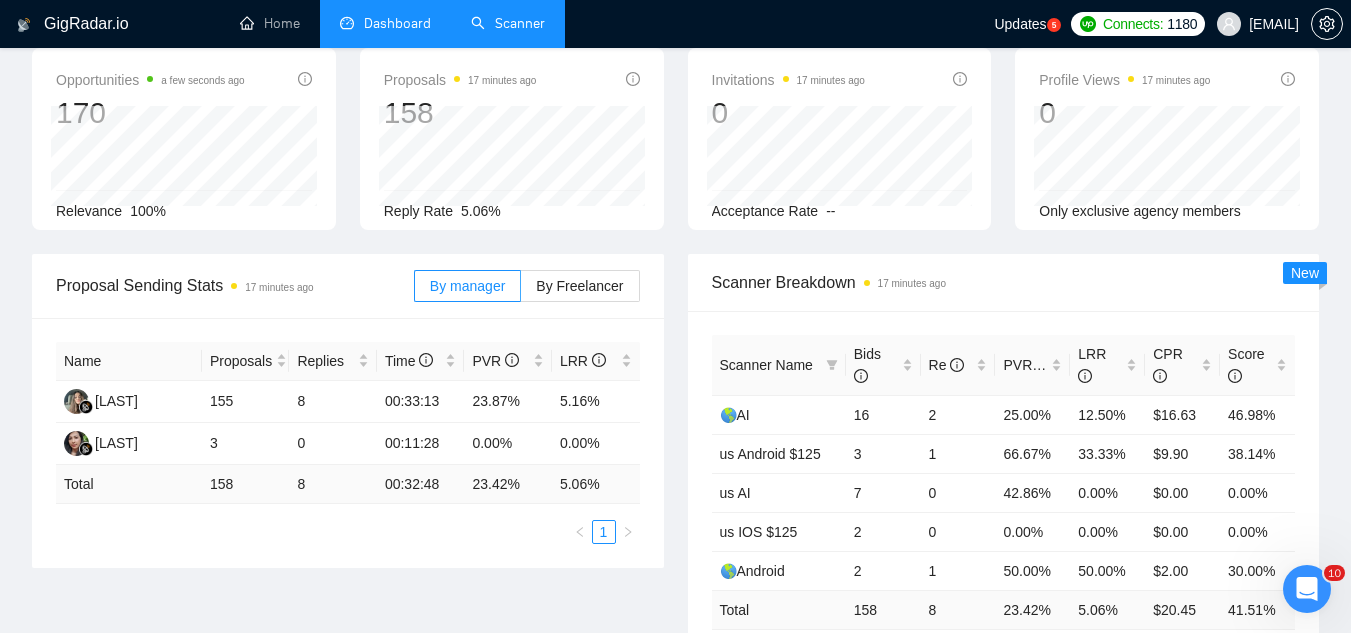 scroll, scrollTop: 0, scrollLeft: 0, axis: both 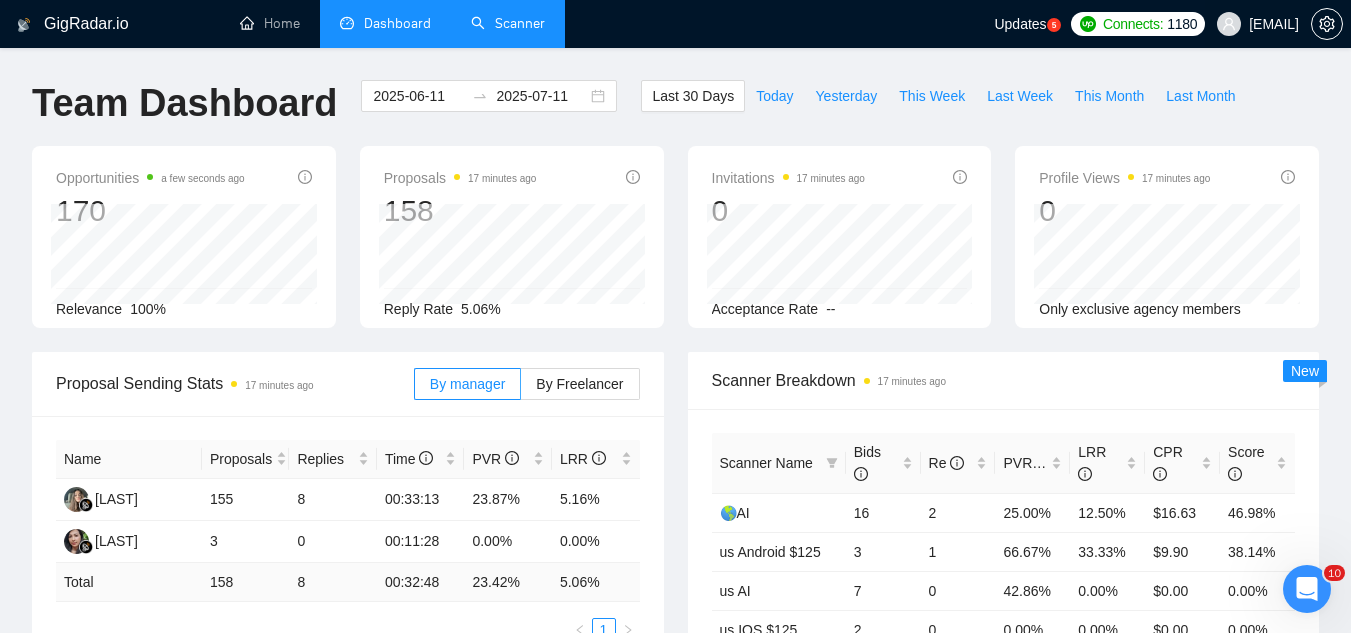 click on "[EMAIL]" at bounding box center (1258, 24) 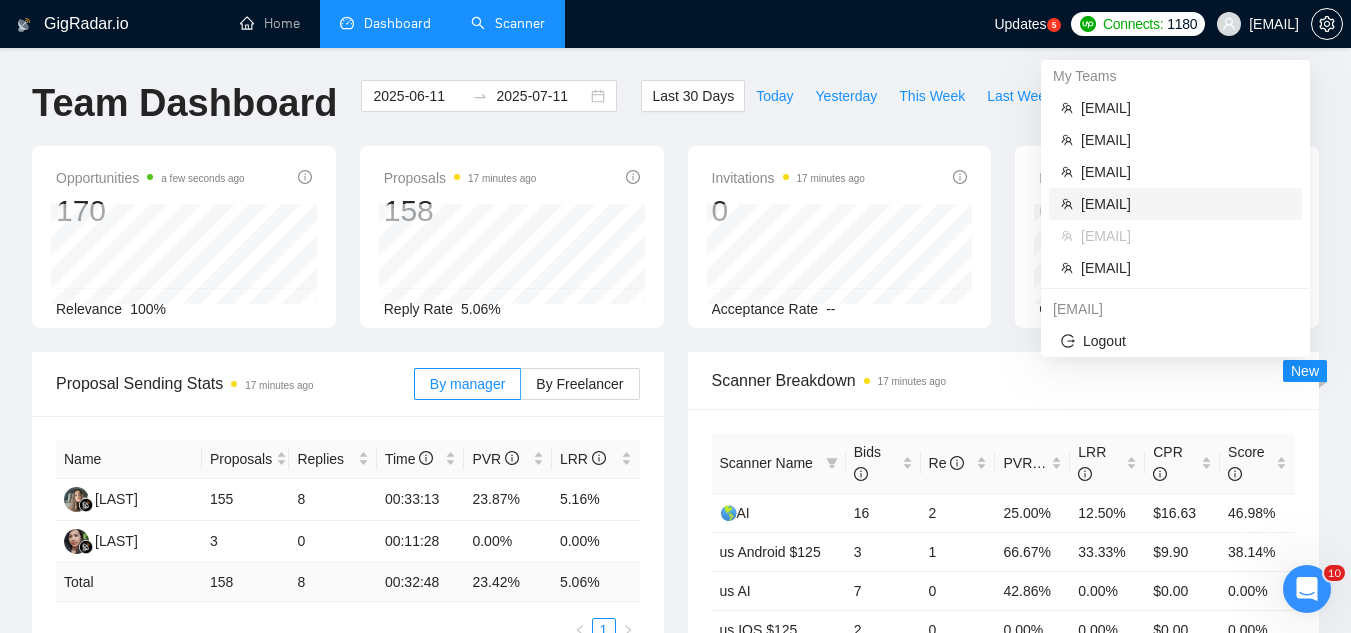 click on "[EMAIL]" at bounding box center (1185, 204) 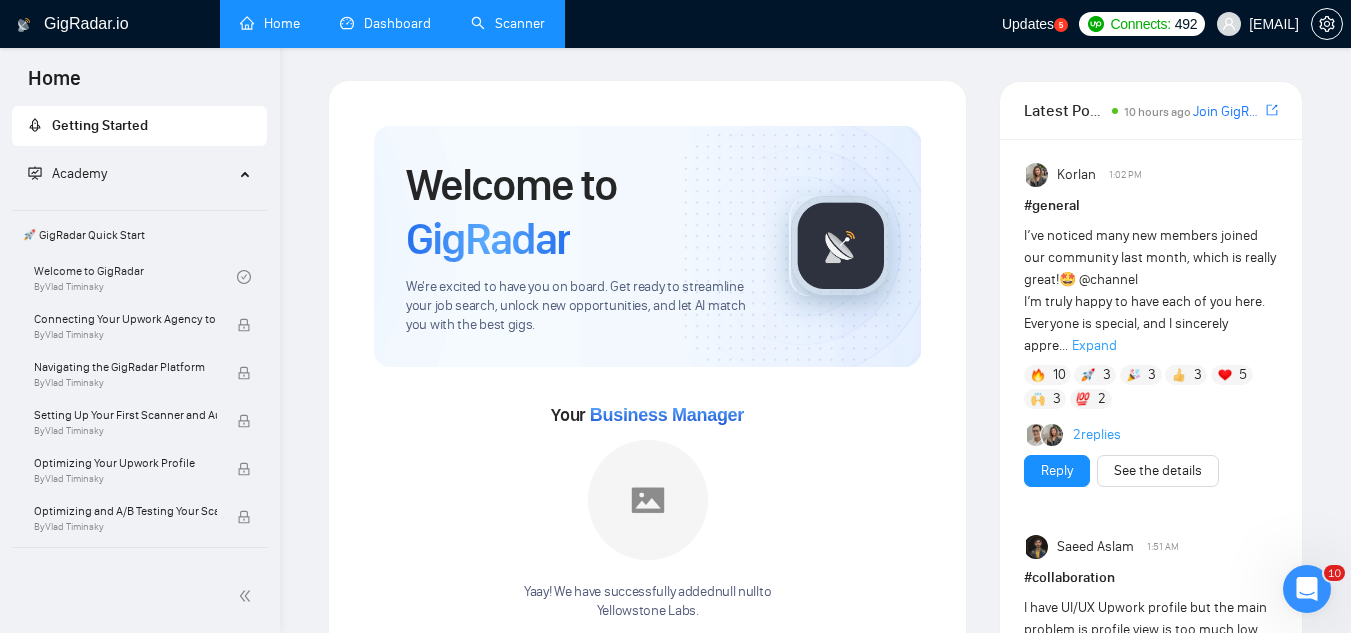 click on "Dashboard" at bounding box center (385, 23) 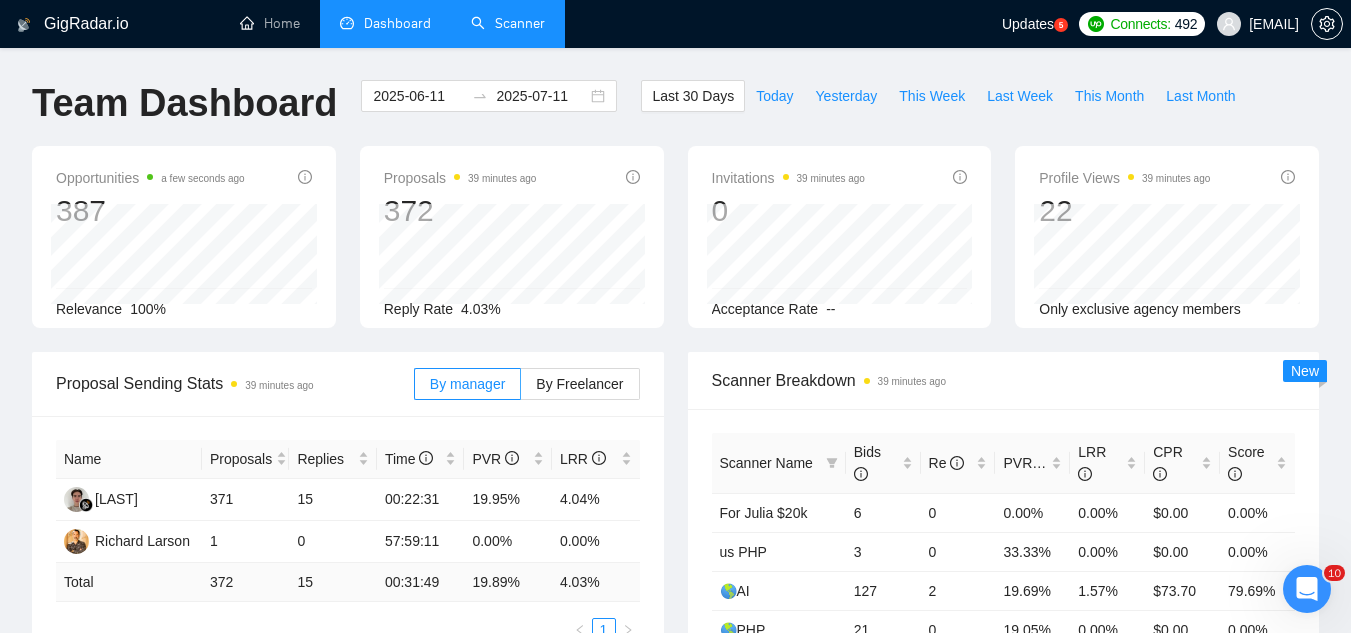 click on "Scanner" at bounding box center (508, 23) 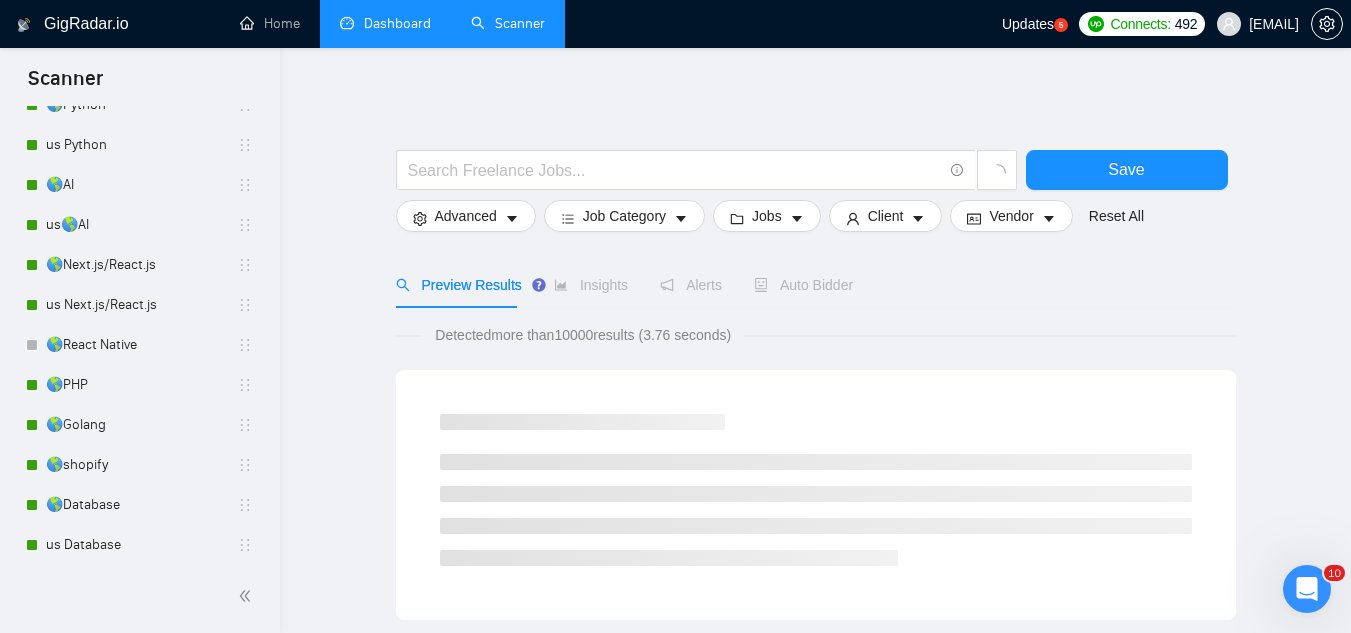 scroll, scrollTop: 322, scrollLeft: 0, axis: vertical 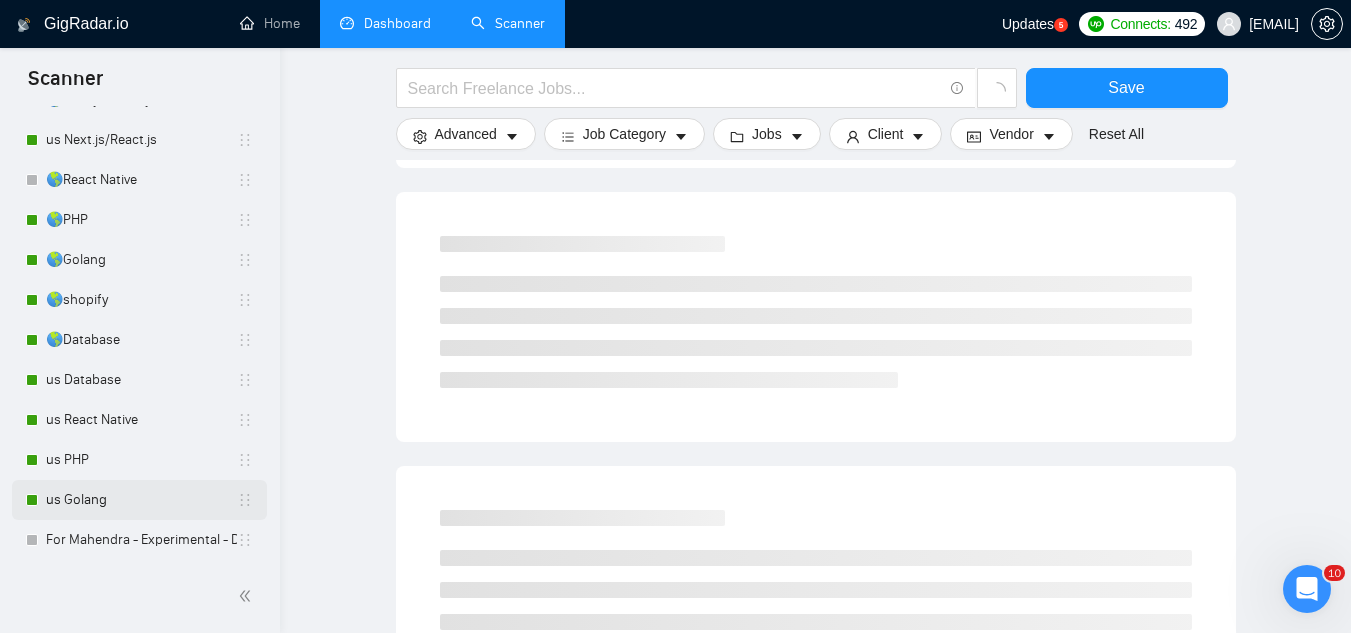 click on "us Golang" at bounding box center (141, 500) 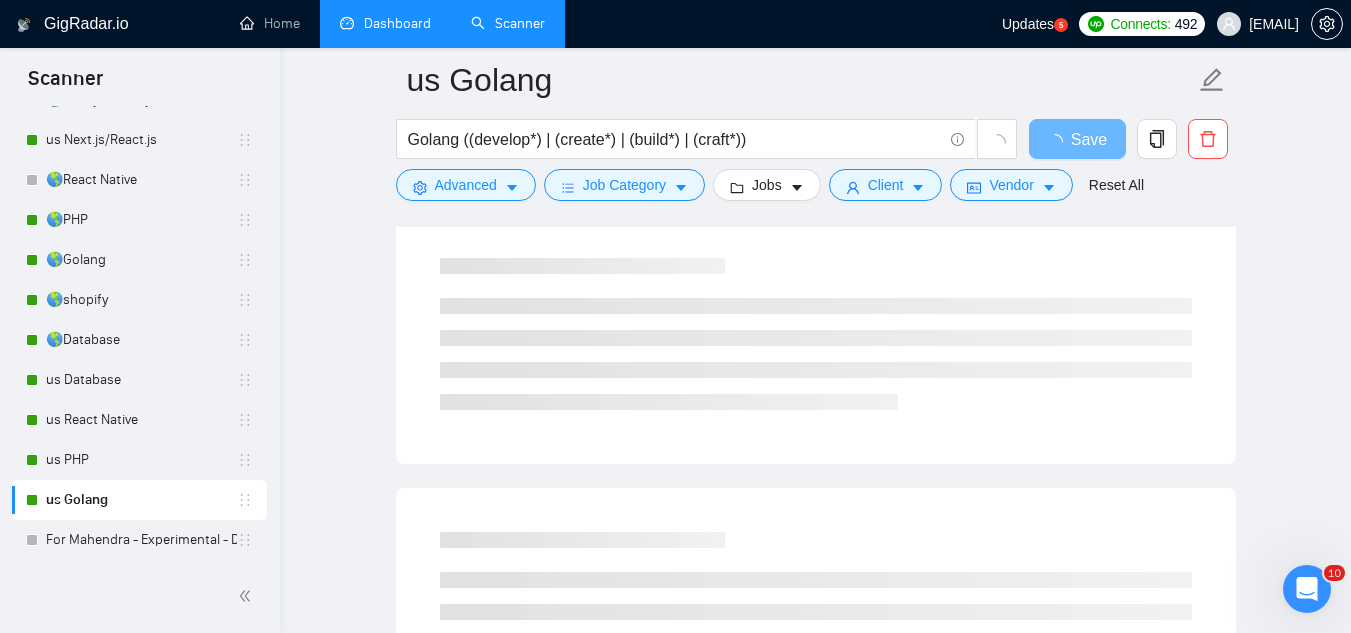 scroll, scrollTop: 0, scrollLeft: 0, axis: both 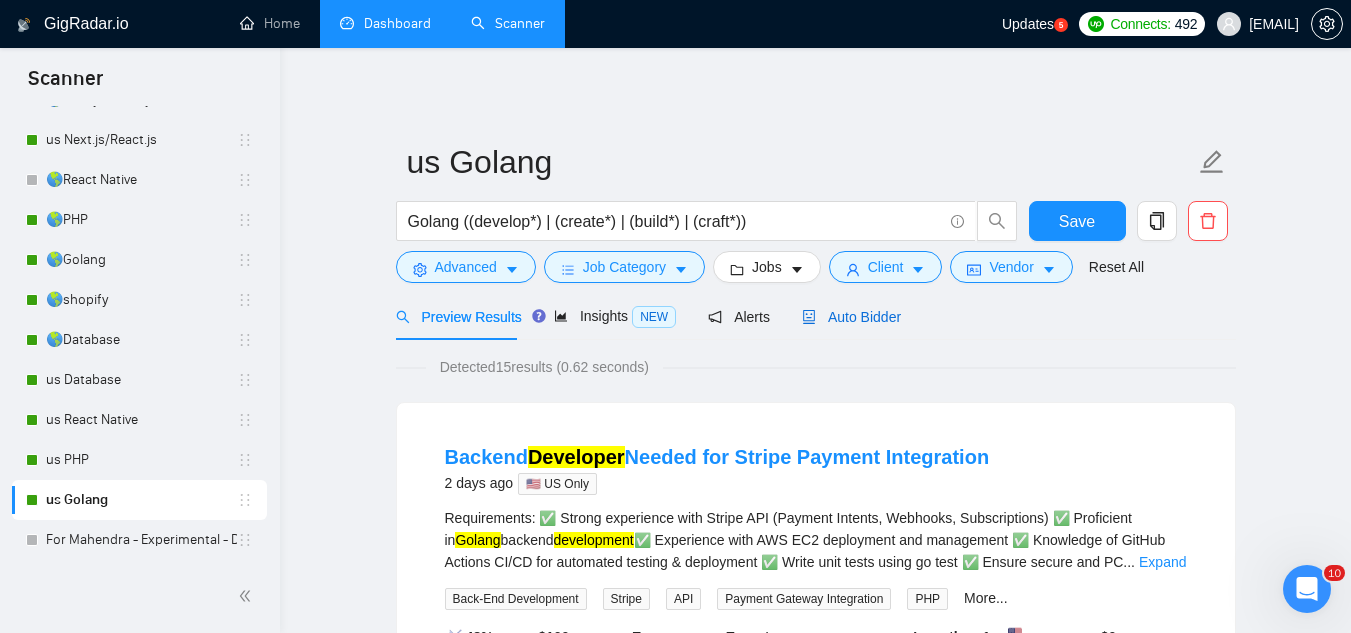 click on "Auto Bidder" at bounding box center (851, 317) 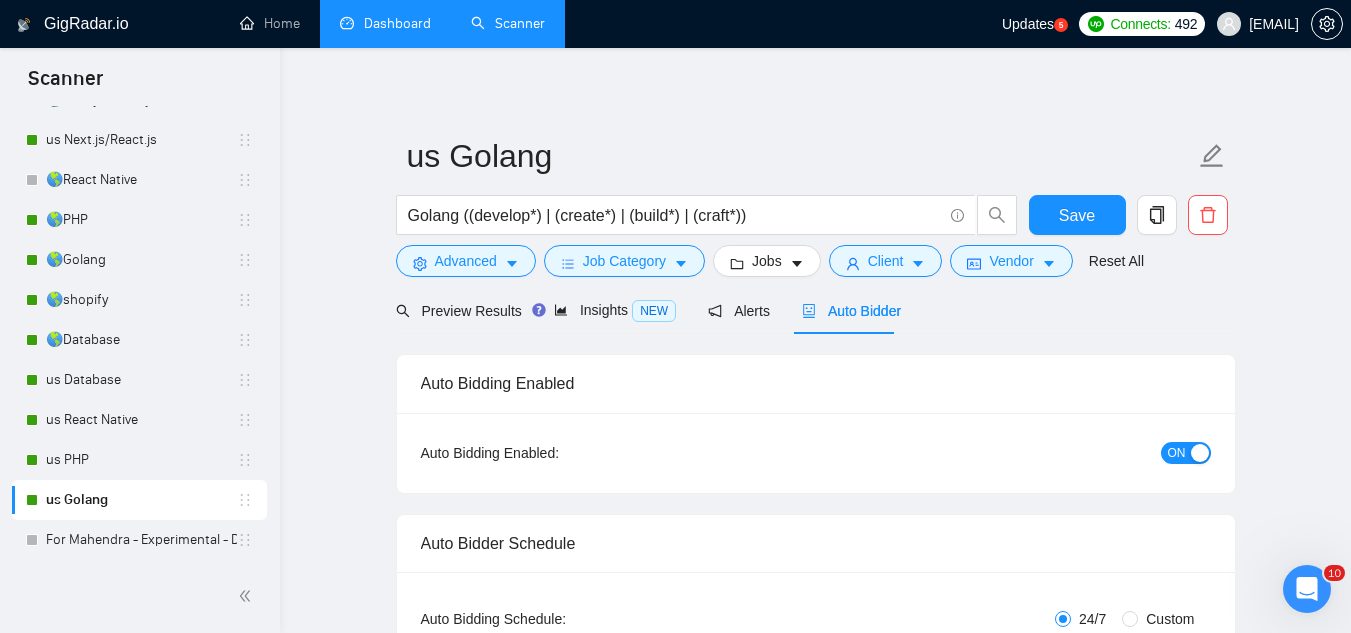 type 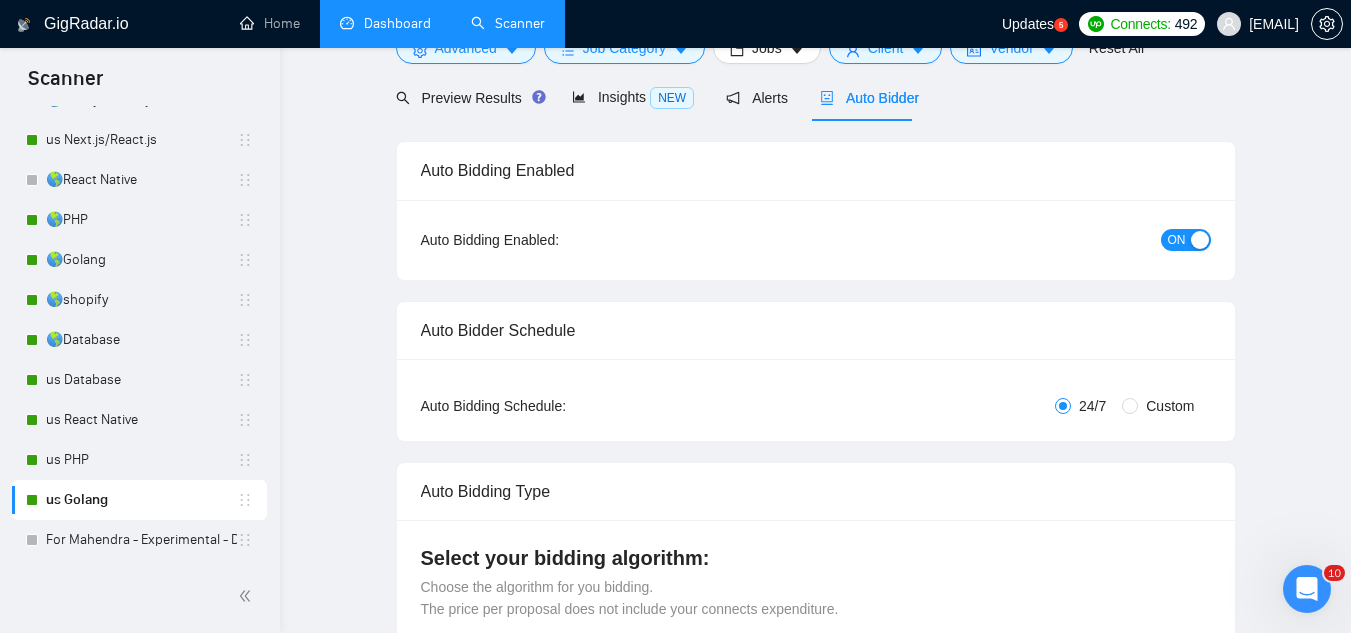 scroll, scrollTop: 0, scrollLeft: 0, axis: both 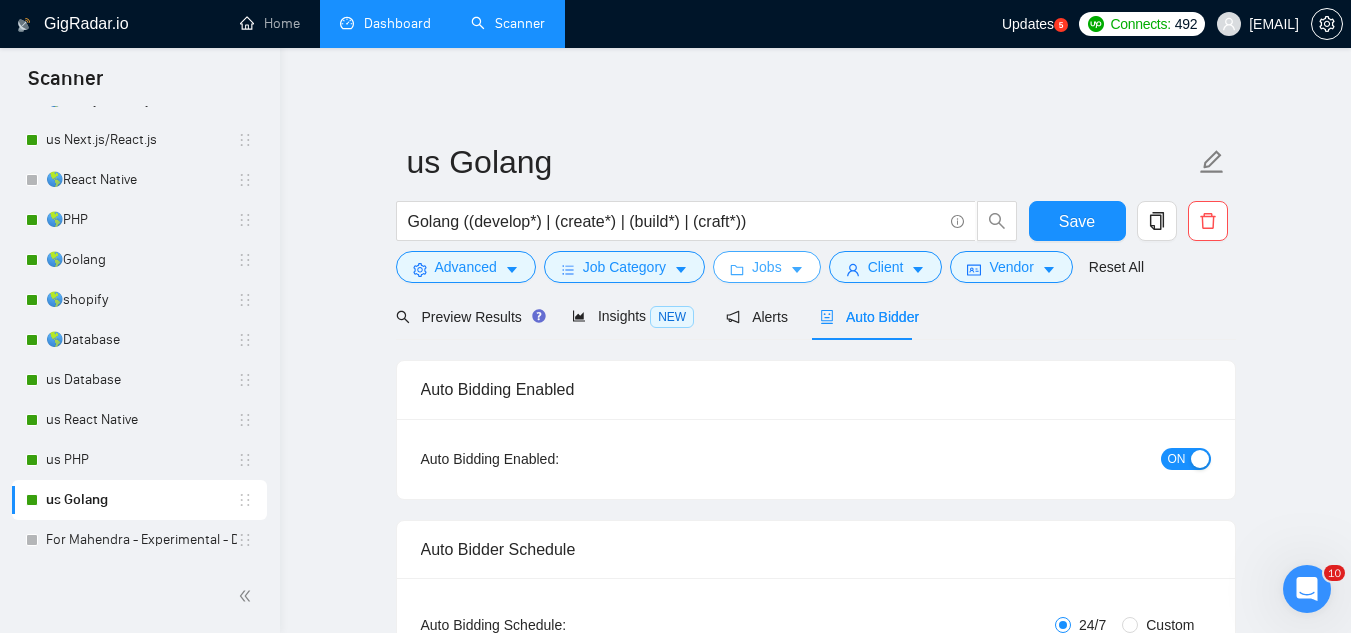 click on "Jobs" at bounding box center [767, 267] 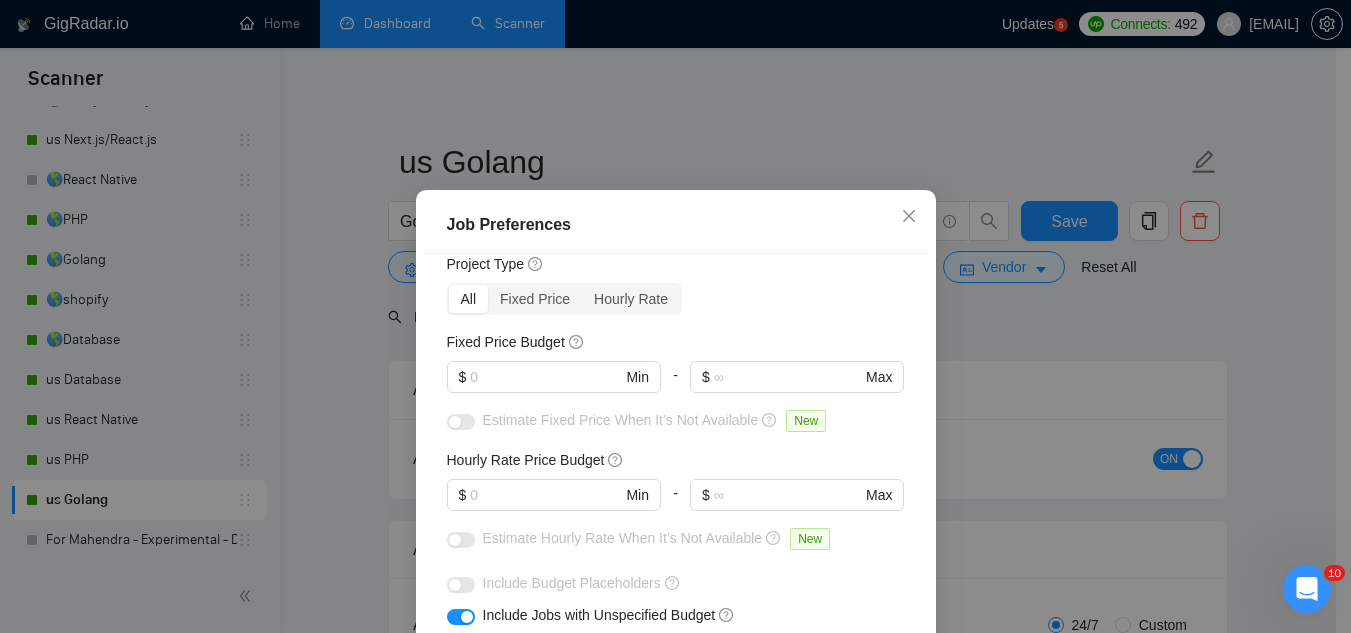 scroll, scrollTop: 100, scrollLeft: 0, axis: vertical 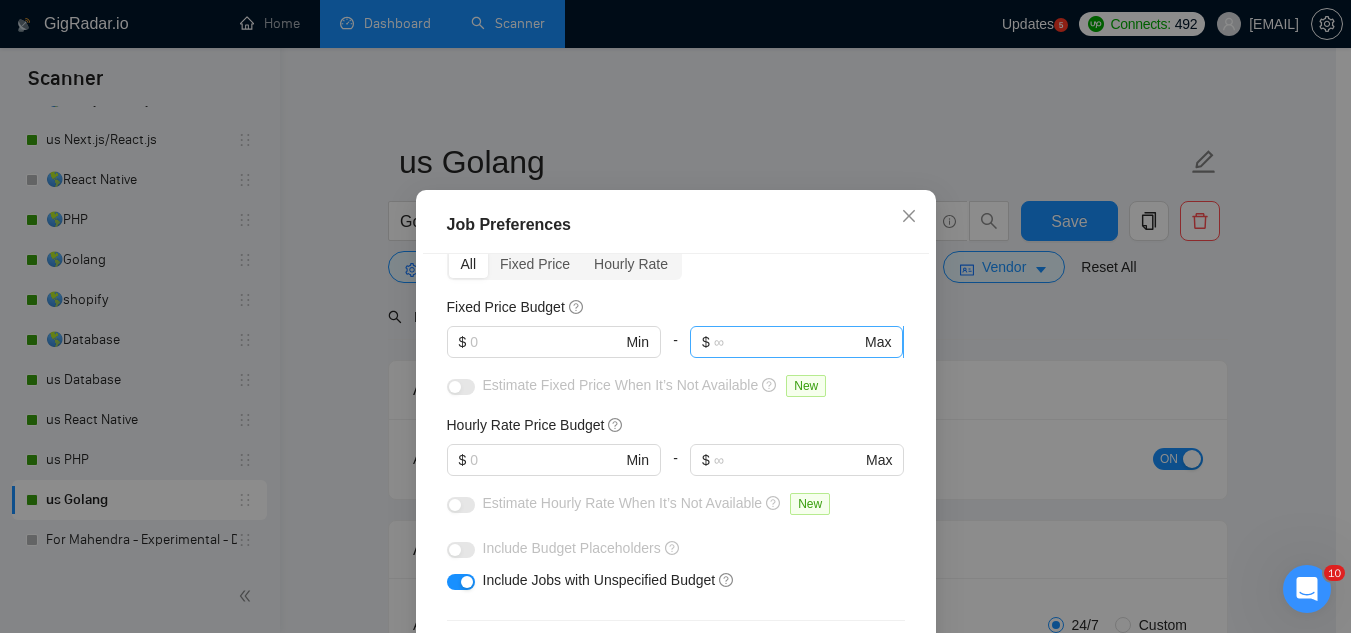 click at bounding box center (787, 342) 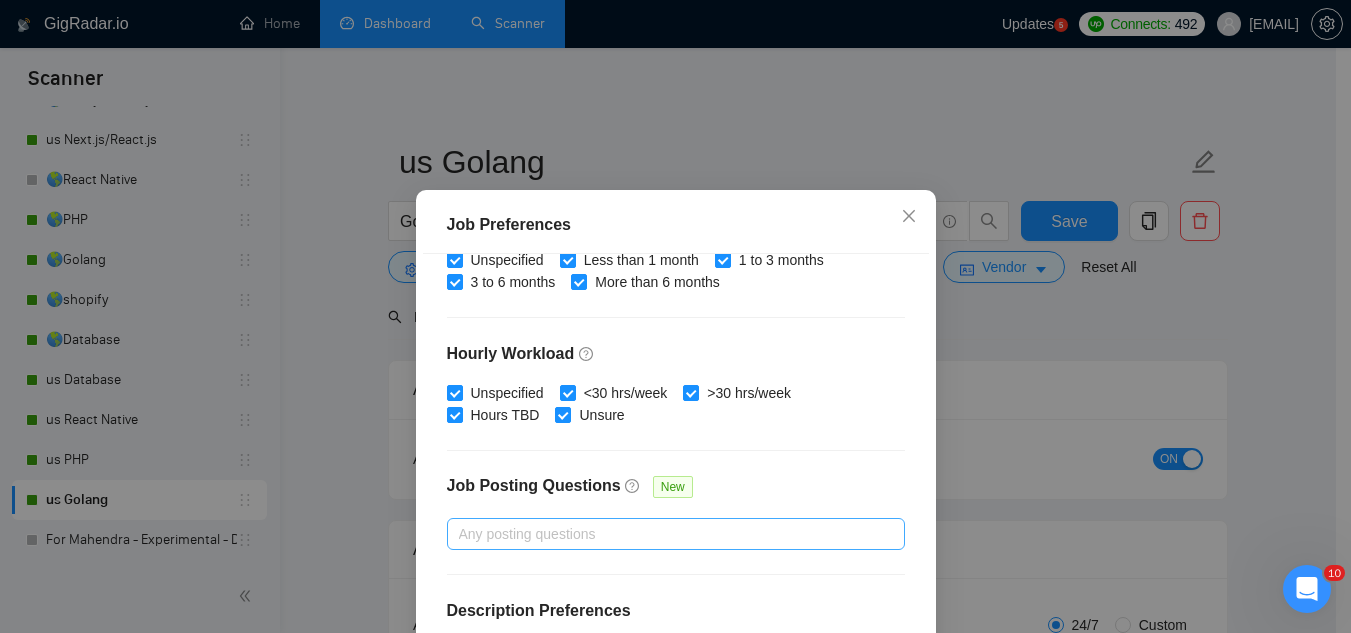 scroll, scrollTop: 683, scrollLeft: 0, axis: vertical 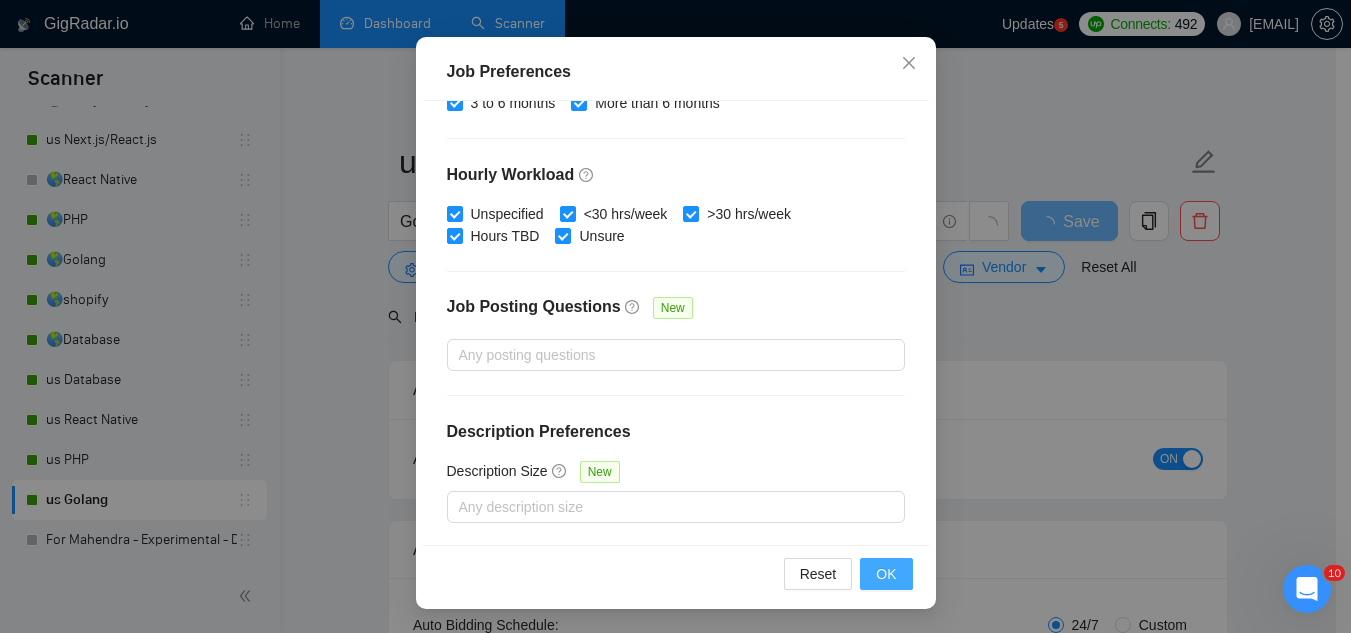 type on "5000" 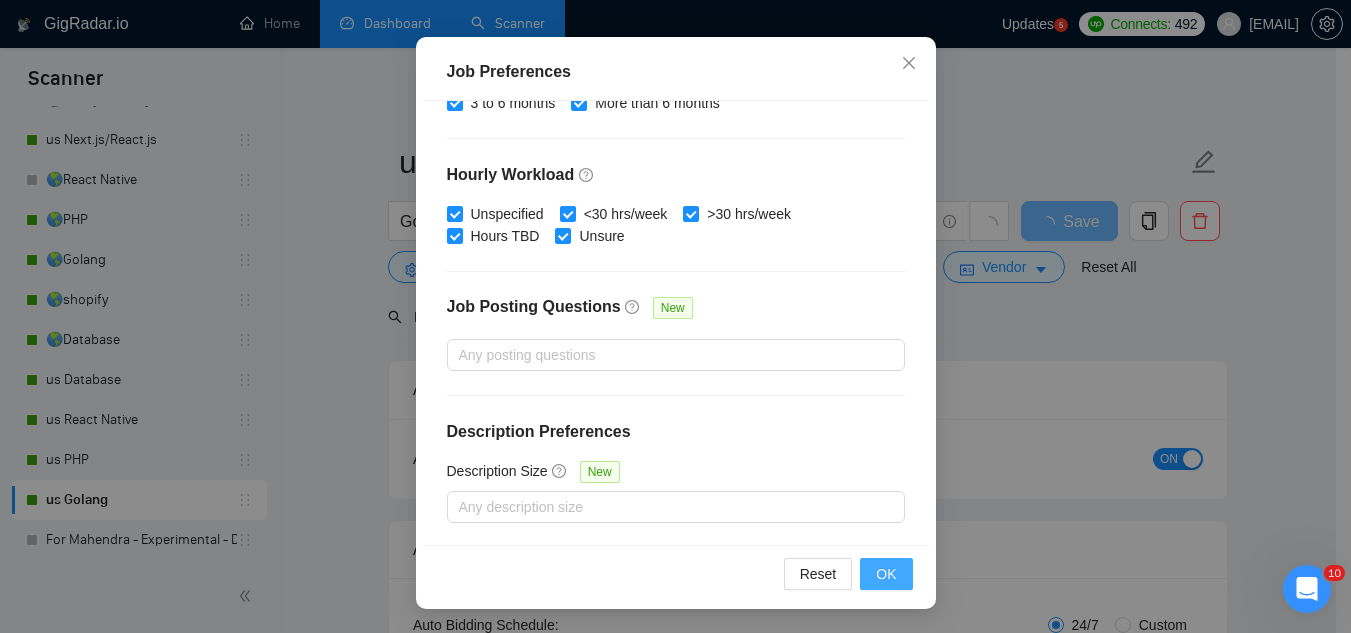 click on "OK" at bounding box center (886, 574) 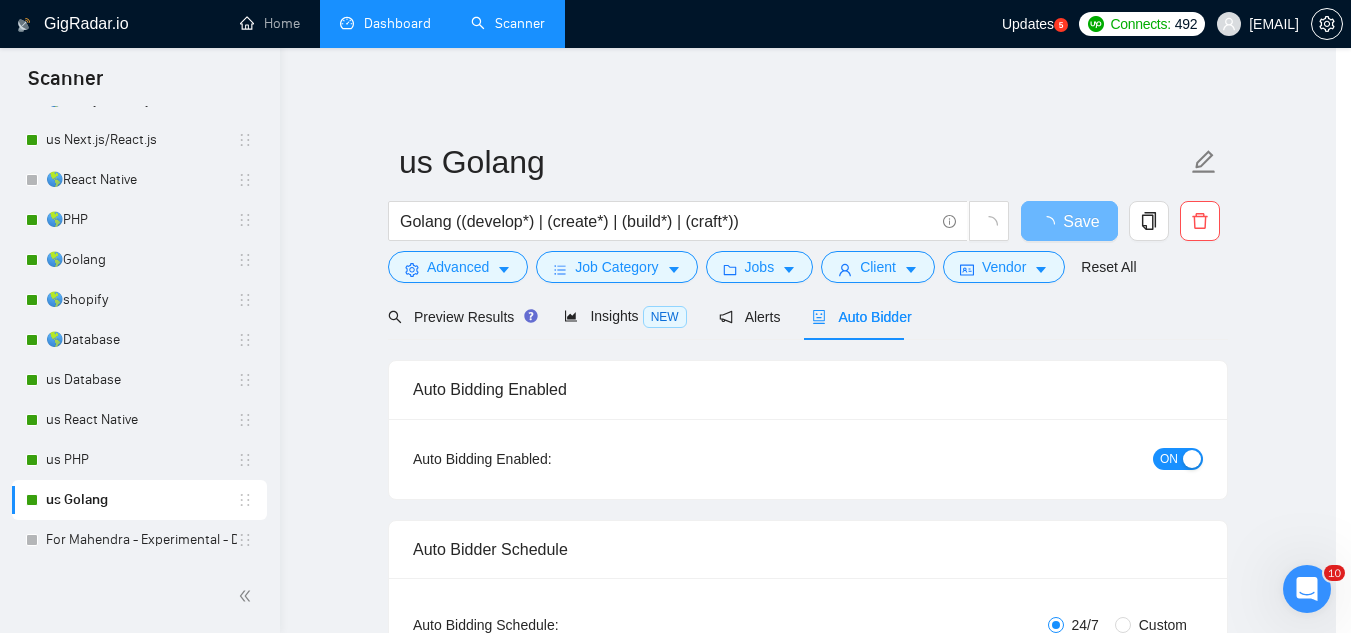 scroll, scrollTop: 82, scrollLeft: 0, axis: vertical 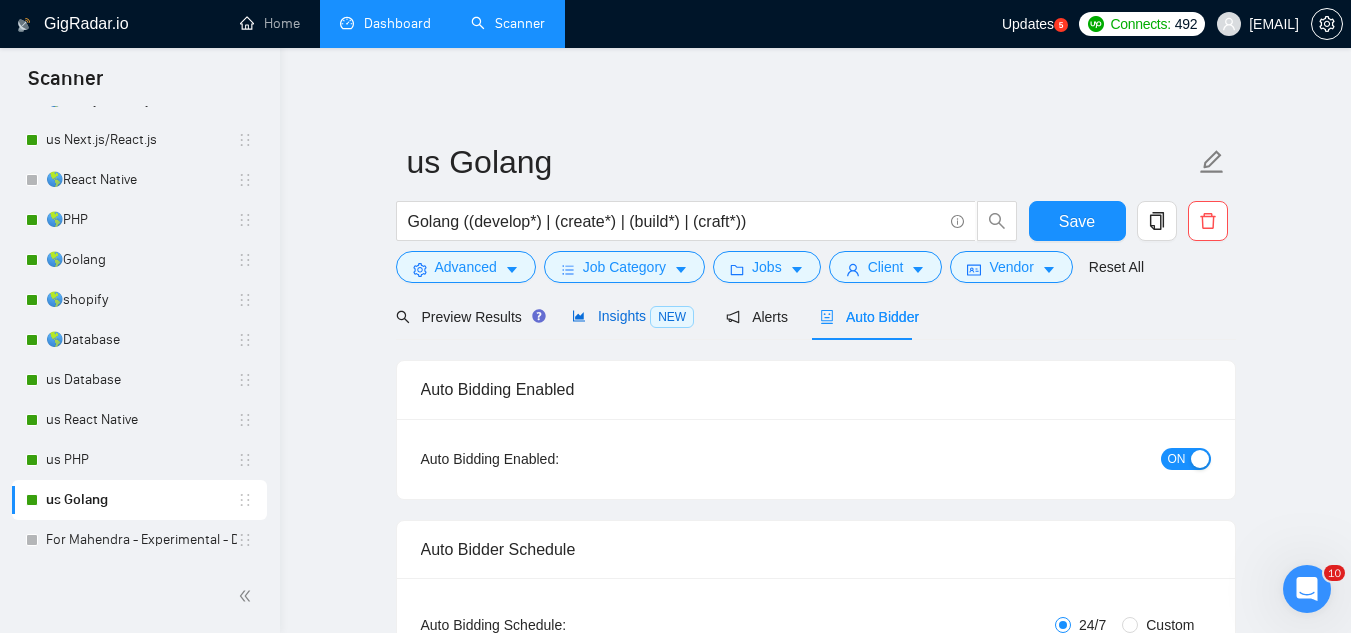 click on "Insights NEW" at bounding box center (633, 316) 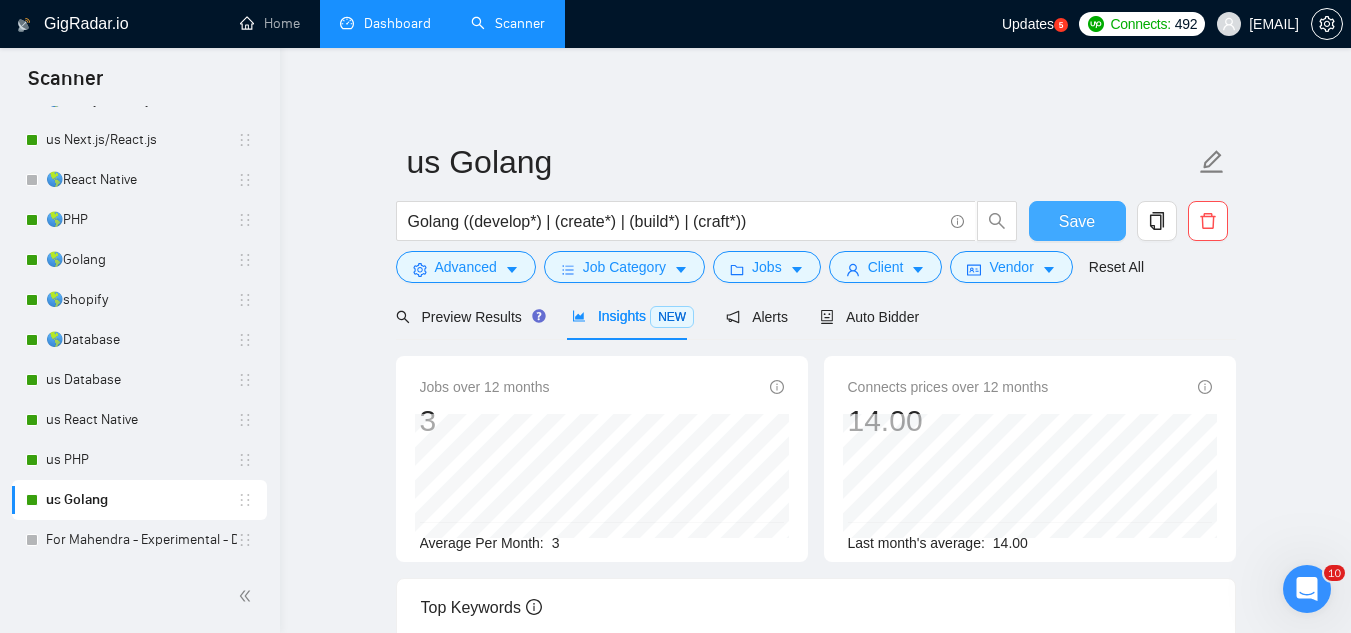 click on "Save" at bounding box center (1077, 221) 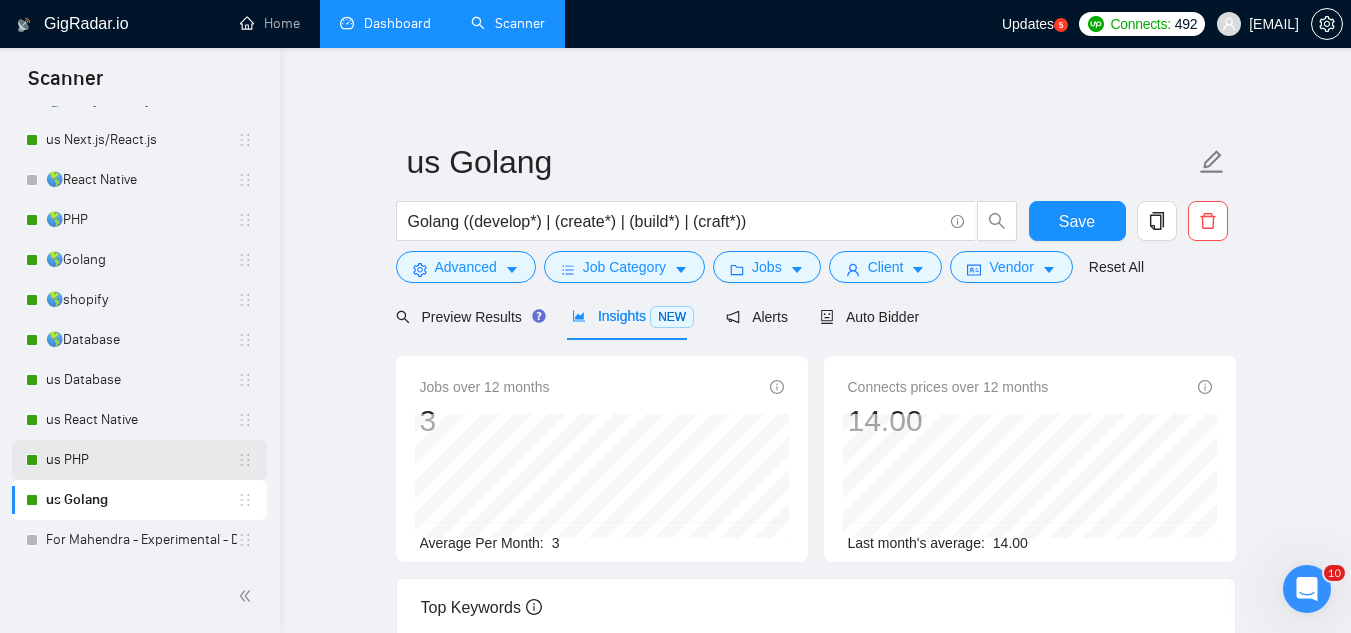 click on "us PHP" at bounding box center [141, 460] 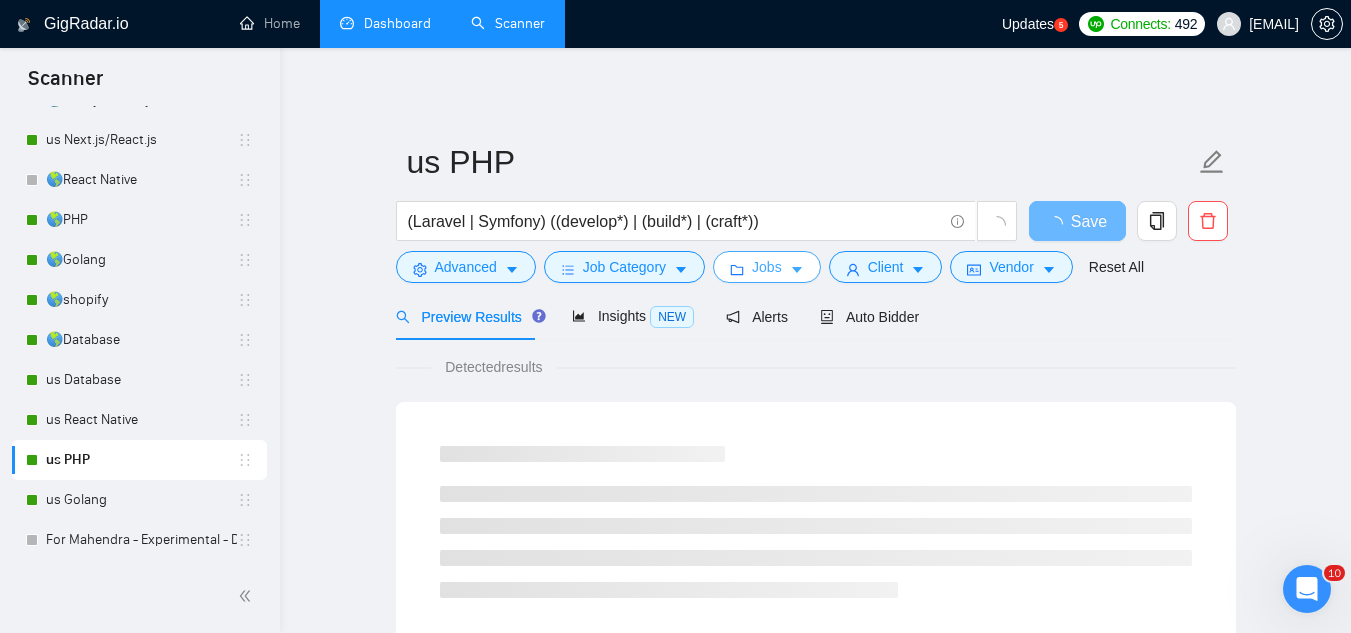 click on "Jobs" at bounding box center [767, 267] 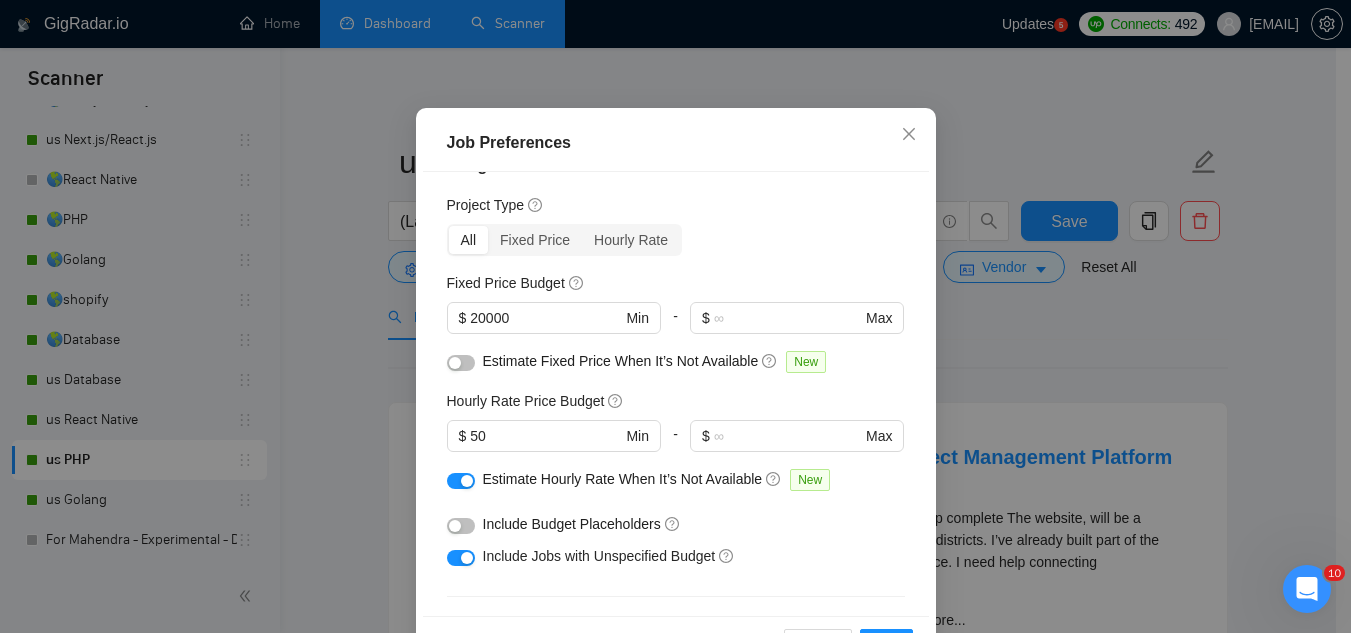 scroll, scrollTop: 0, scrollLeft: 0, axis: both 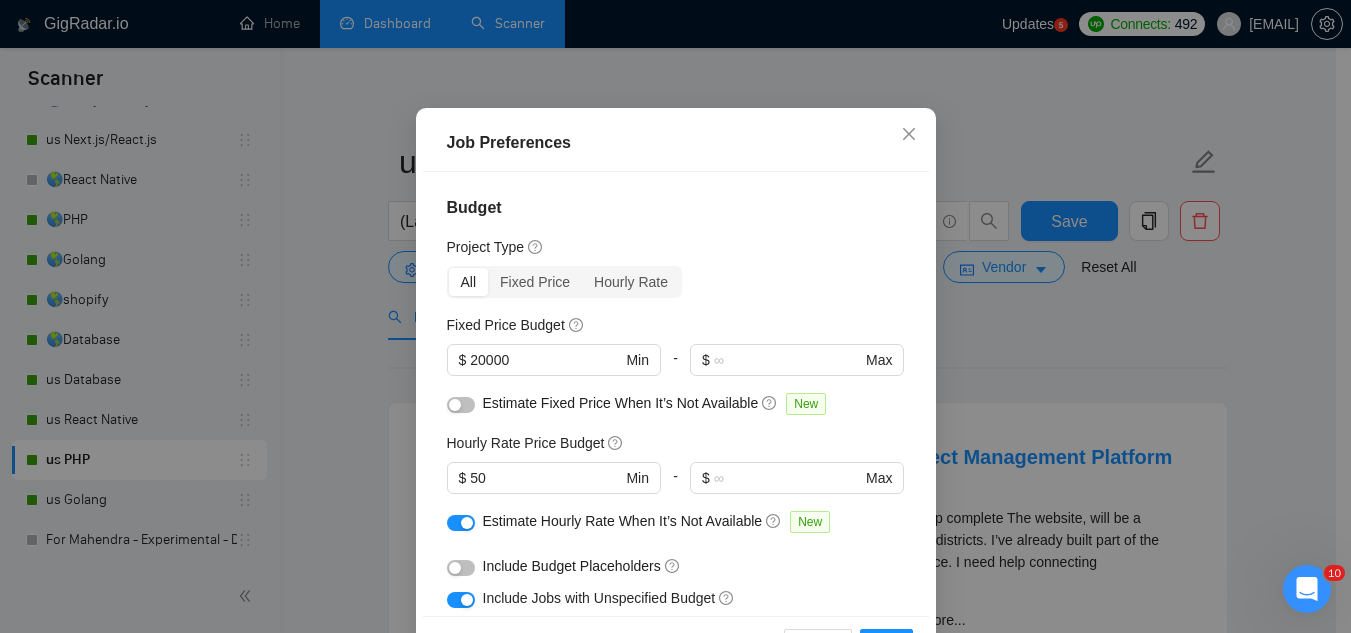 click on "Fixed Price Budget $ 20000 Min - $ Max" at bounding box center (676, 353) 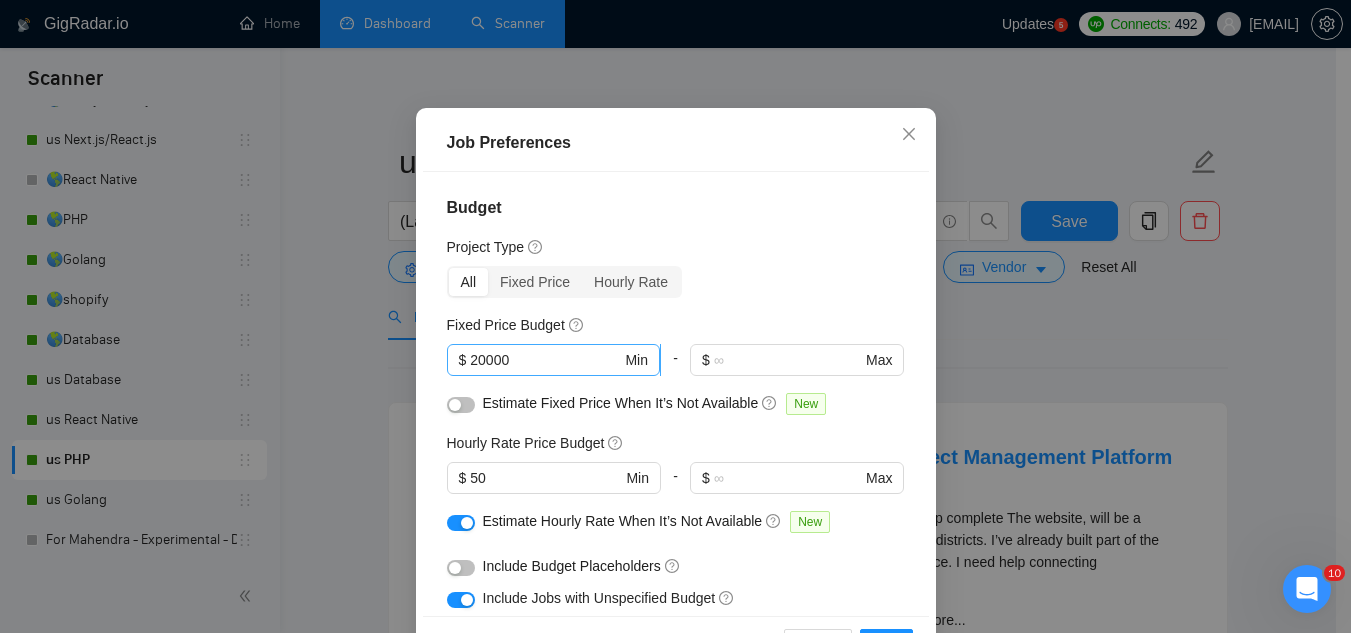 click on "20000" at bounding box center [545, 360] 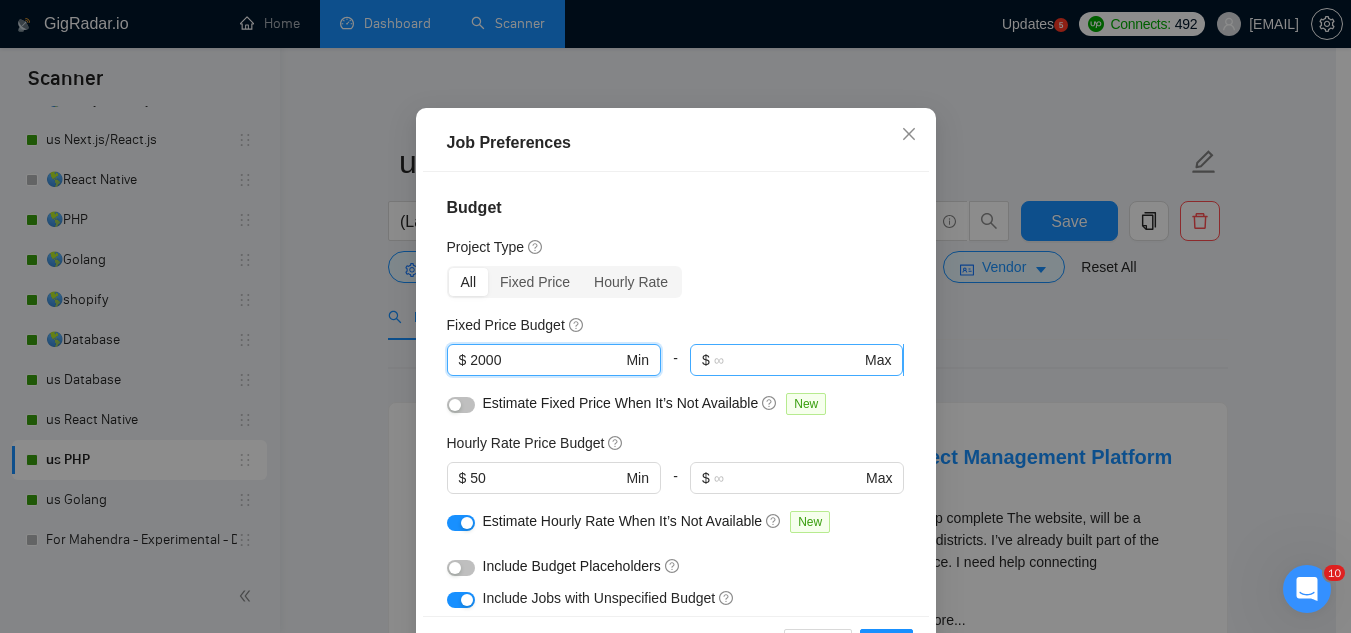 type on "2000" 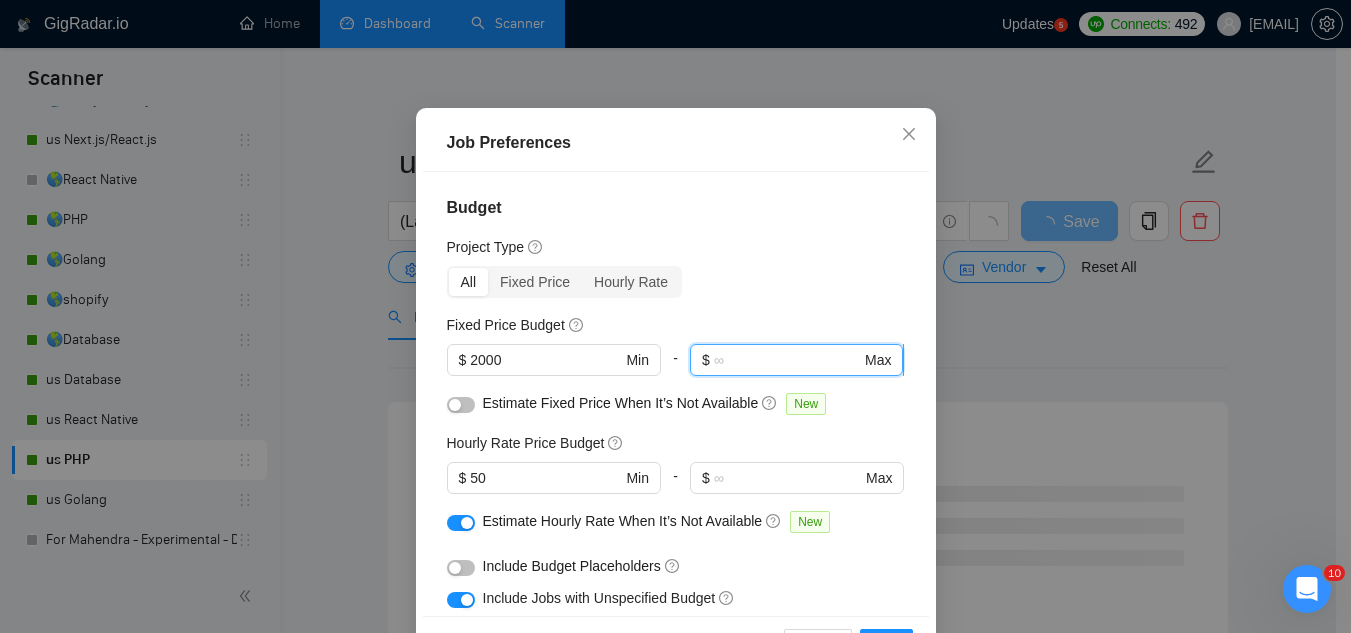 type on "5" 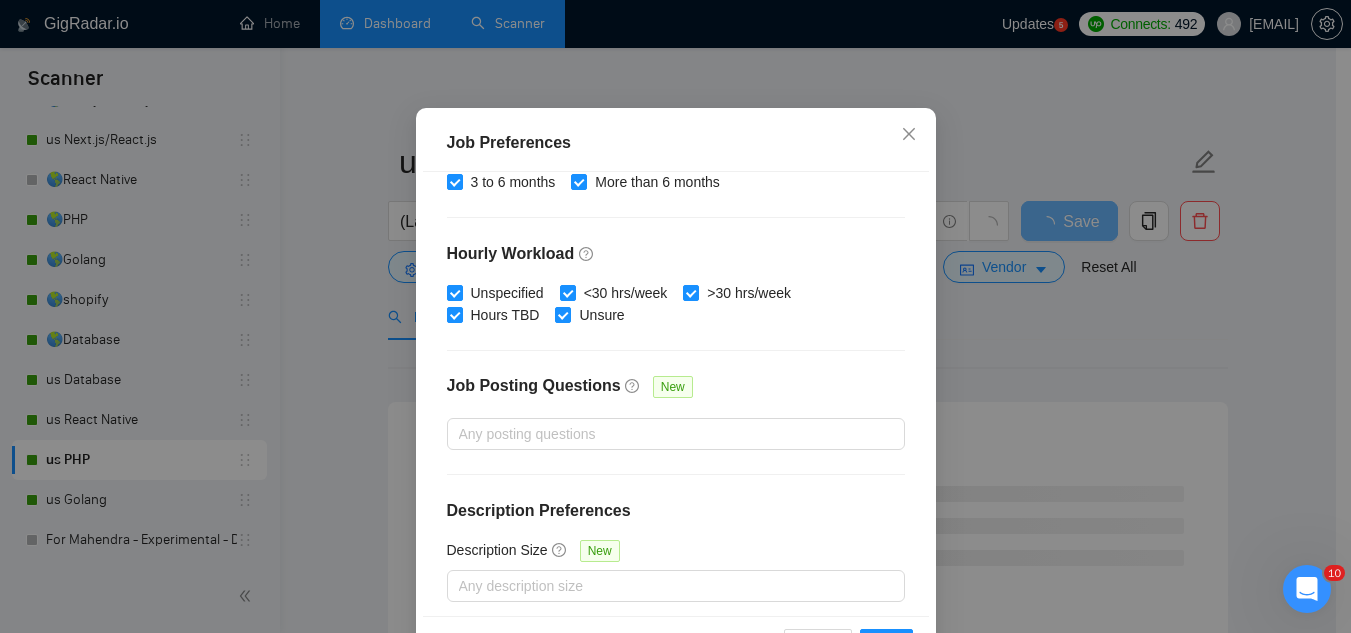 scroll, scrollTop: 683, scrollLeft: 0, axis: vertical 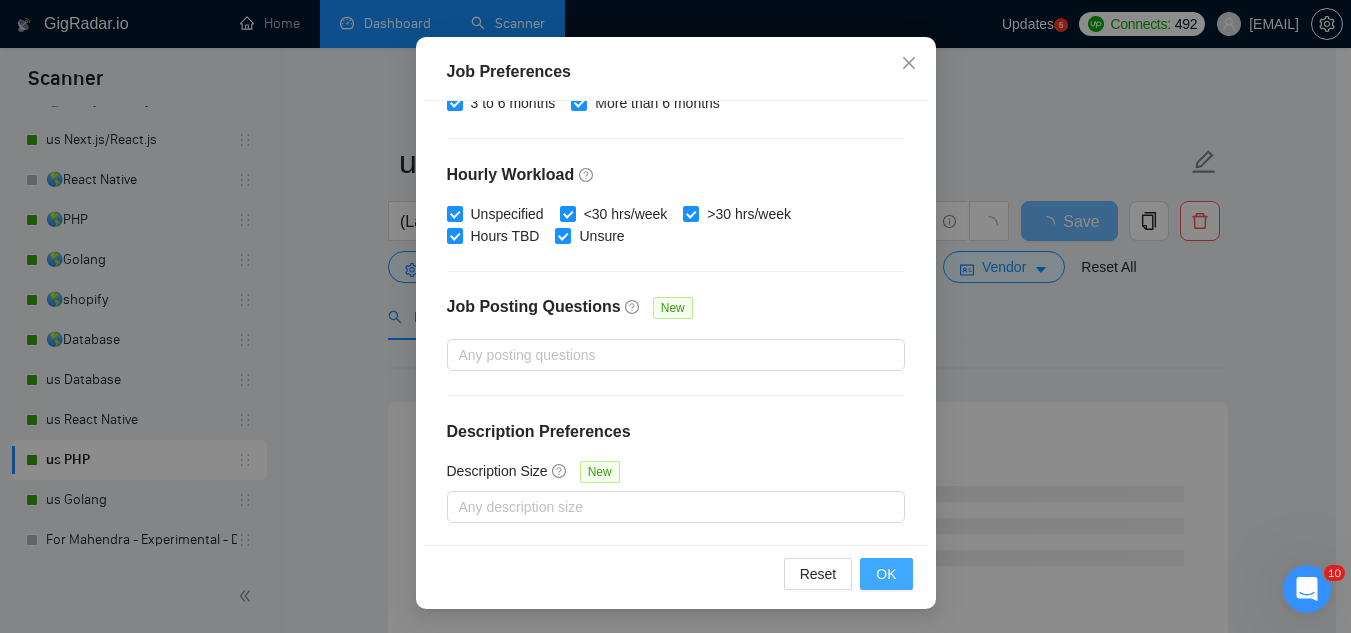 type on "4999" 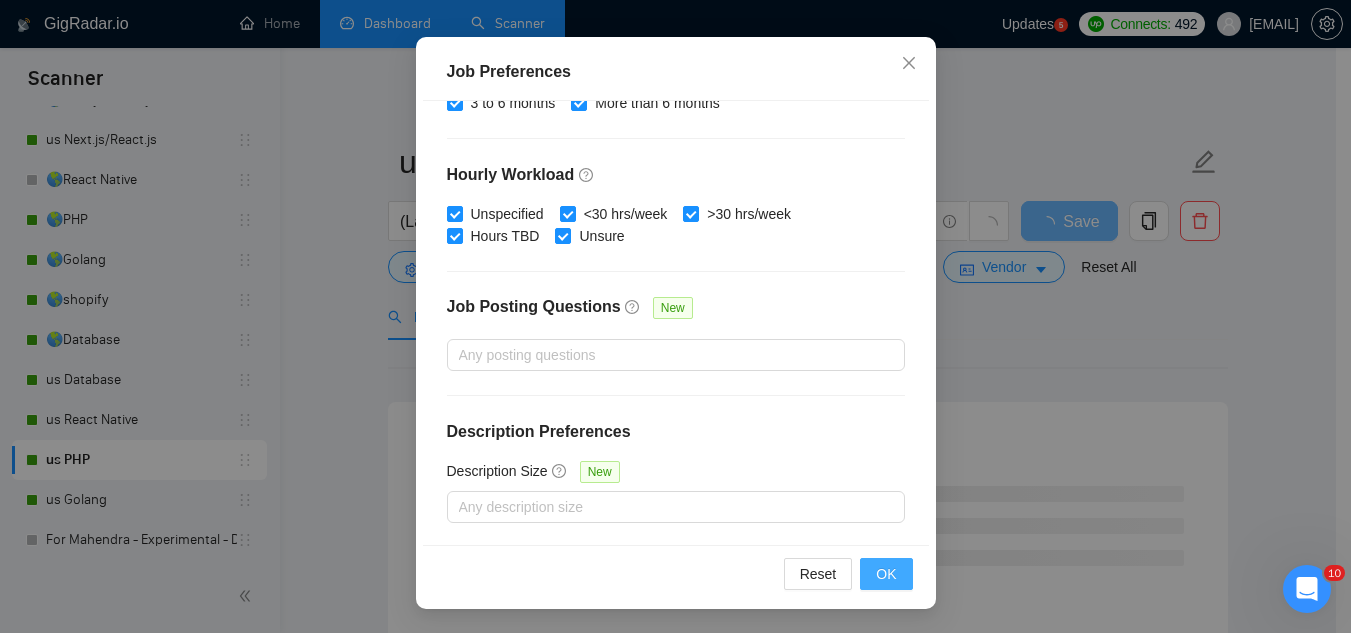 click on "OK" at bounding box center (886, 574) 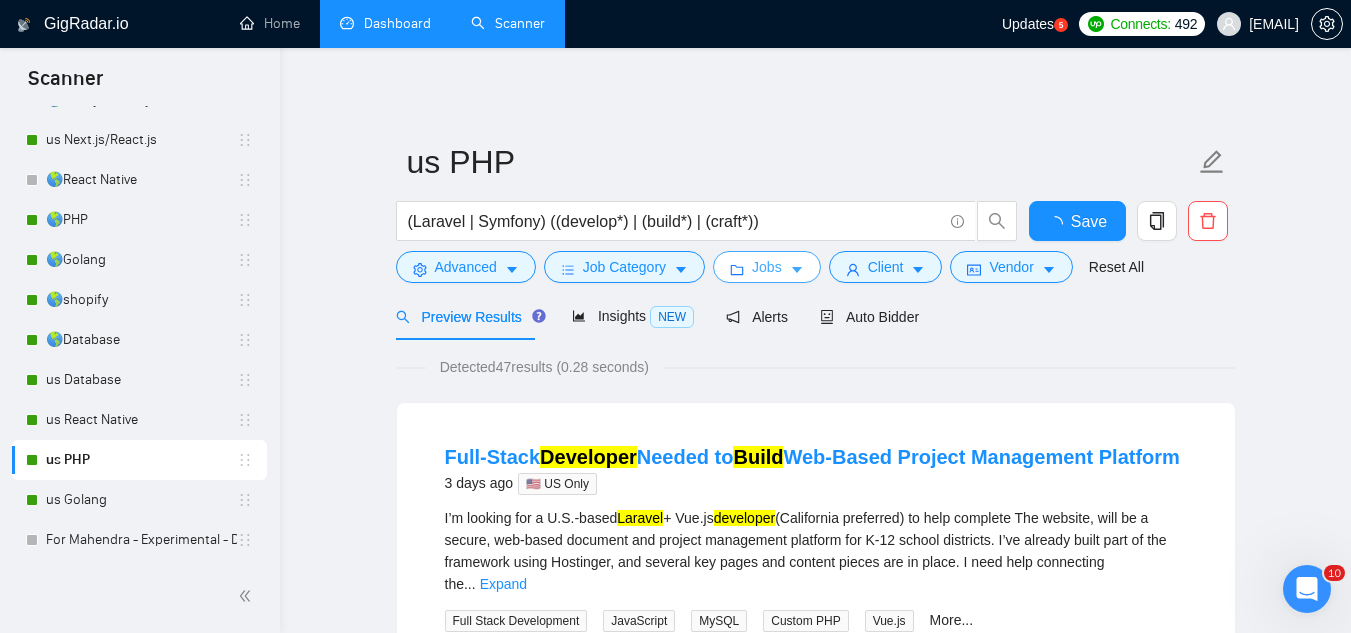 scroll, scrollTop: 0, scrollLeft: 0, axis: both 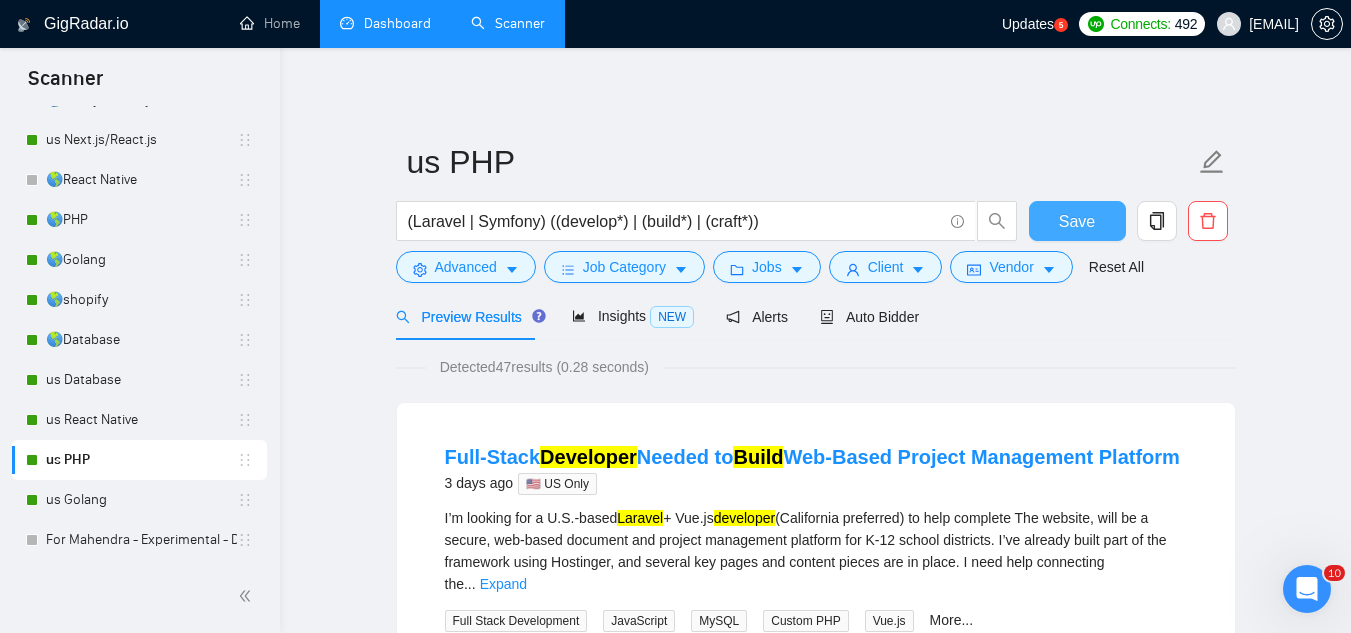 click on "Save" at bounding box center (1077, 221) 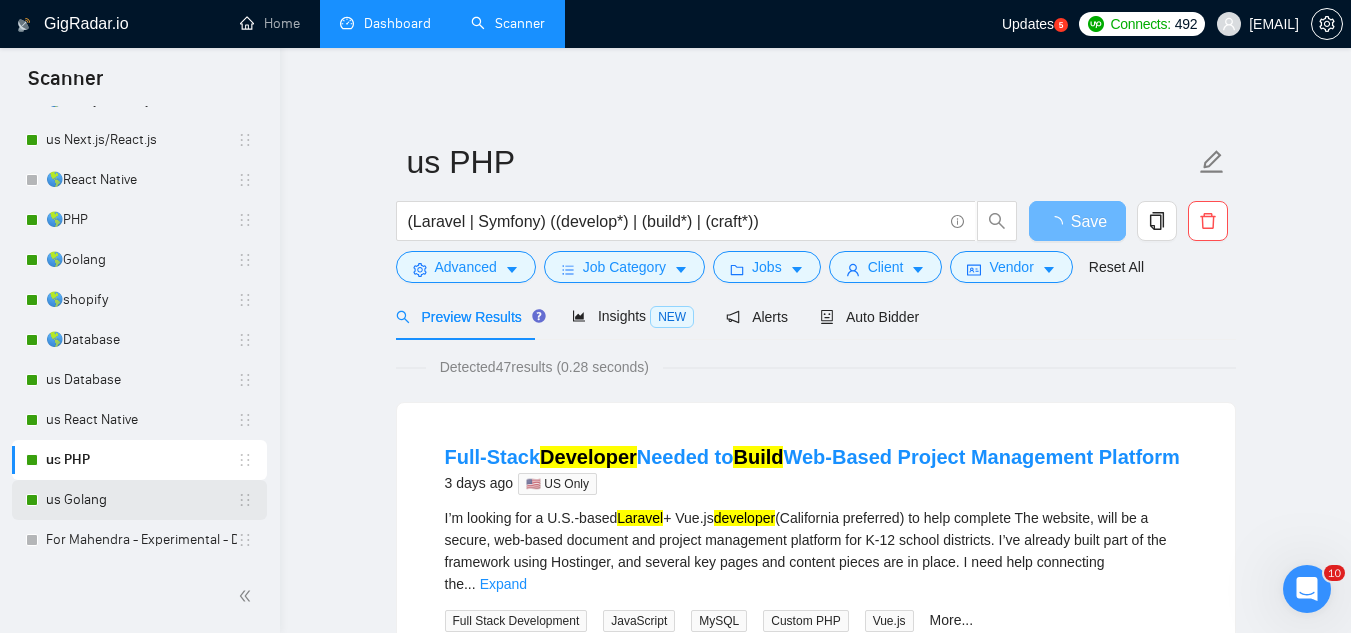 click on "us Golang" at bounding box center [141, 500] 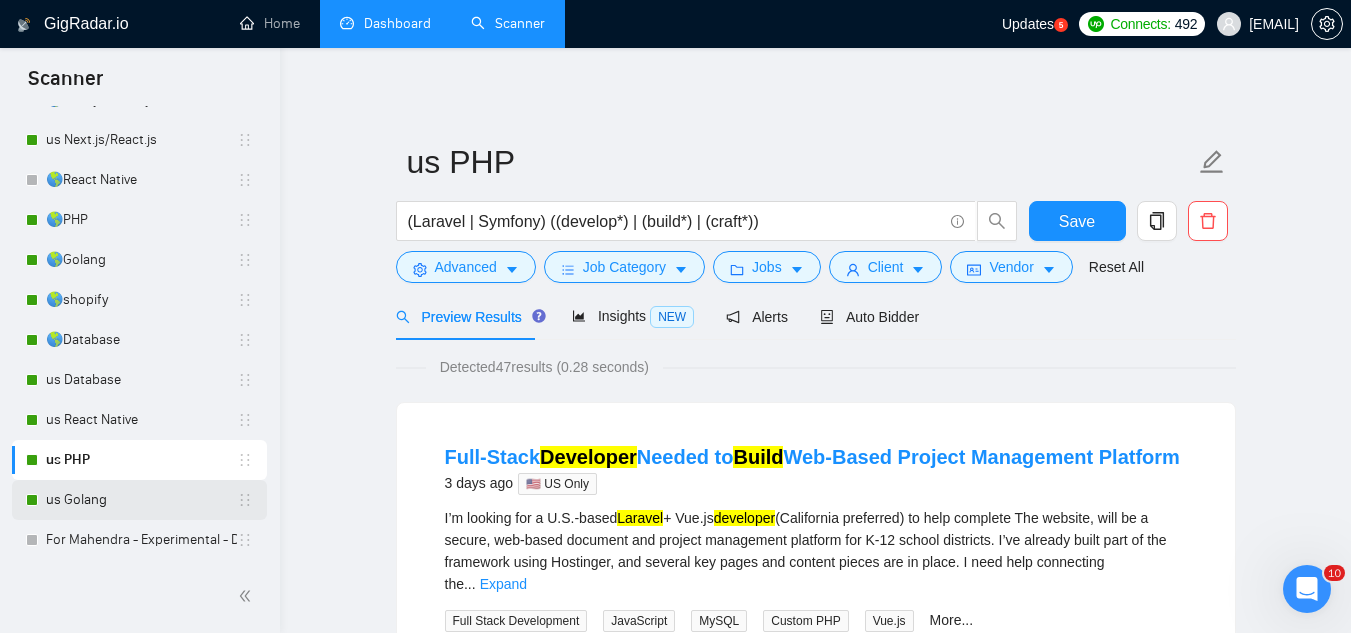 click on "us Golang" at bounding box center (141, 500) 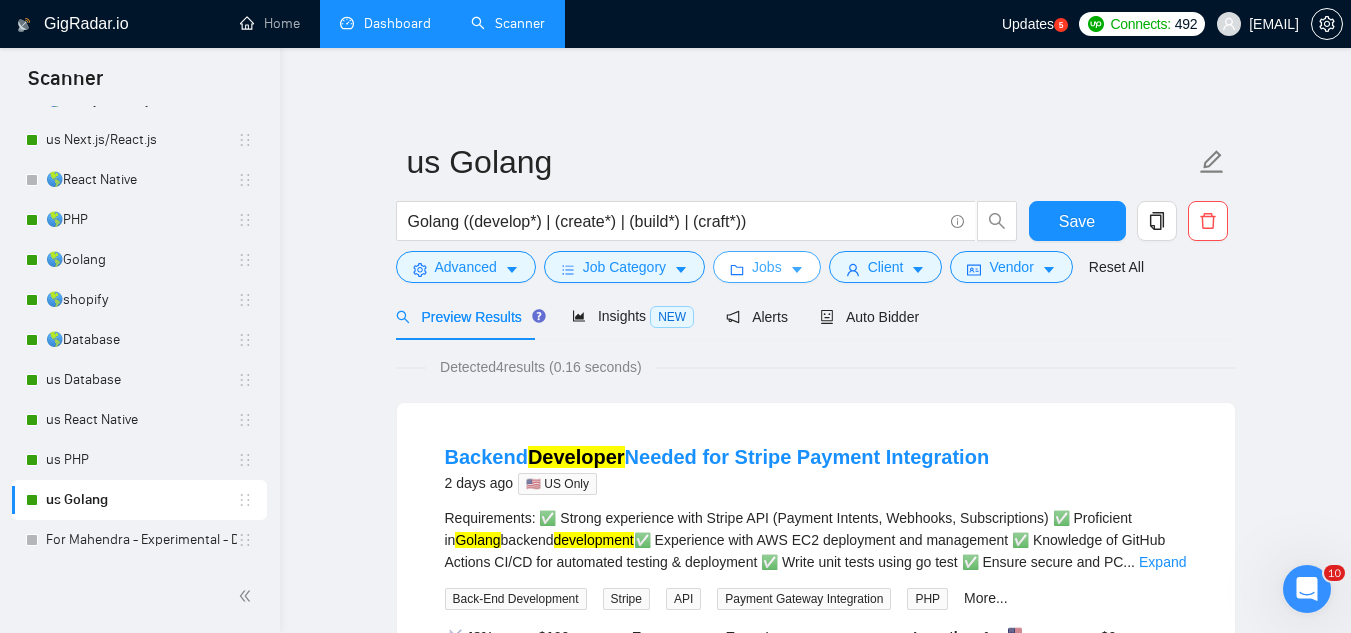 click on "Jobs" at bounding box center [767, 267] 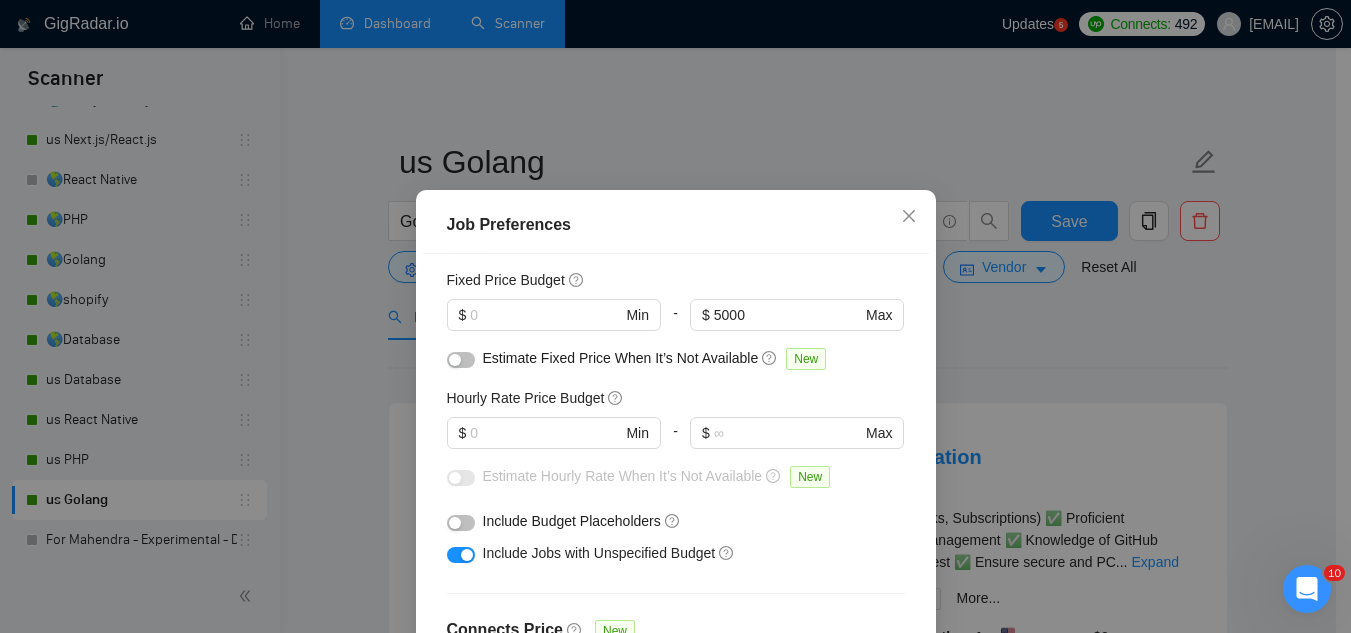 scroll, scrollTop: 83, scrollLeft: 0, axis: vertical 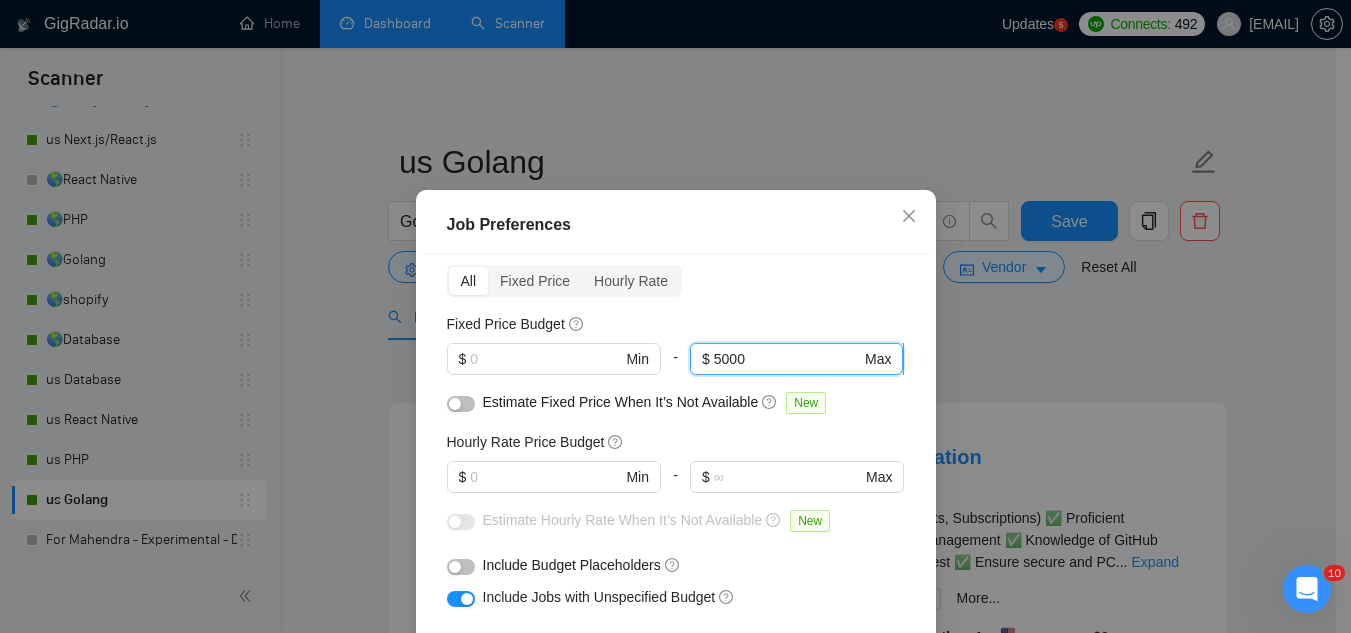 click on "5000" at bounding box center (787, 359) 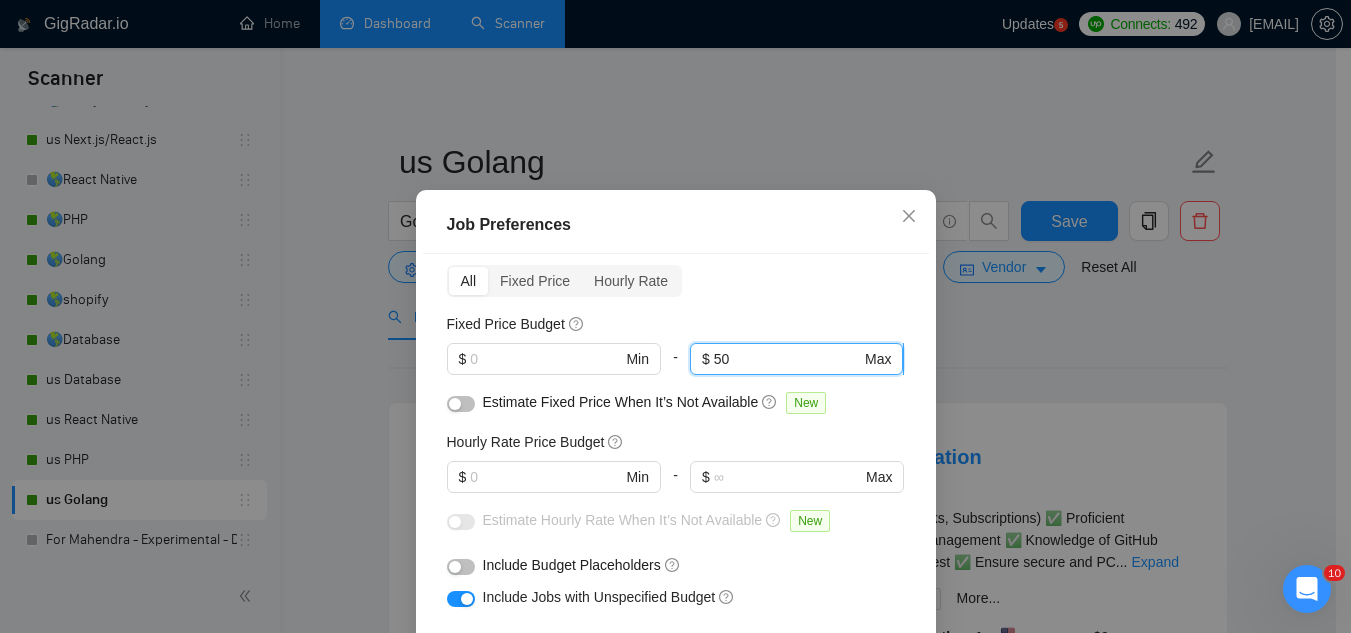 type on "5" 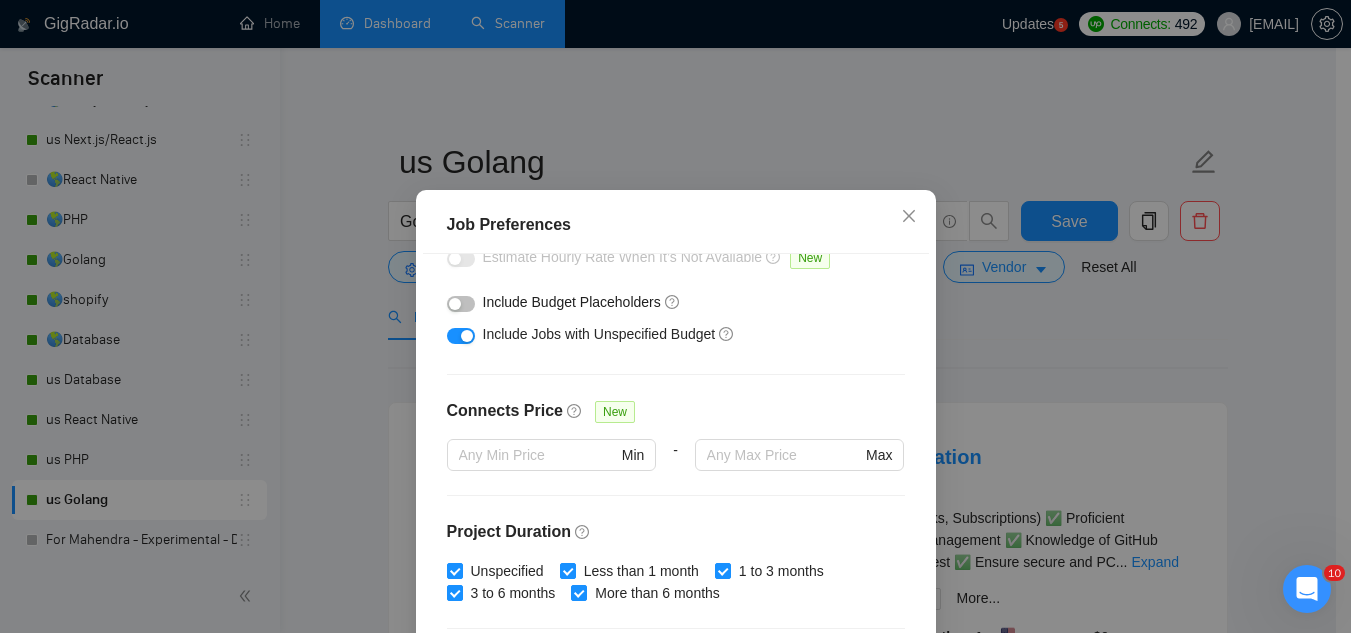 scroll, scrollTop: 683, scrollLeft: 0, axis: vertical 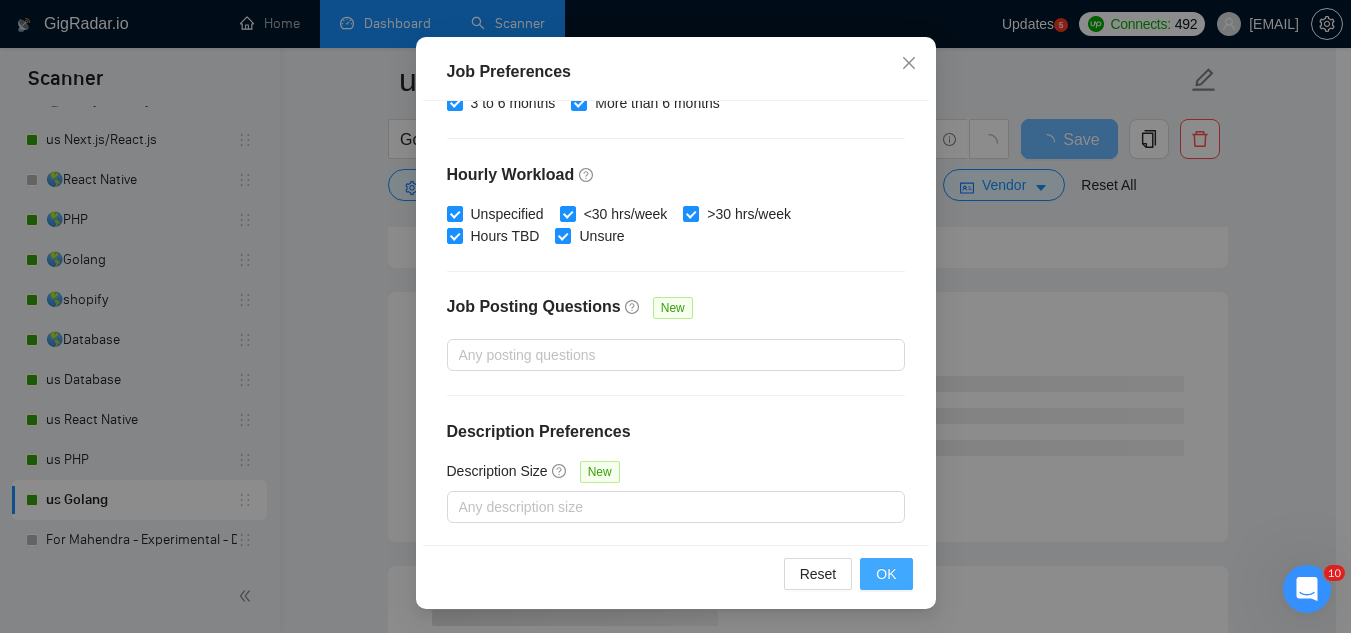 type on "4999" 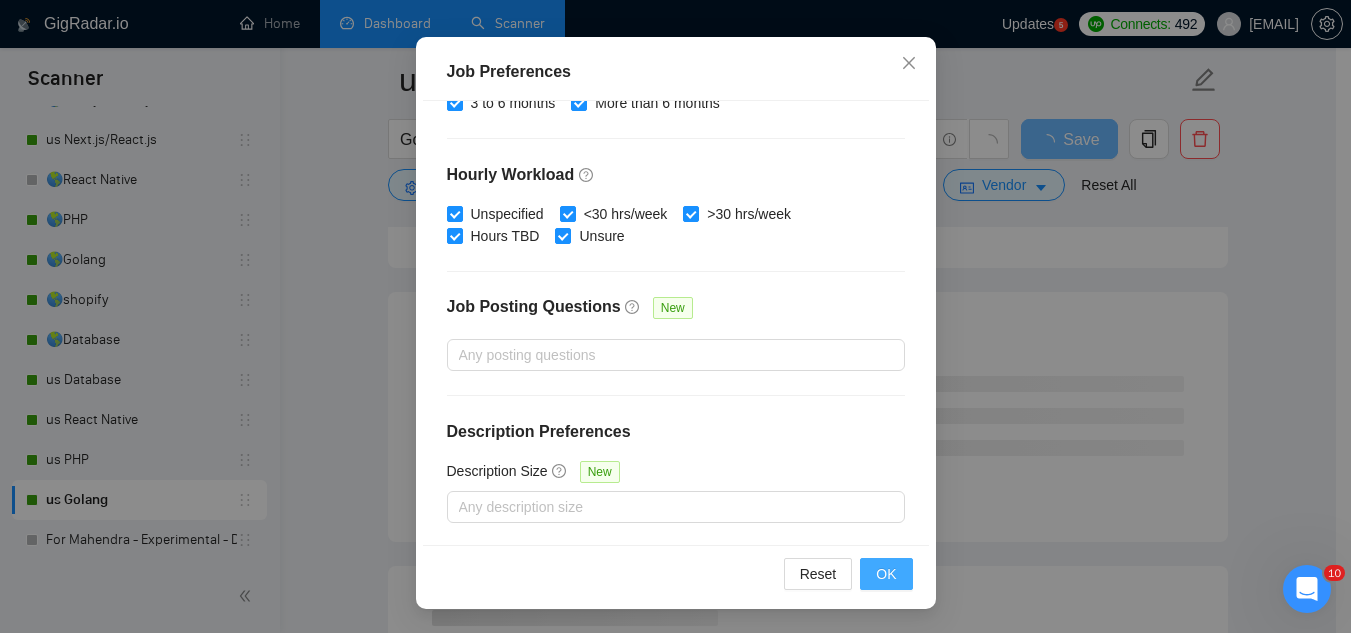 click on "OK" at bounding box center [886, 574] 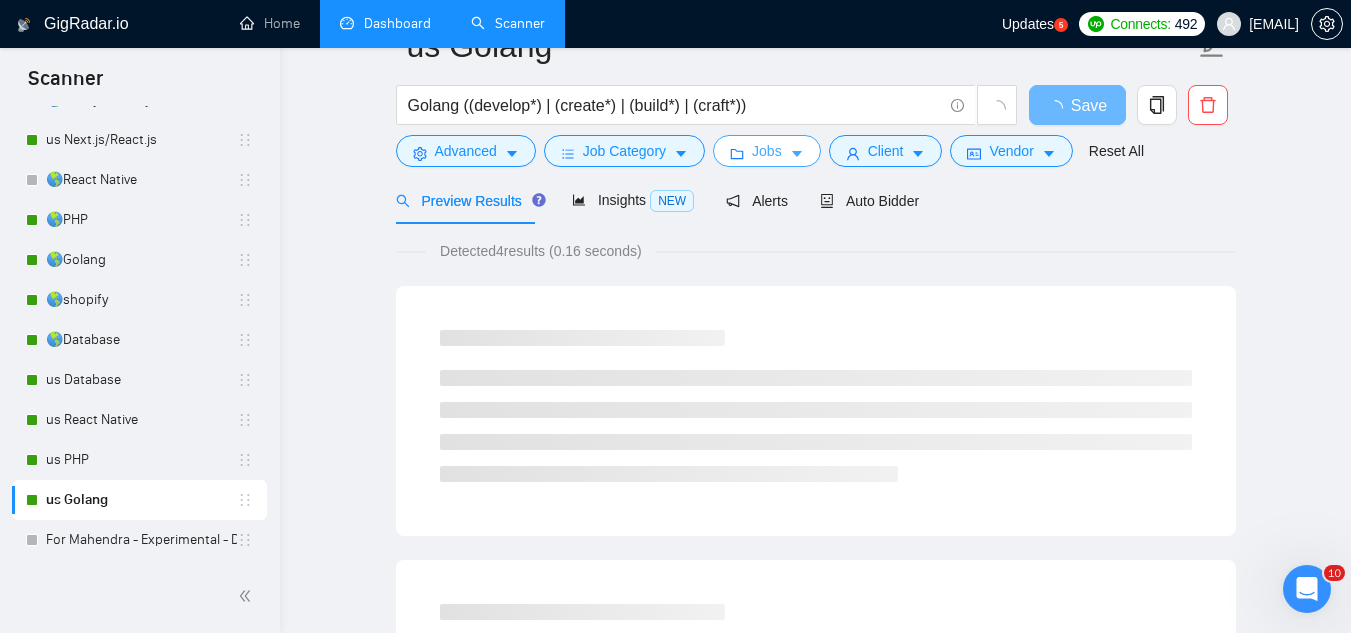 scroll, scrollTop: 0, scrollLeft: 0, axis: both 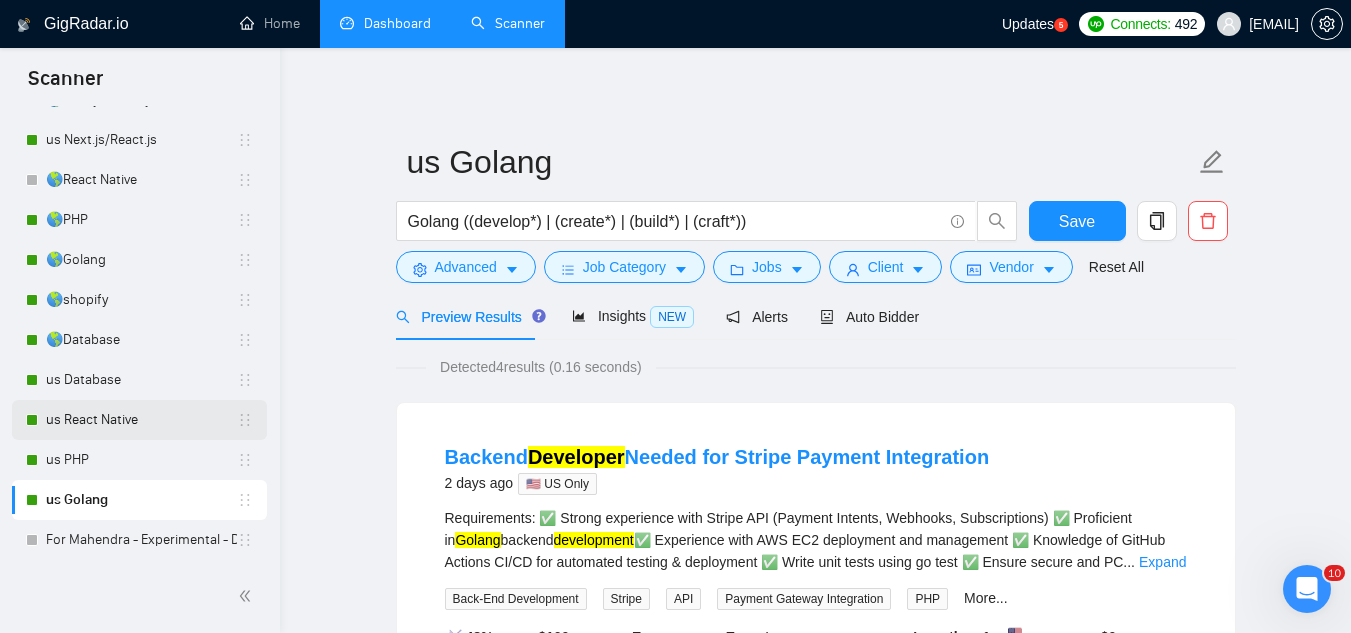 click on "us React Native" at bounding box center [141, 420] 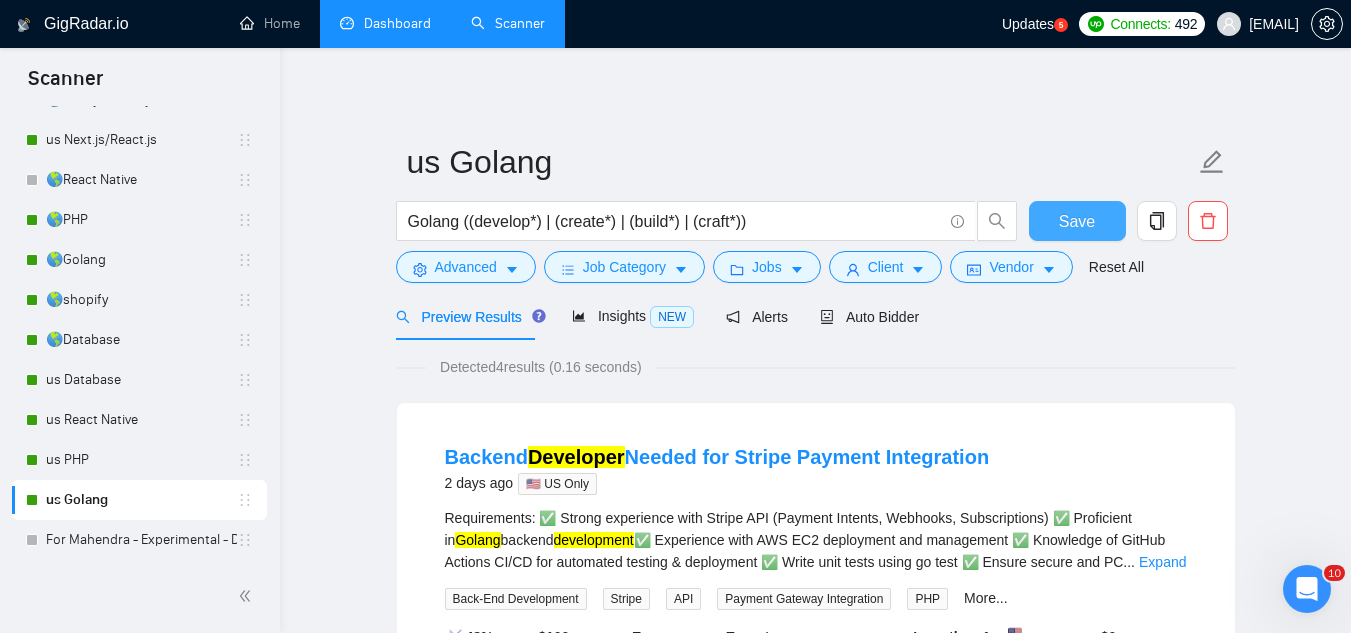 click on "Save" at bounding box center (1077, 221) 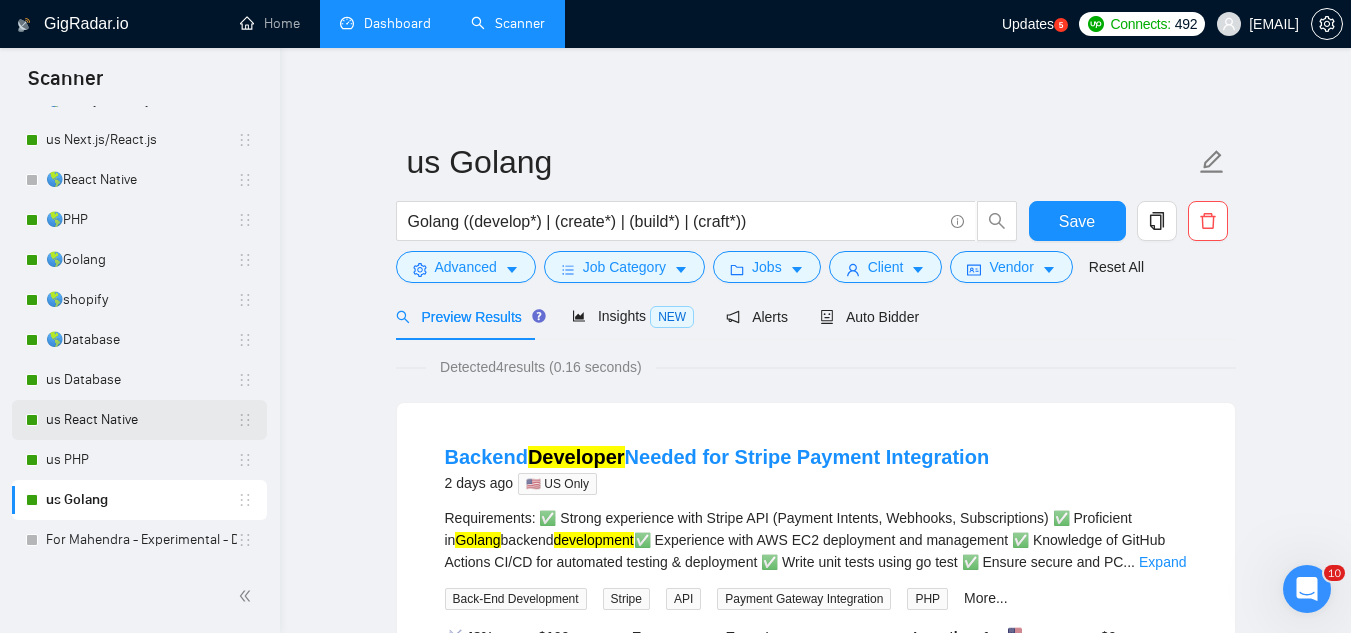 click on "us React Native" at bounding box center [141, 420] 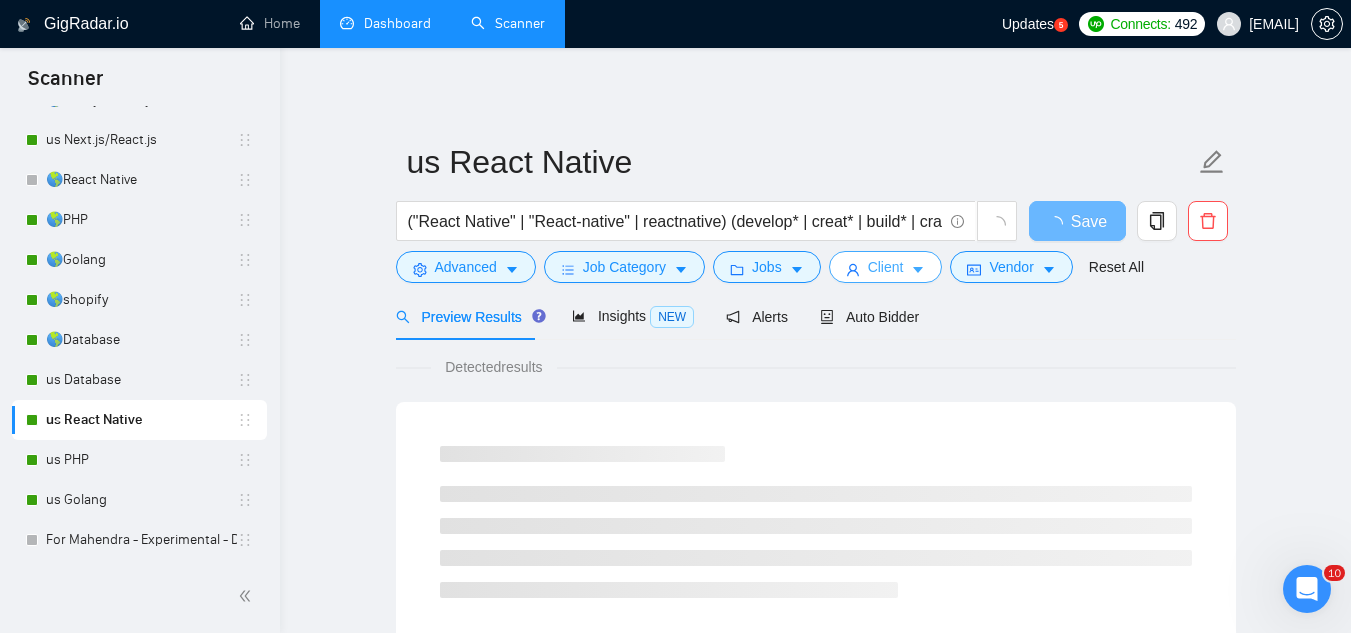 click on "Client" at bounding box center [886, 267] 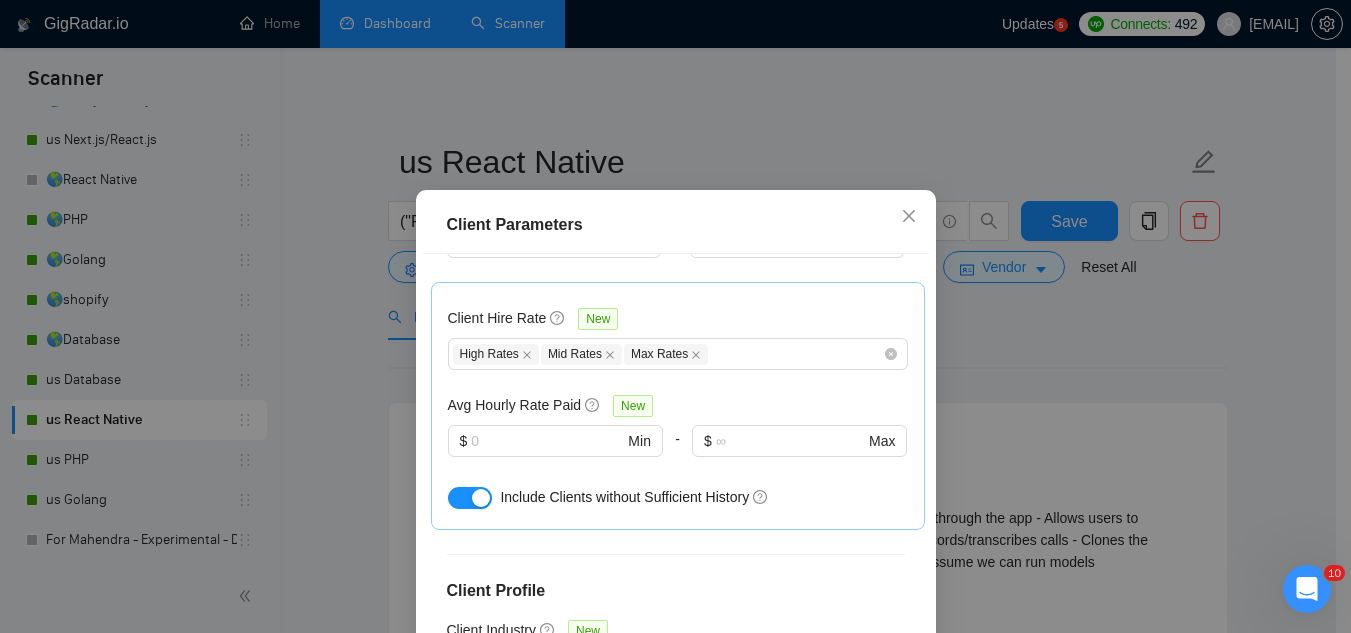 scroll, scrollTop: 500, scrollLeft: 0, axis: vertical 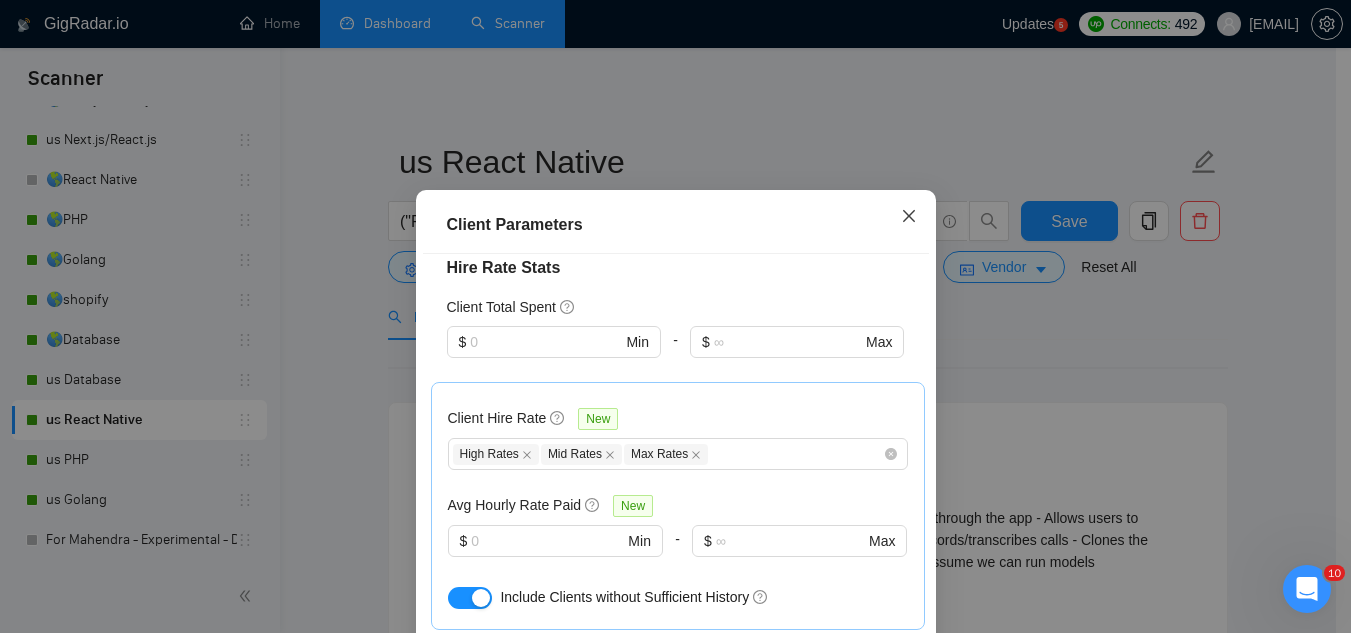 click 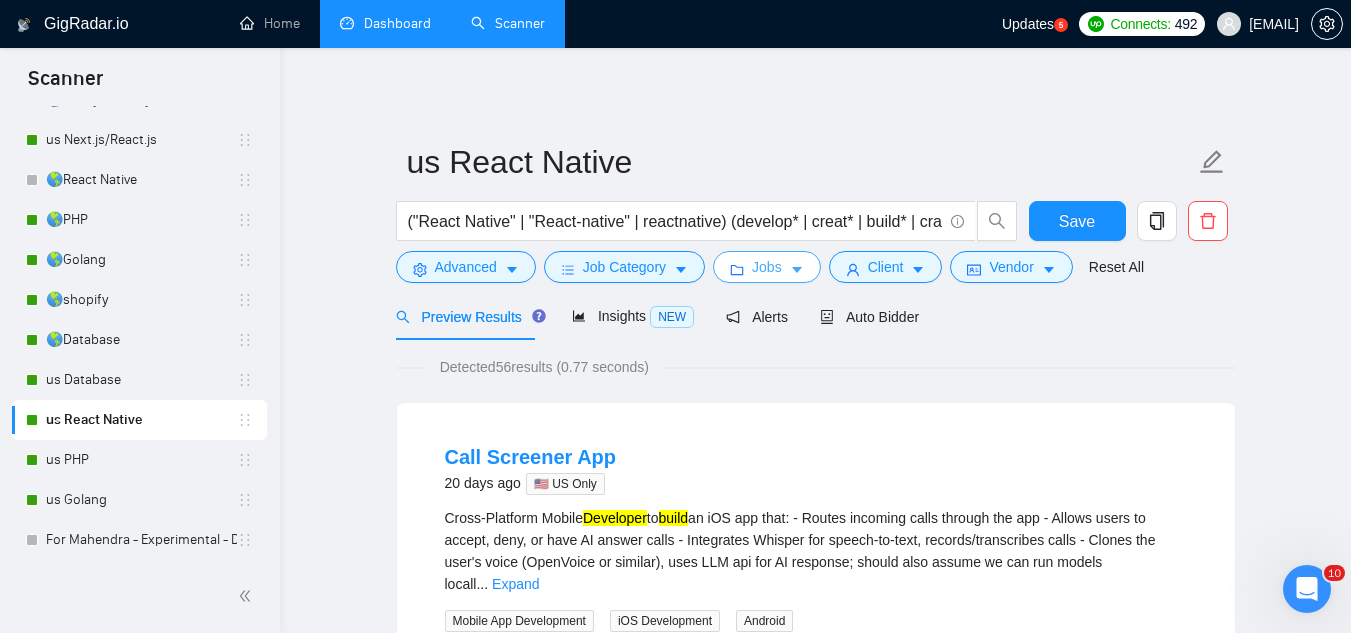 click on "Jobs" at bounding box center [767, 267] 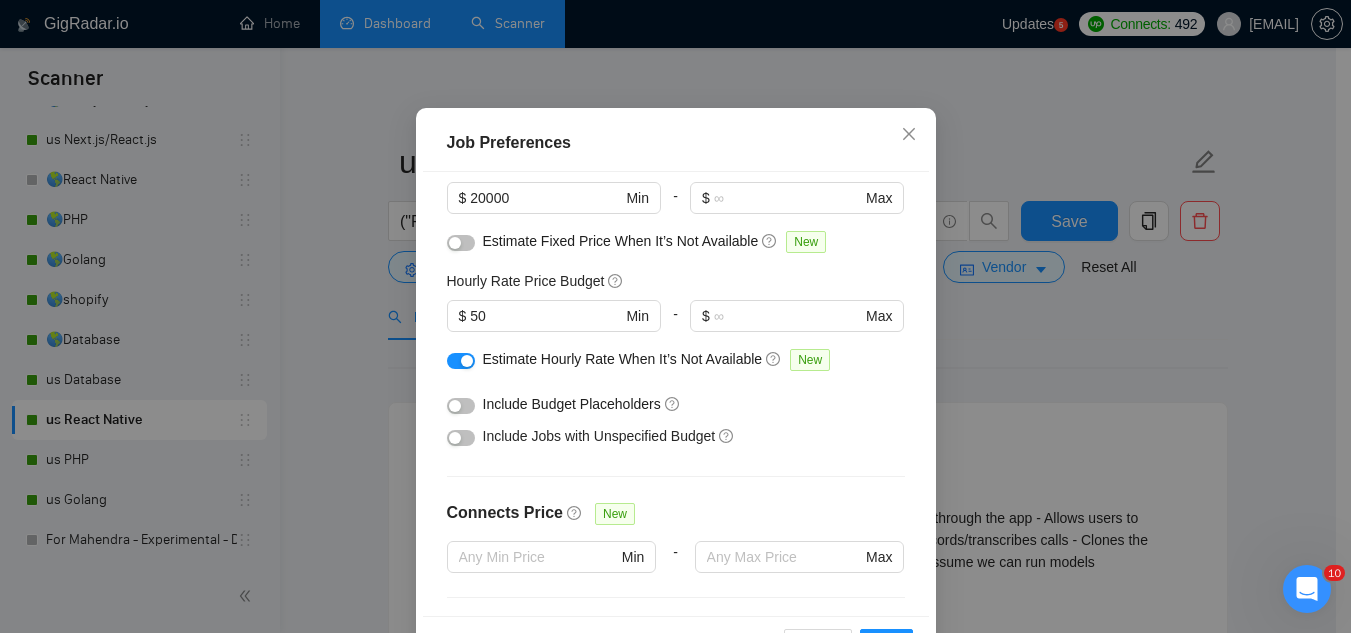 scroll, scrollTop: 83, scrollLeft: 0, axis: vertical 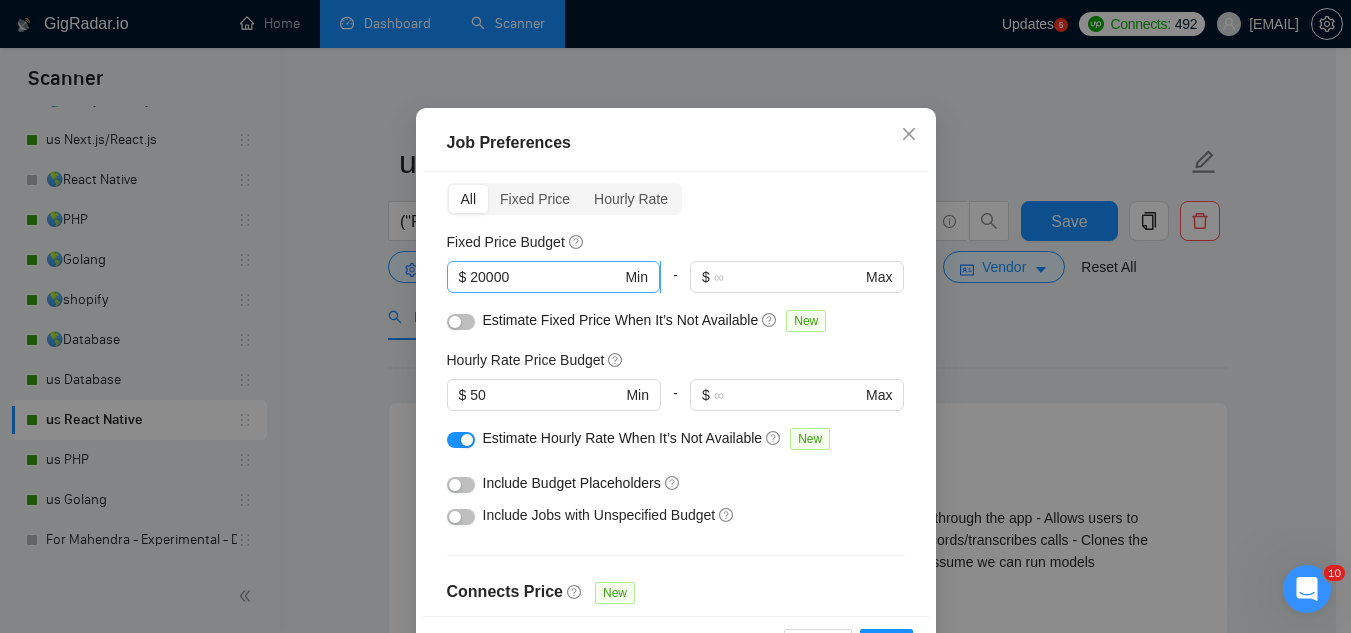 click on "20000" at bounding box center (545, 277) 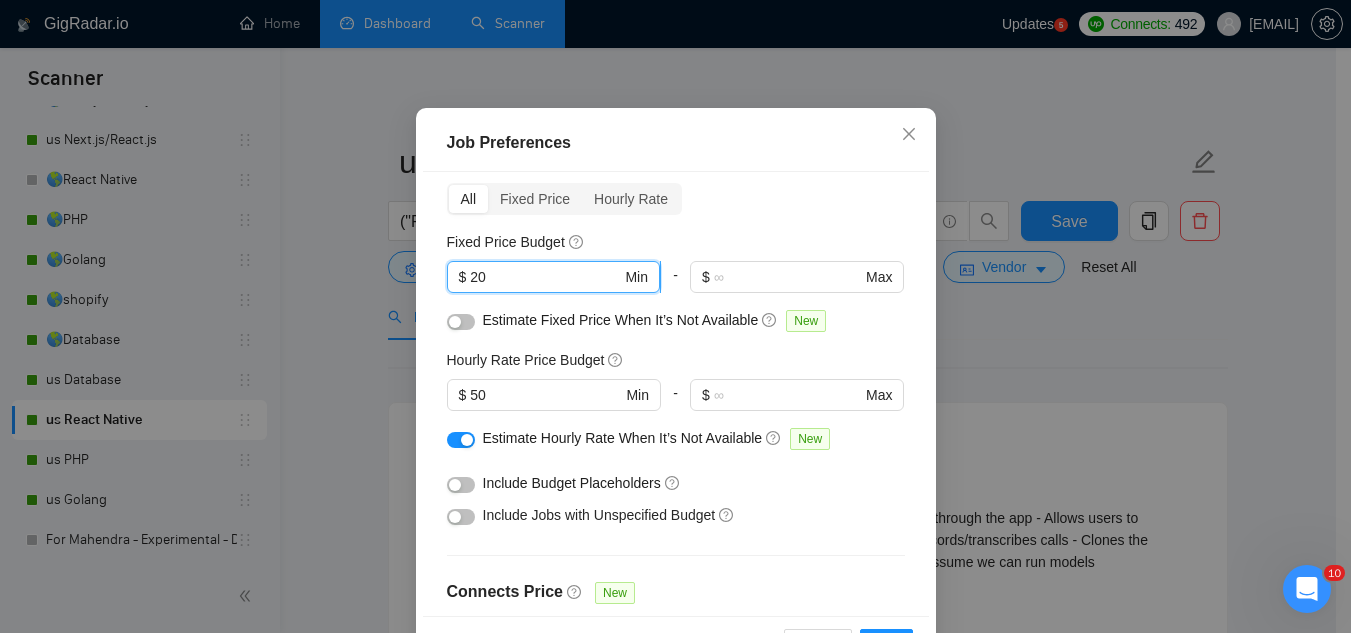 type on "2" 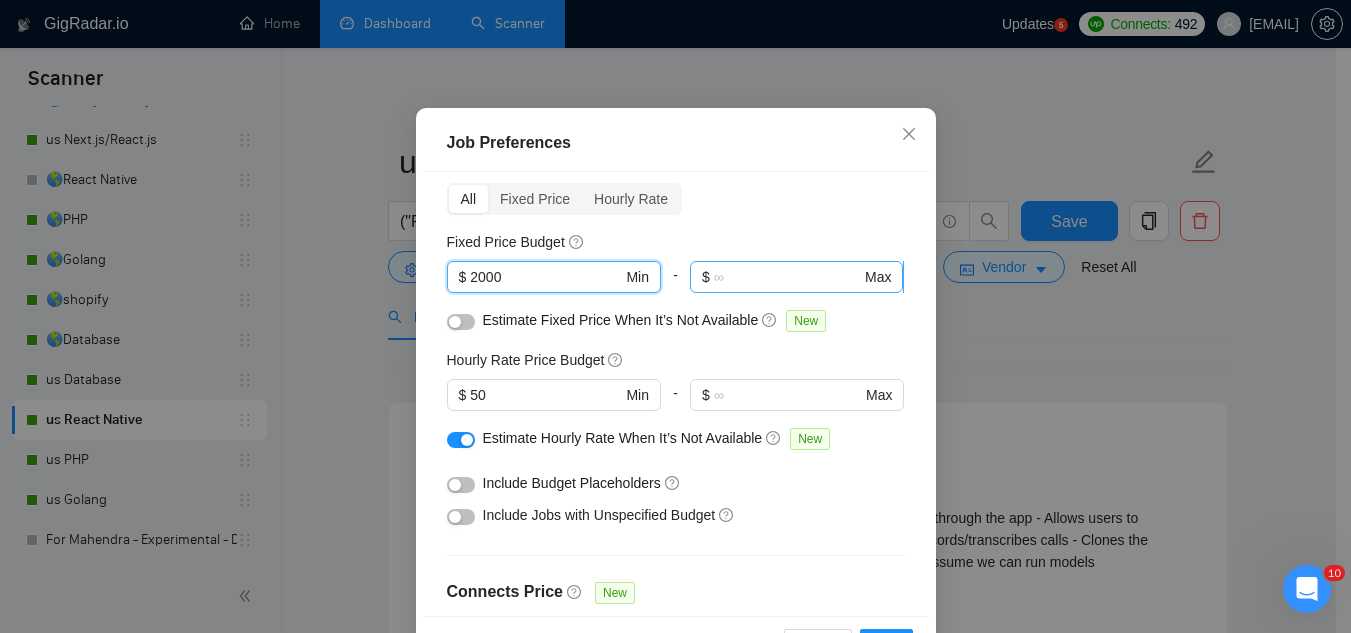 type on "2000" 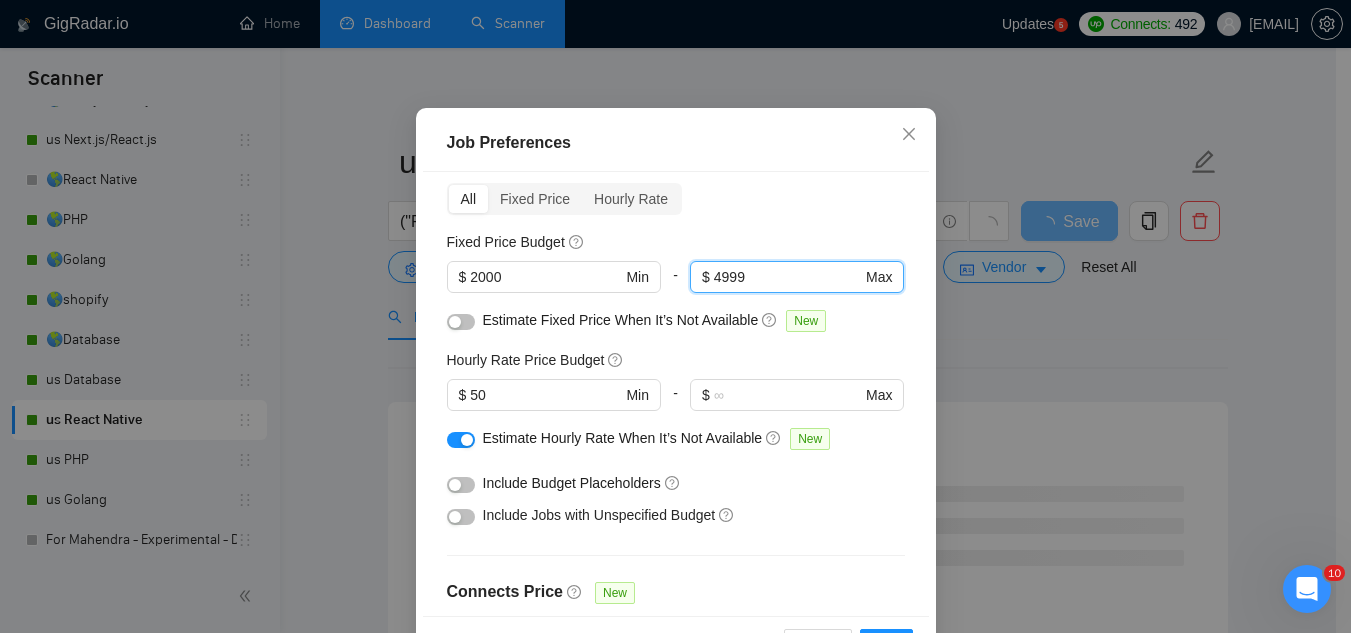 type on "4999" 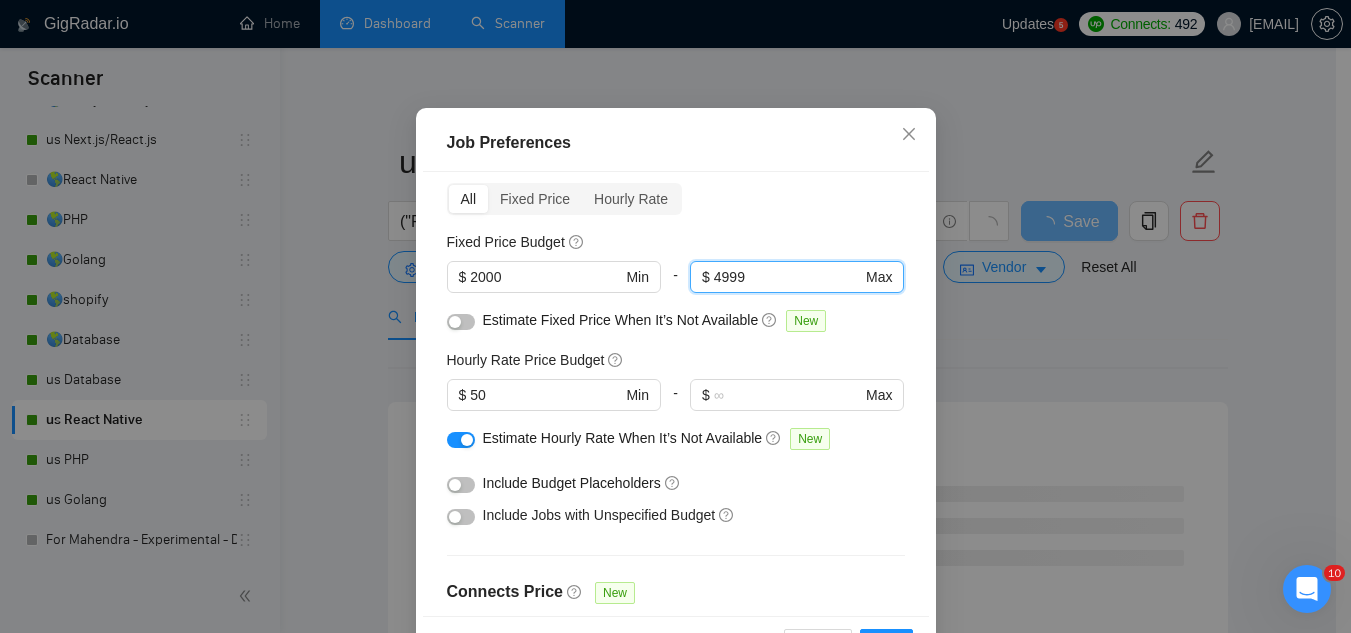 click on "All Fixed Price Hourly Rate" at bounding box center (676, 199) 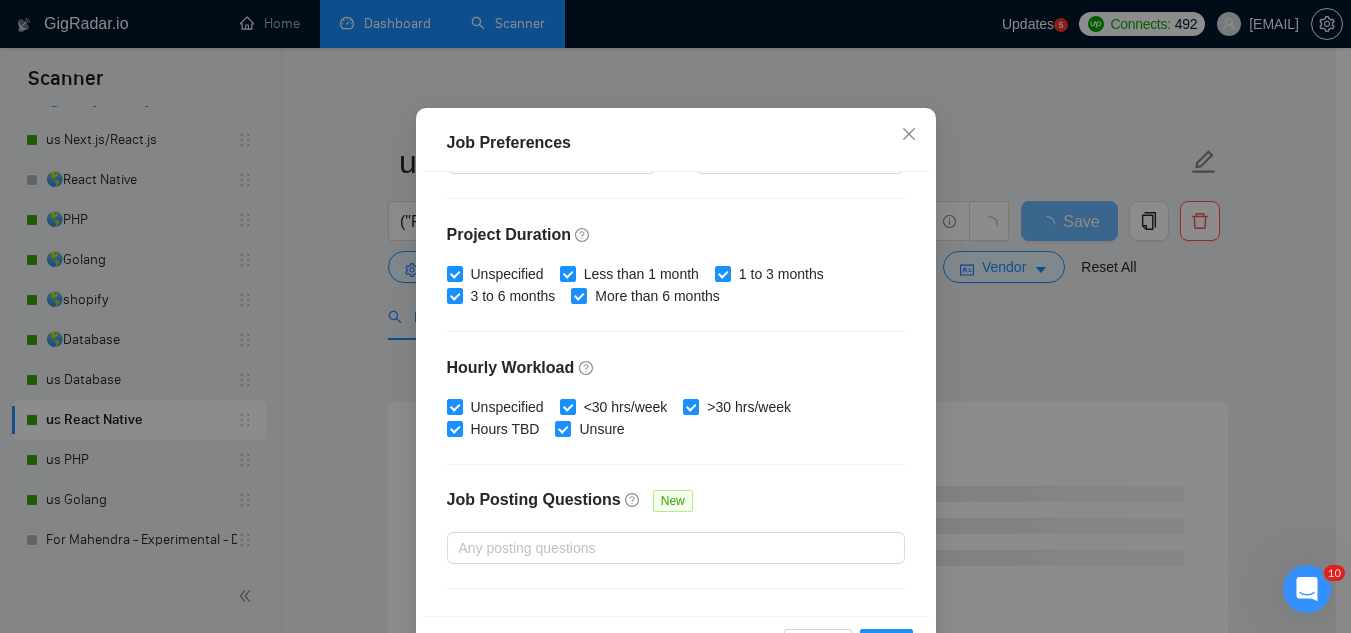 scroll, scrollTop: 683, scrollLeft: 0, axis: vertical 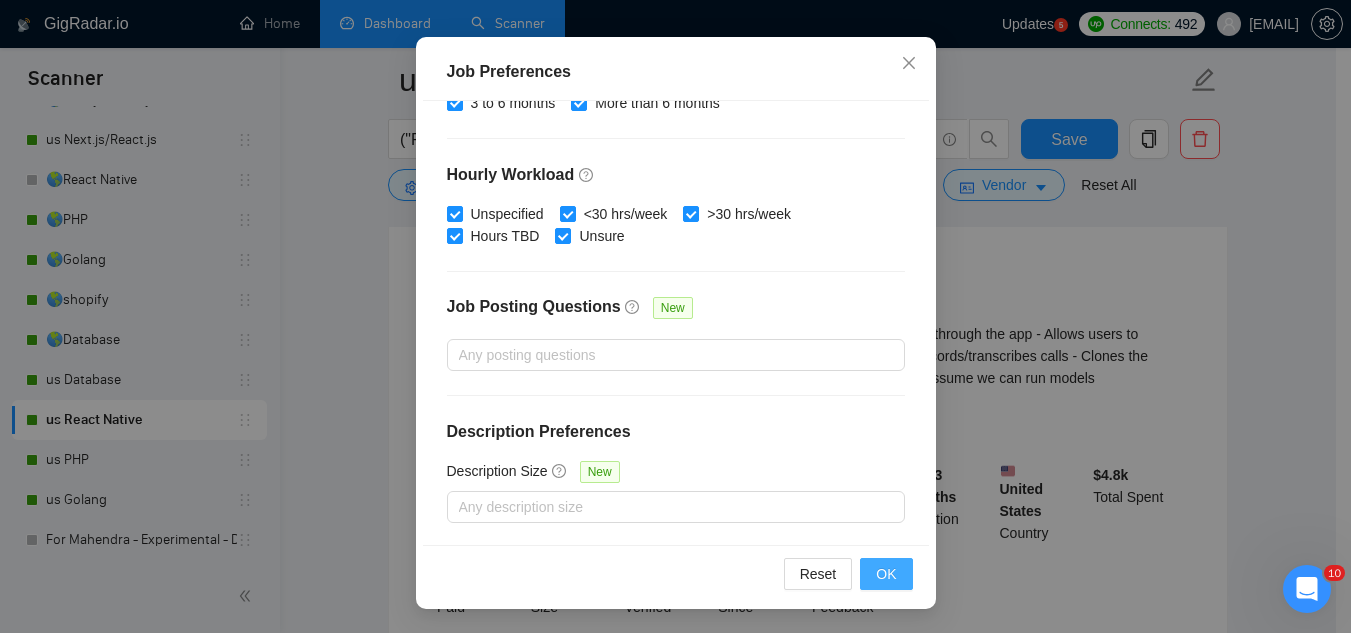 click on "OK" at bounding box center [886, 574] 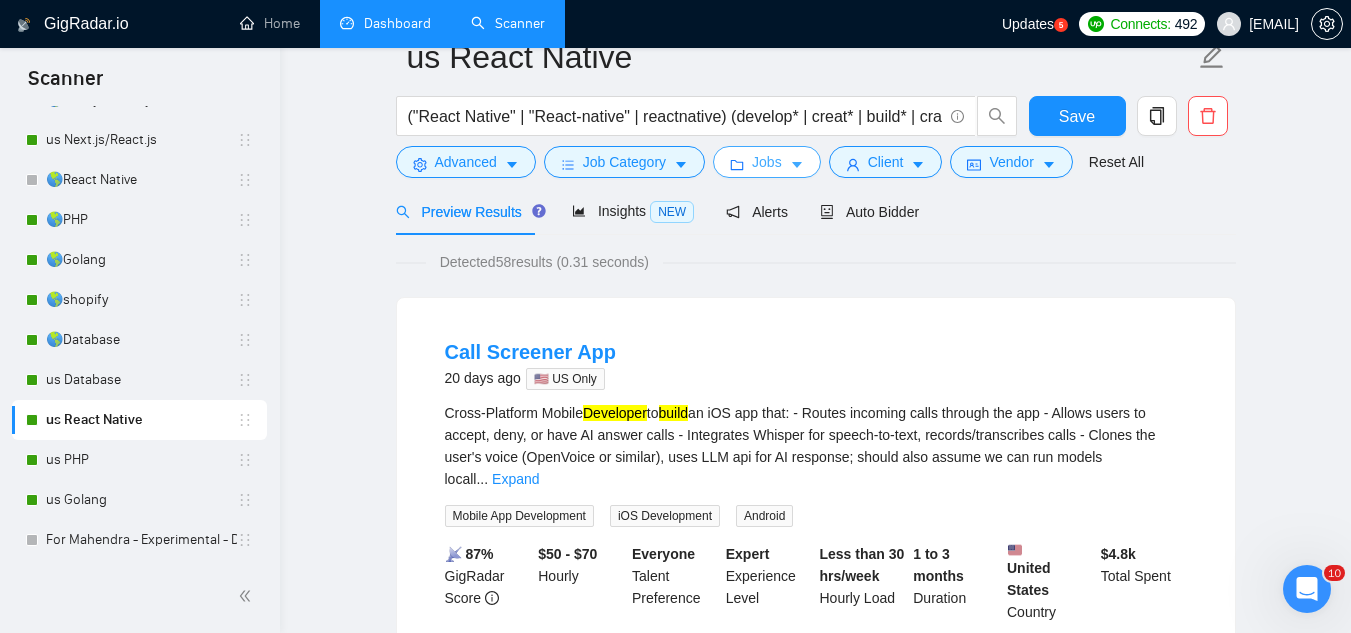 scroll, scrollTop: 0, scrollLeft: 0, axis: both 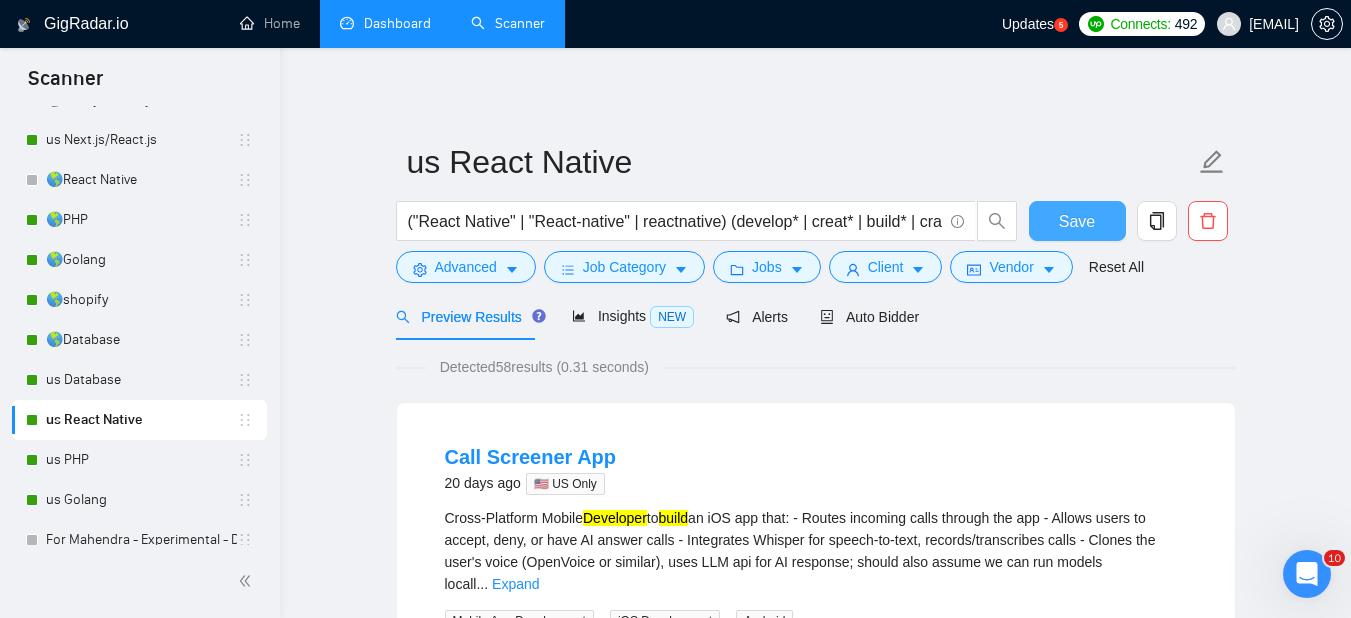 click on "Save" at bounding box center (1077, 221) 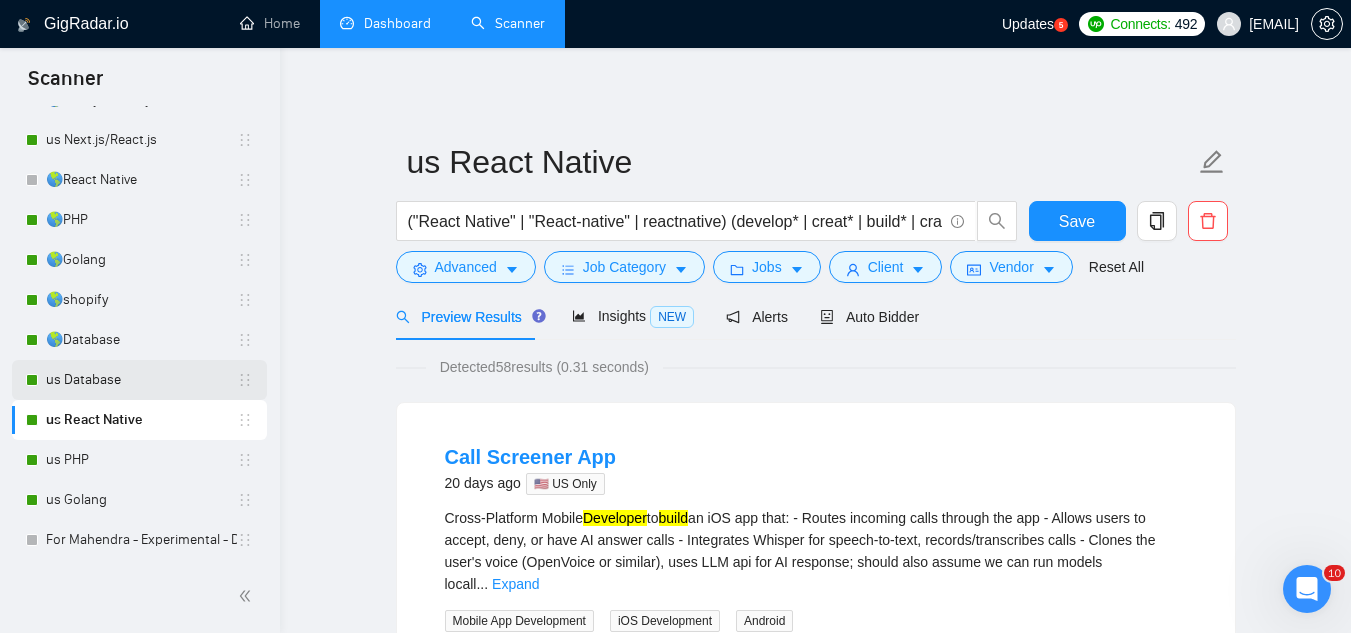 click on "us Database" at bounding box center [141, 380] 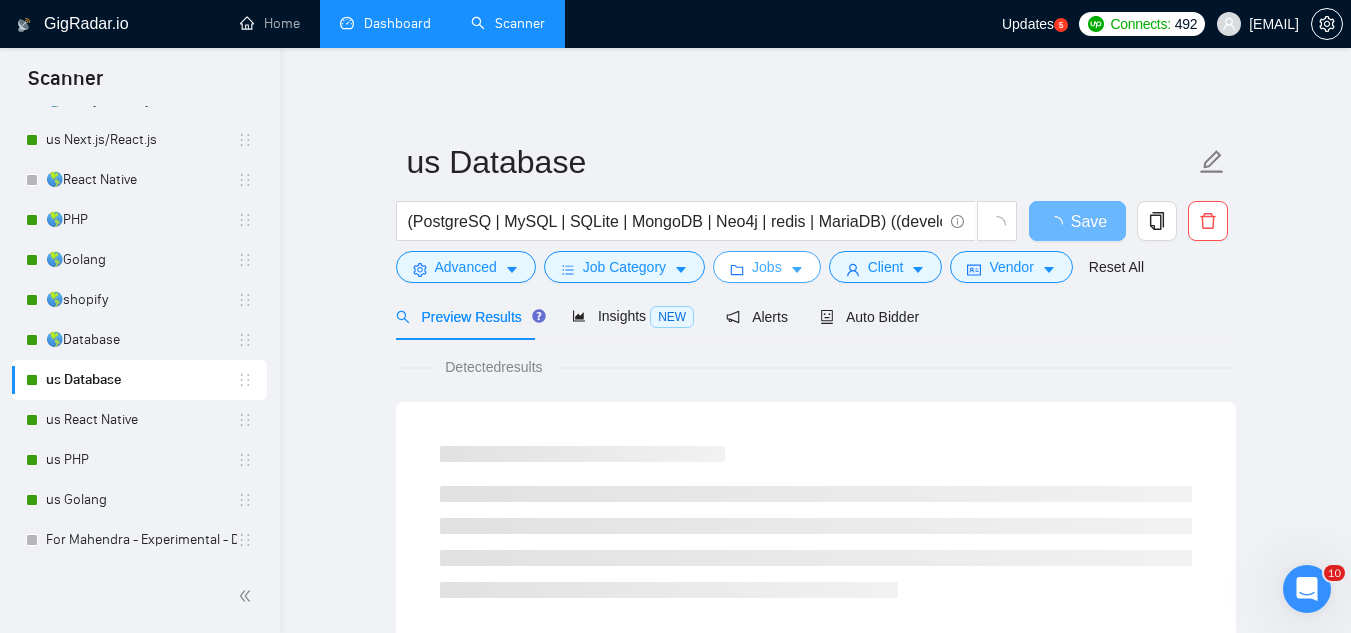 click on "Jobs" at bounding box center (767, 267) 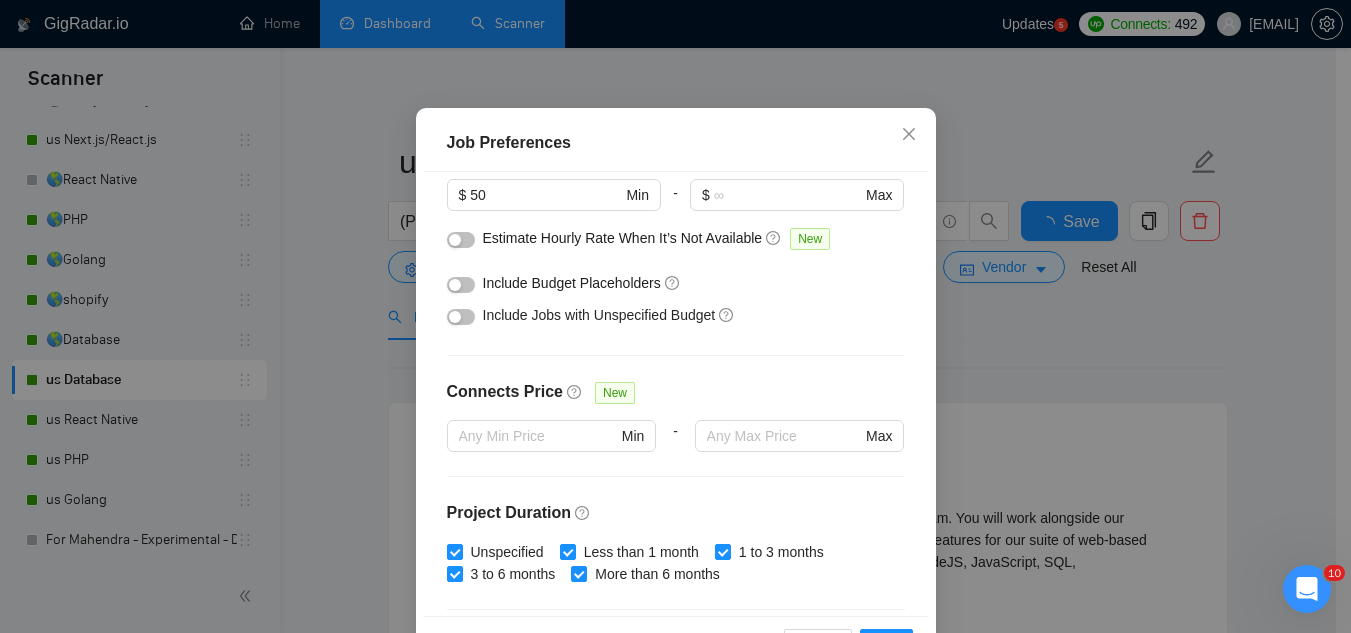 scroll, scrollTop: 0, scrollLeft: 0, axis: both 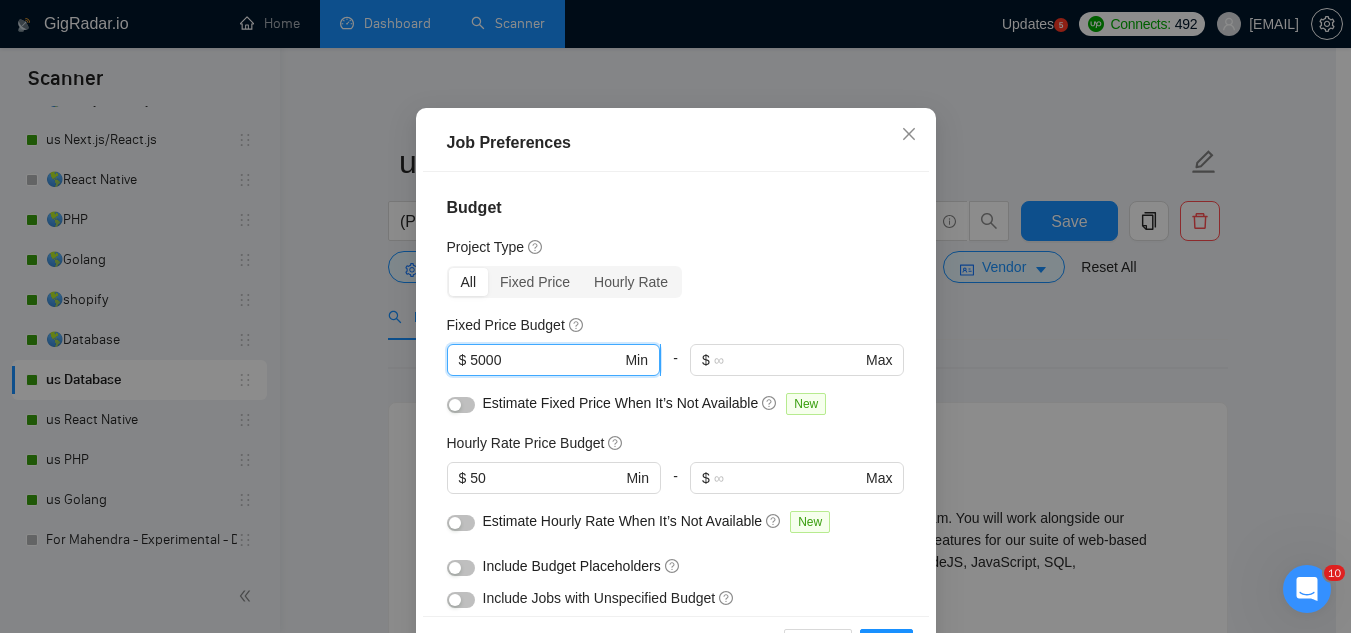 click on "5000" at bounding box center (545, 360) 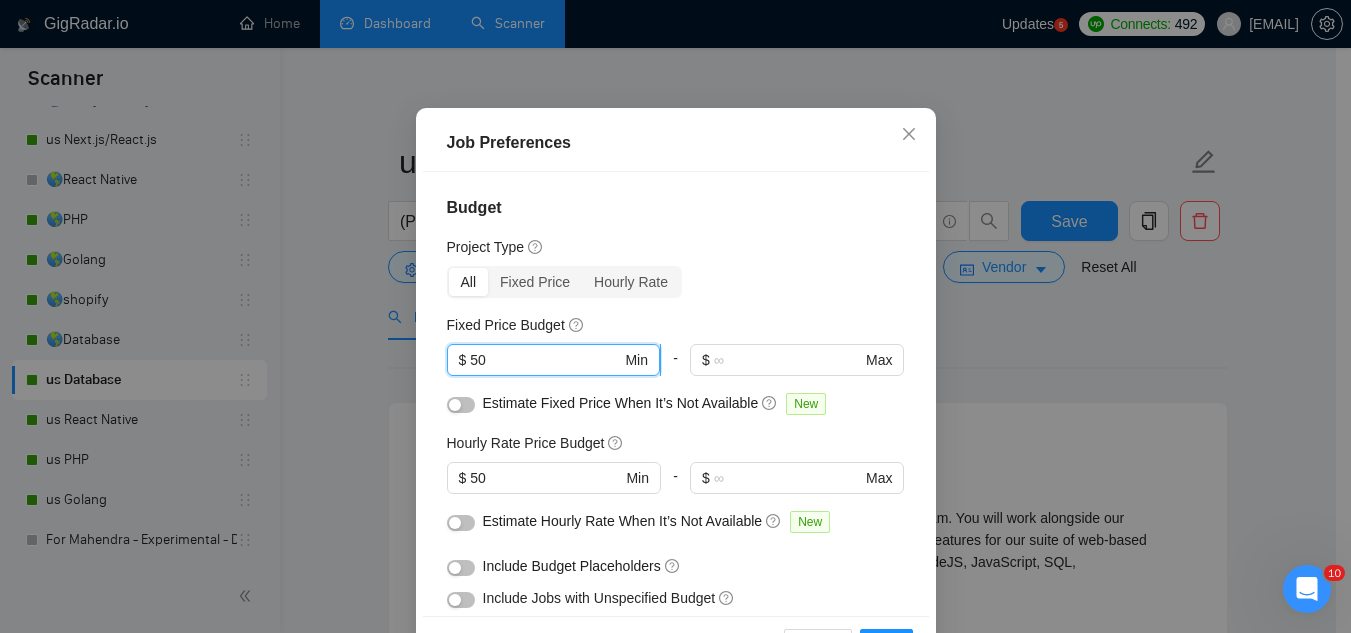 type on "5" 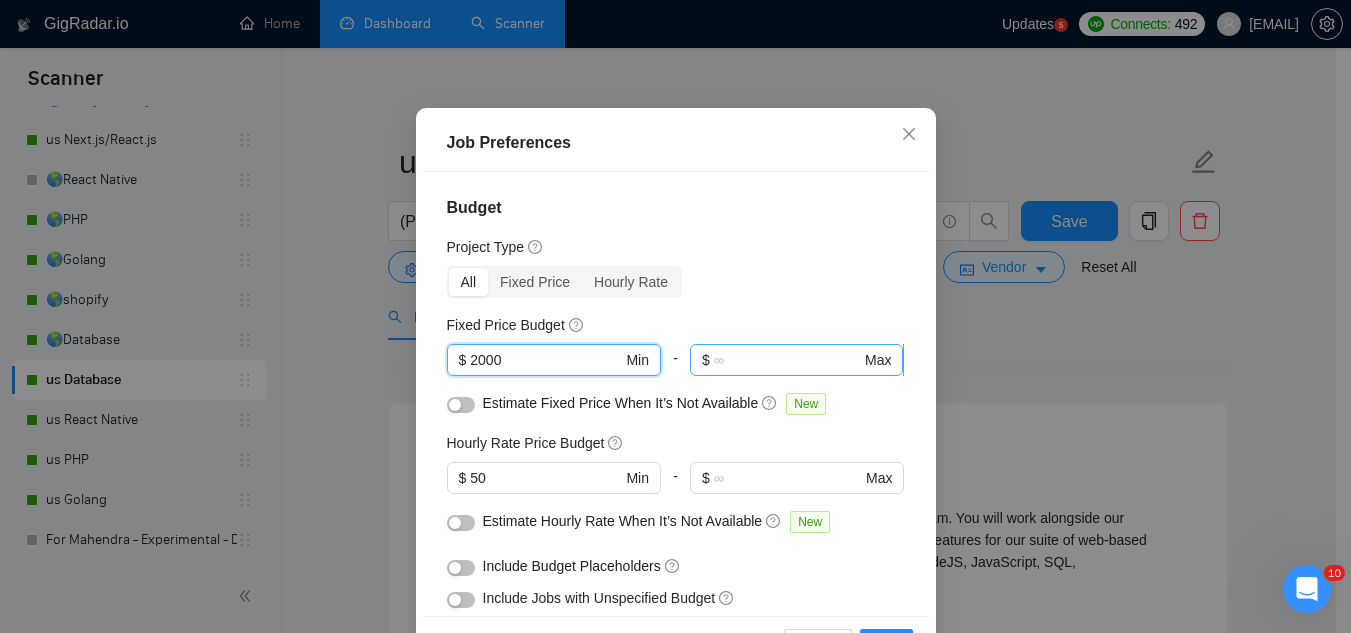 type on "2000" 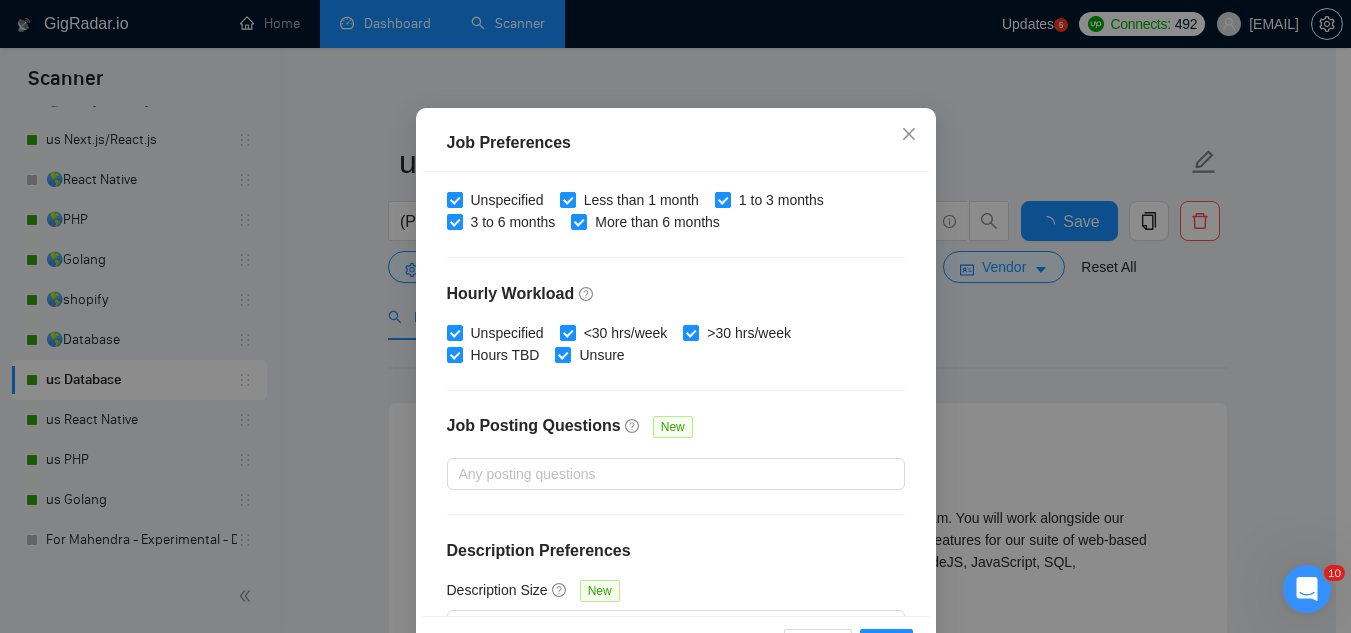 scroll, scrollTop: 683, scrollLeft: 0, axis: vertical 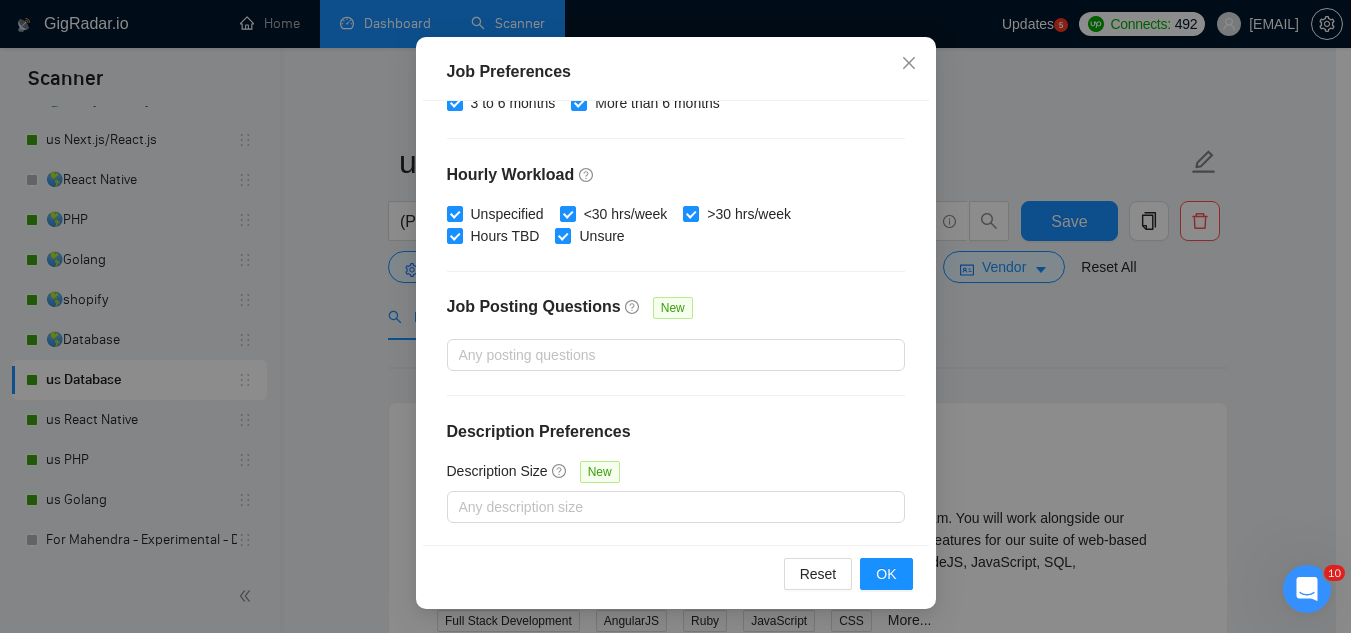 type on "4999" 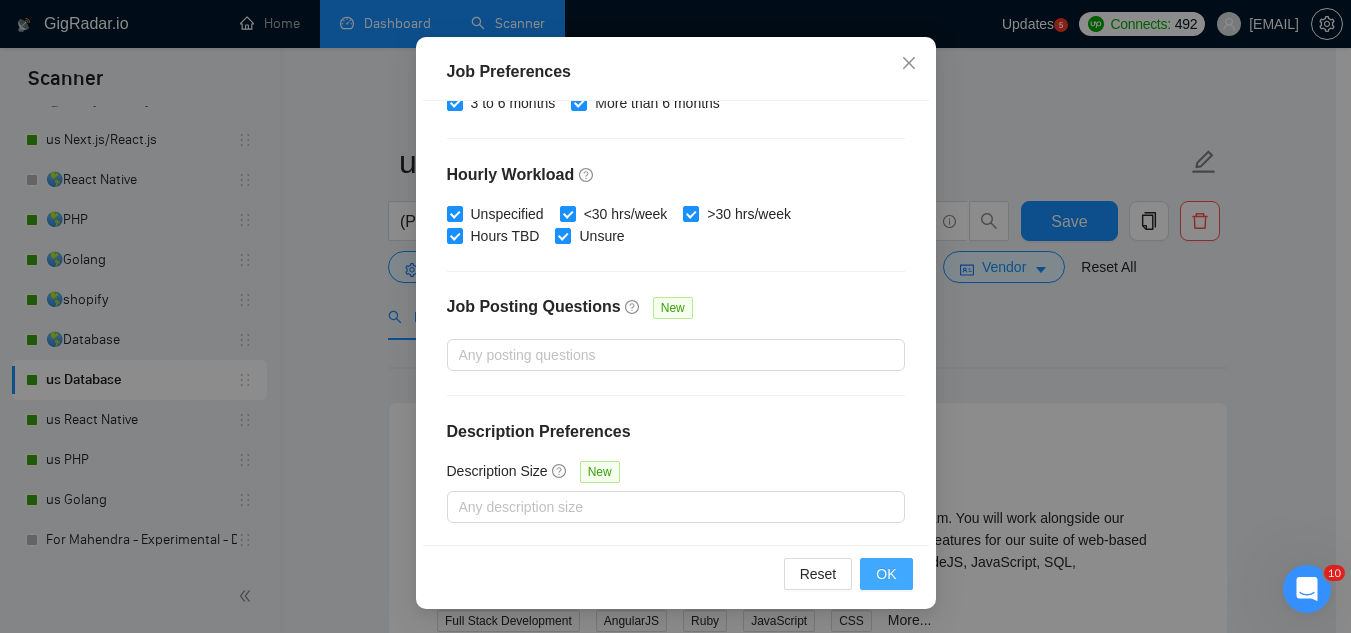 click on "OK" at bounding box center [886, 574] 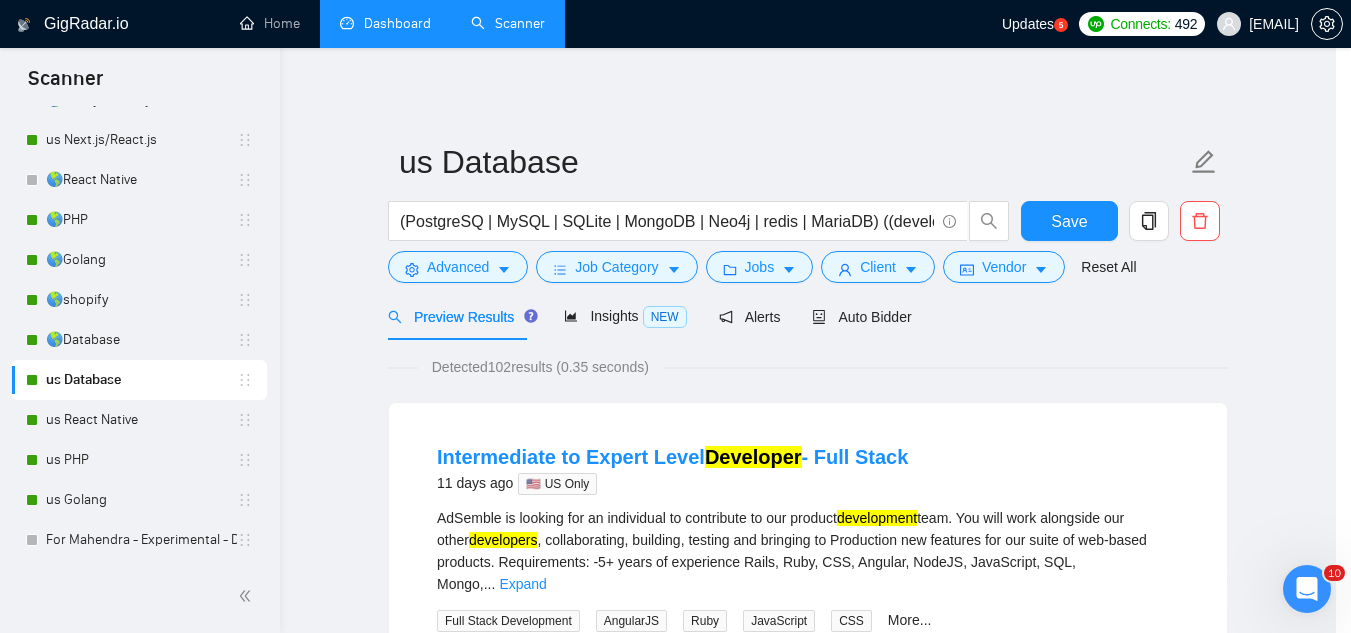 scroll, scrollTop: 82, scrollLeft: 0, axis: vertical 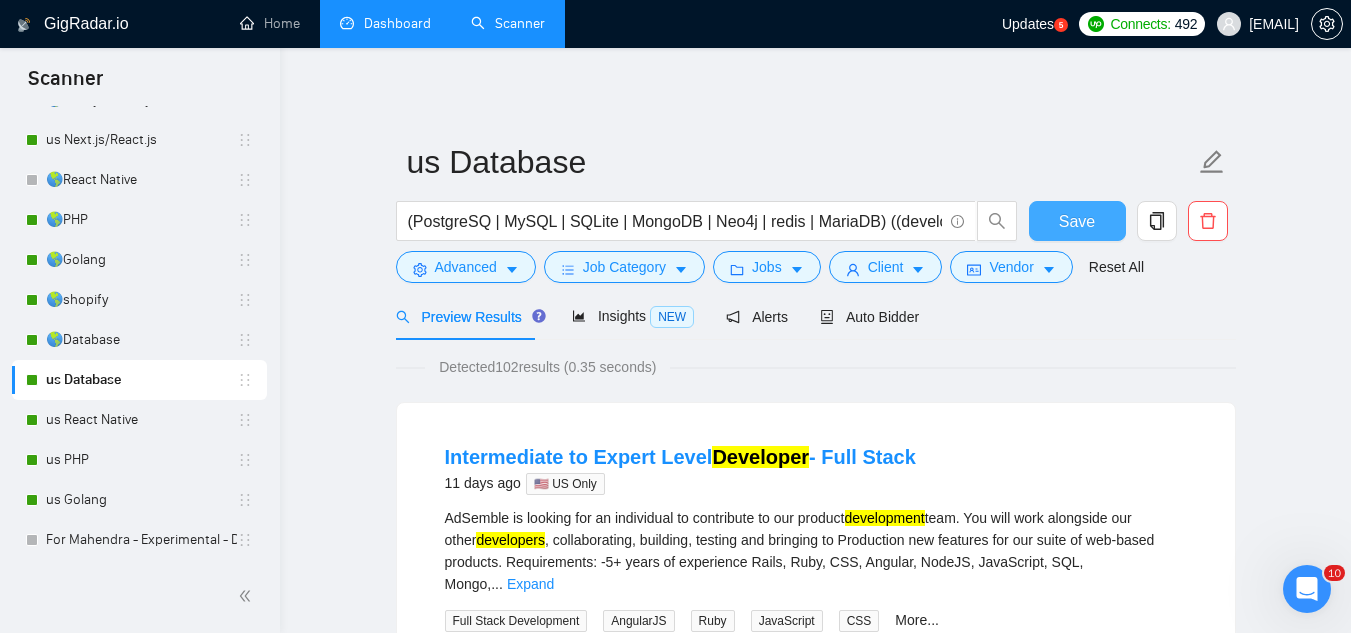 click on "Save" at bounding box center (1077, 221) 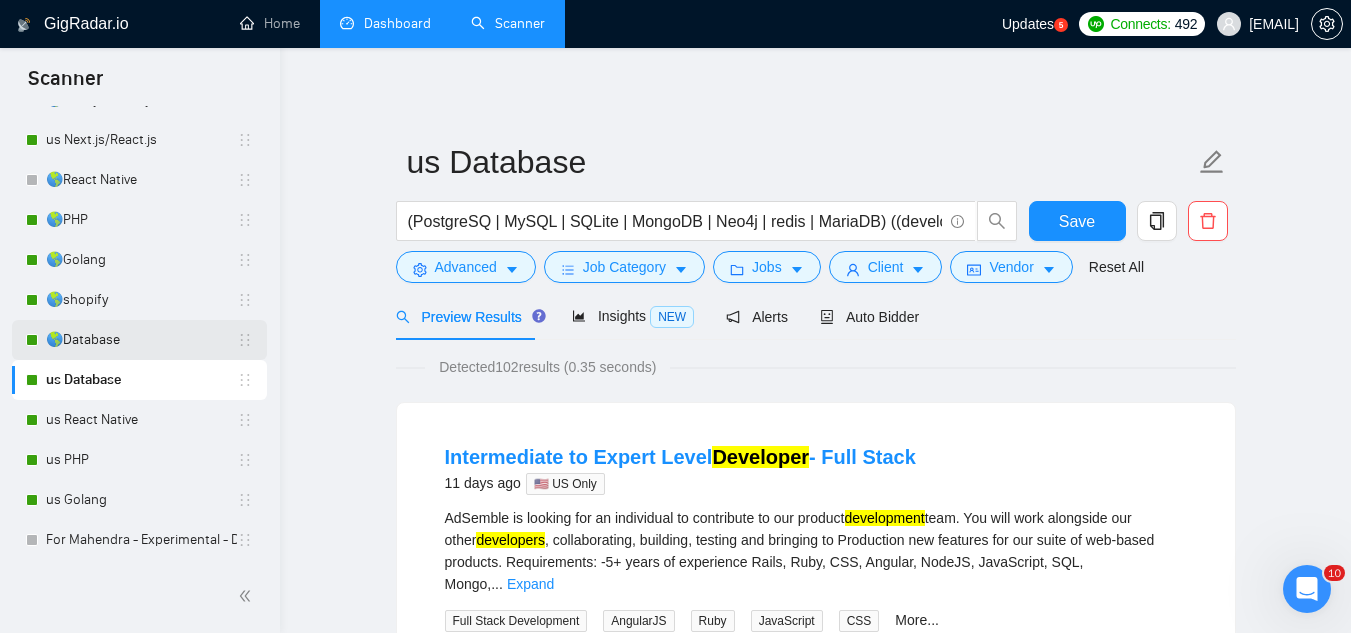 click on "🌎Database" at bounding box center [141, 340] 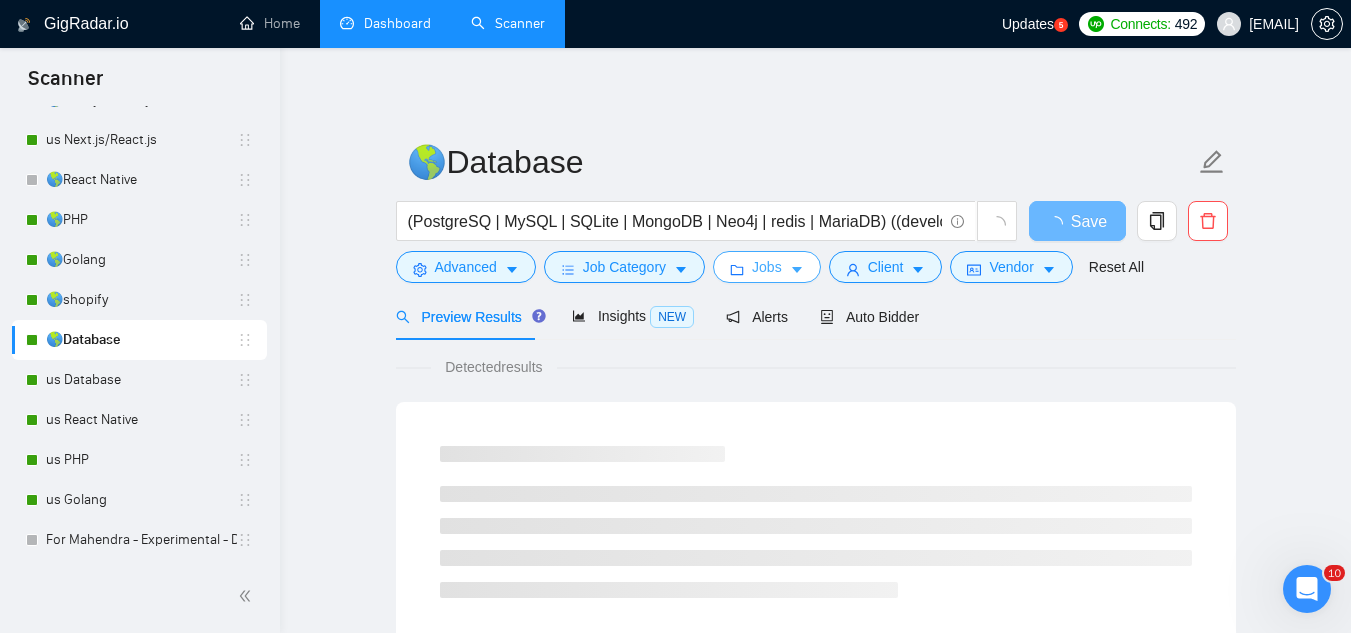 click on "Jobs" at bounding box center (767, 267) 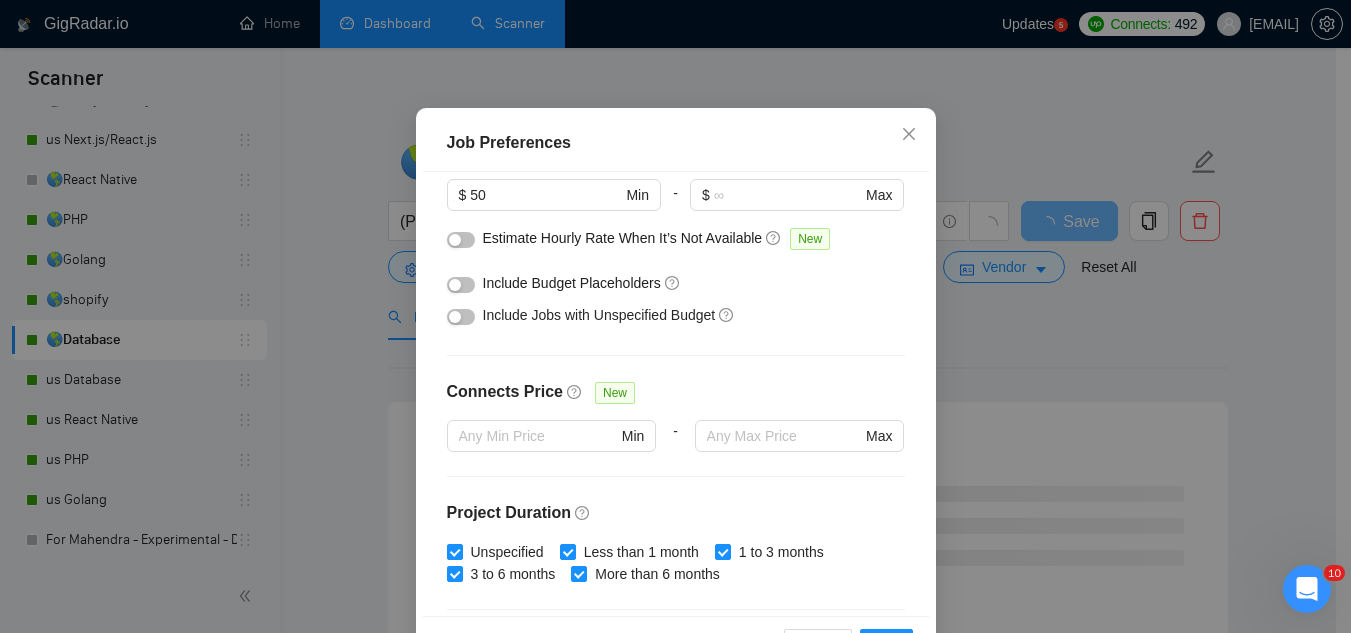scroll, scrollTop: 0, scrollLeft: 0, axis: both 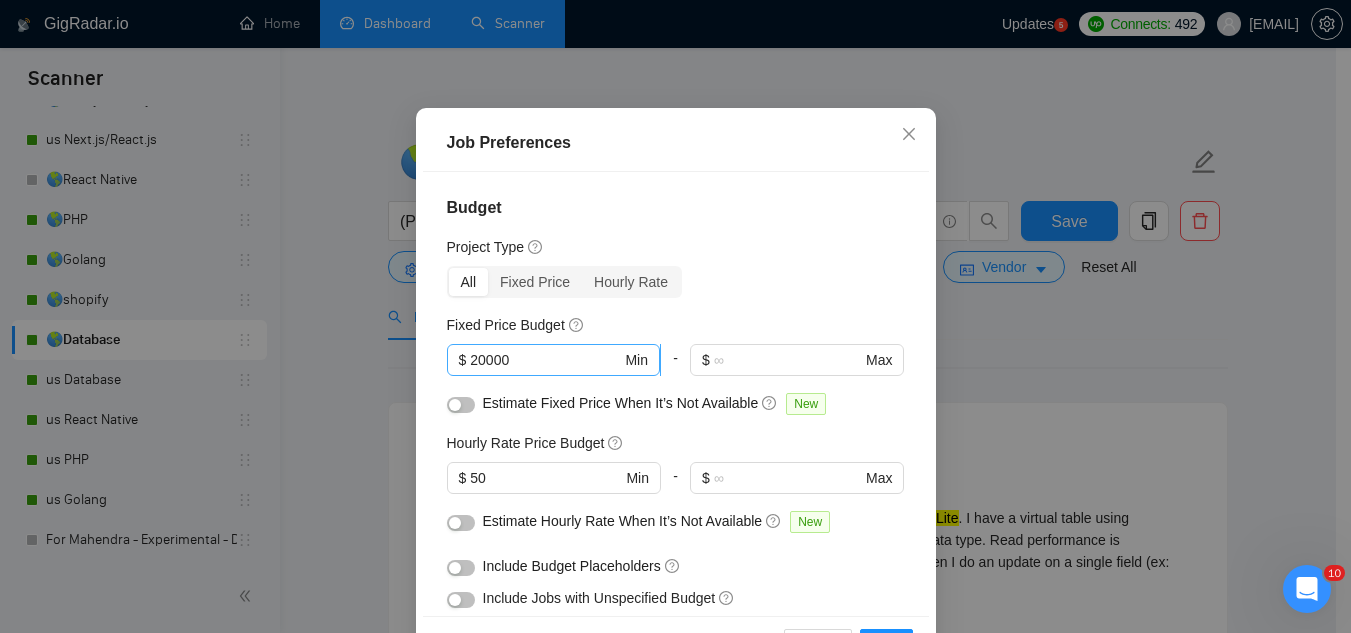 click on "$ 20000 Min" at bounding box center [553, 360] 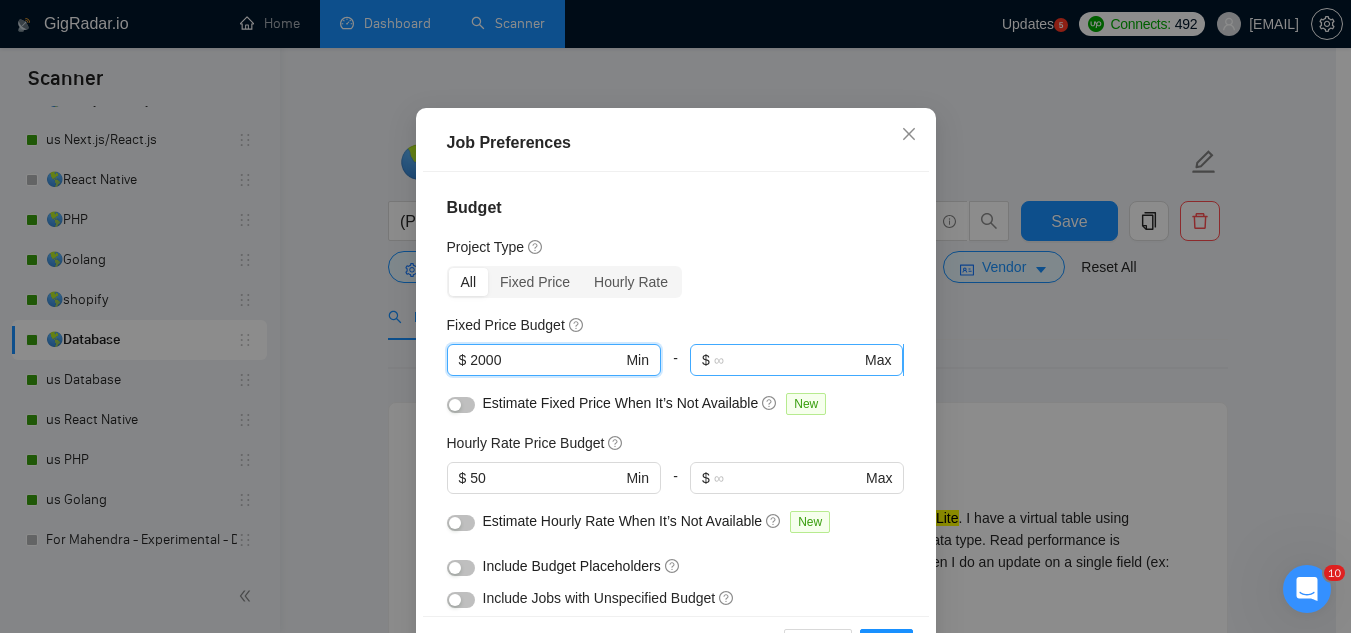 type on "2000" 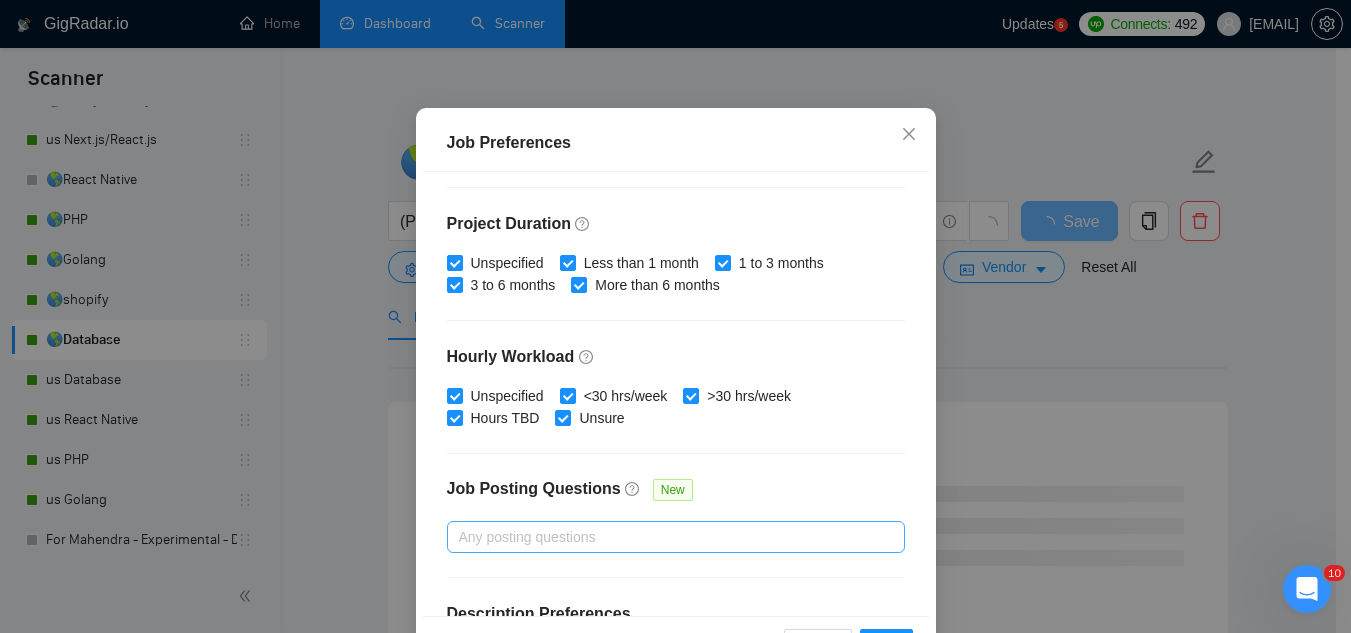 scroll, scrollTop: 683, scrollLeft: 0, axis: vertical 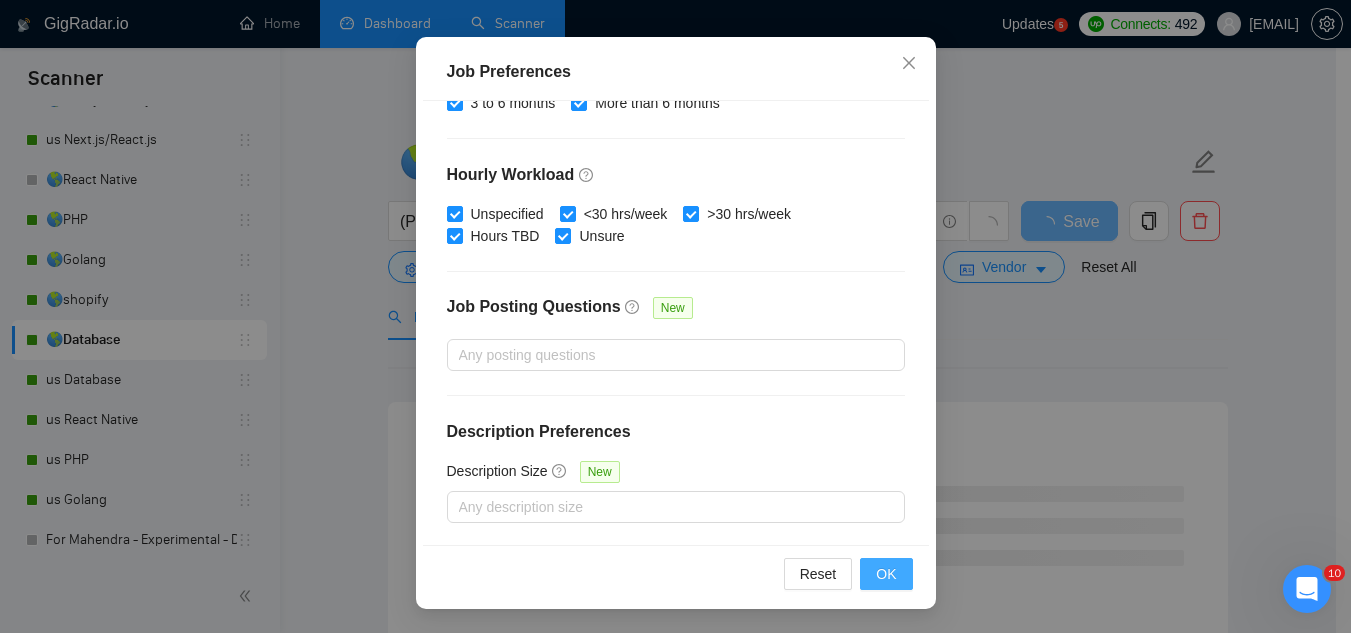 type on "4999" 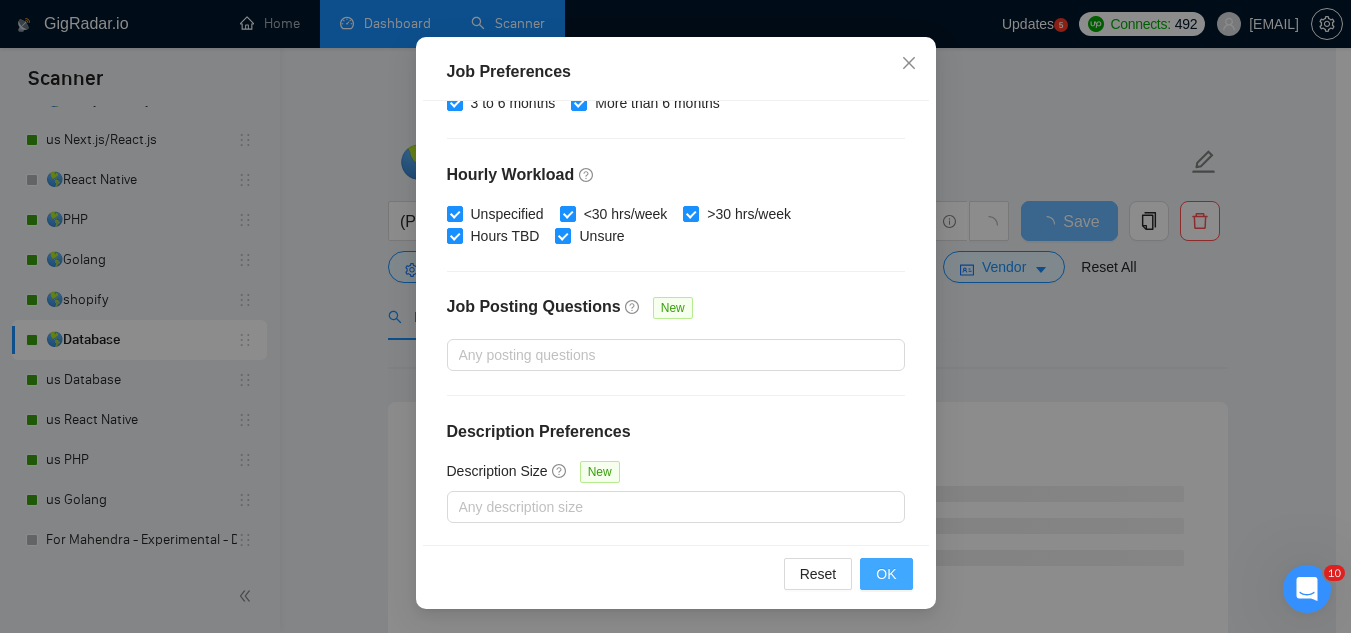 click on "OK" at bounding box center (886, 574) 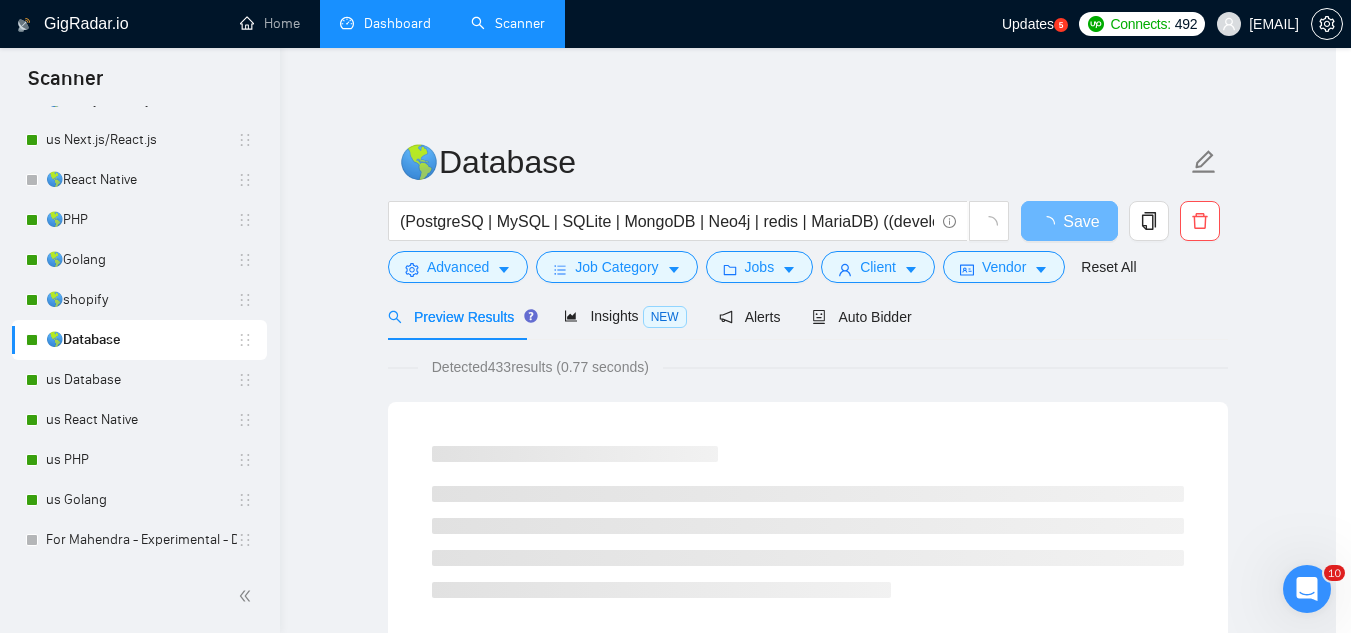 scroll, scrollTop: 82, scrollLeft: 0, axis: vertical 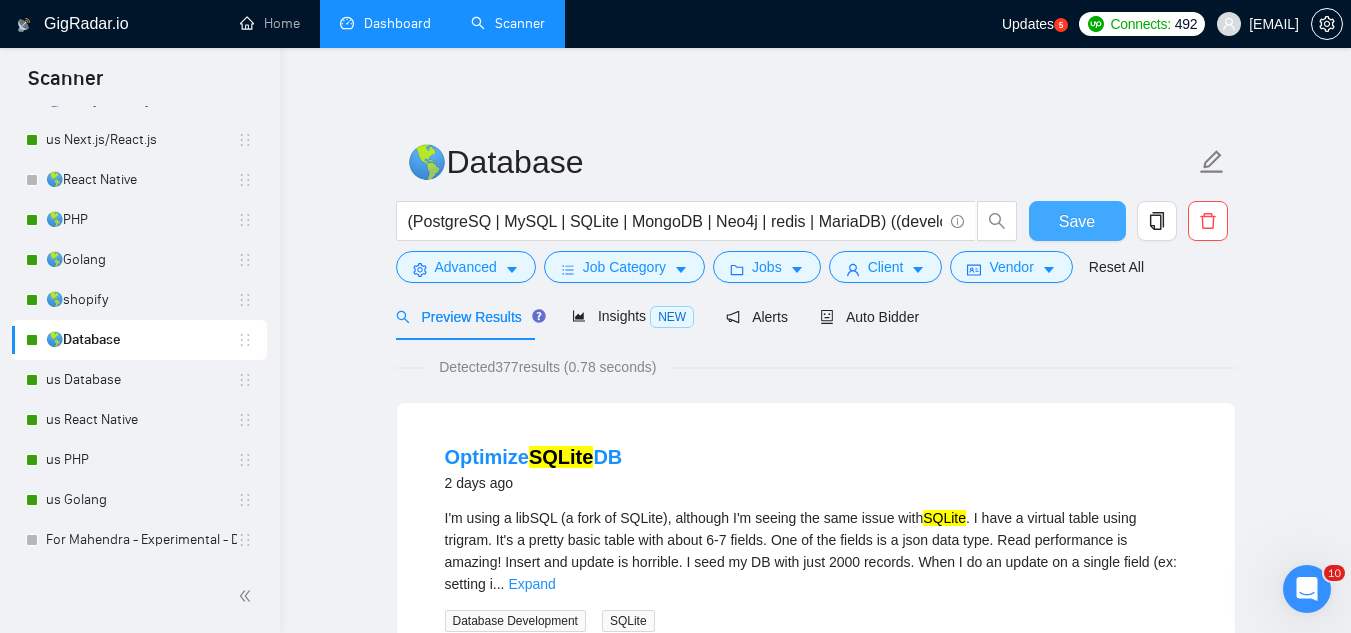 click on "Save" at bounding box center (1077, 221) 